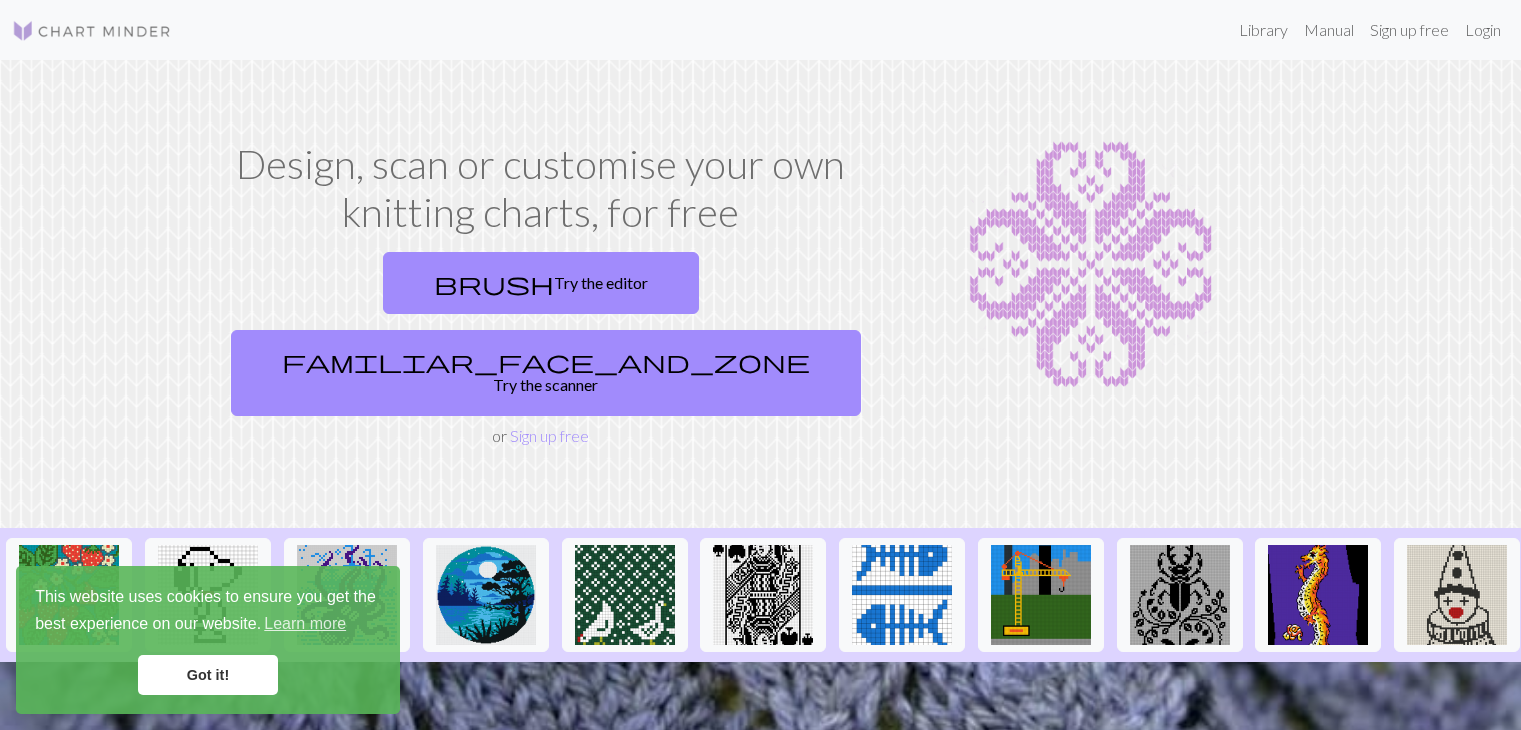 scroll, scrollTop: 0, scrollLeft: 0, axis: both 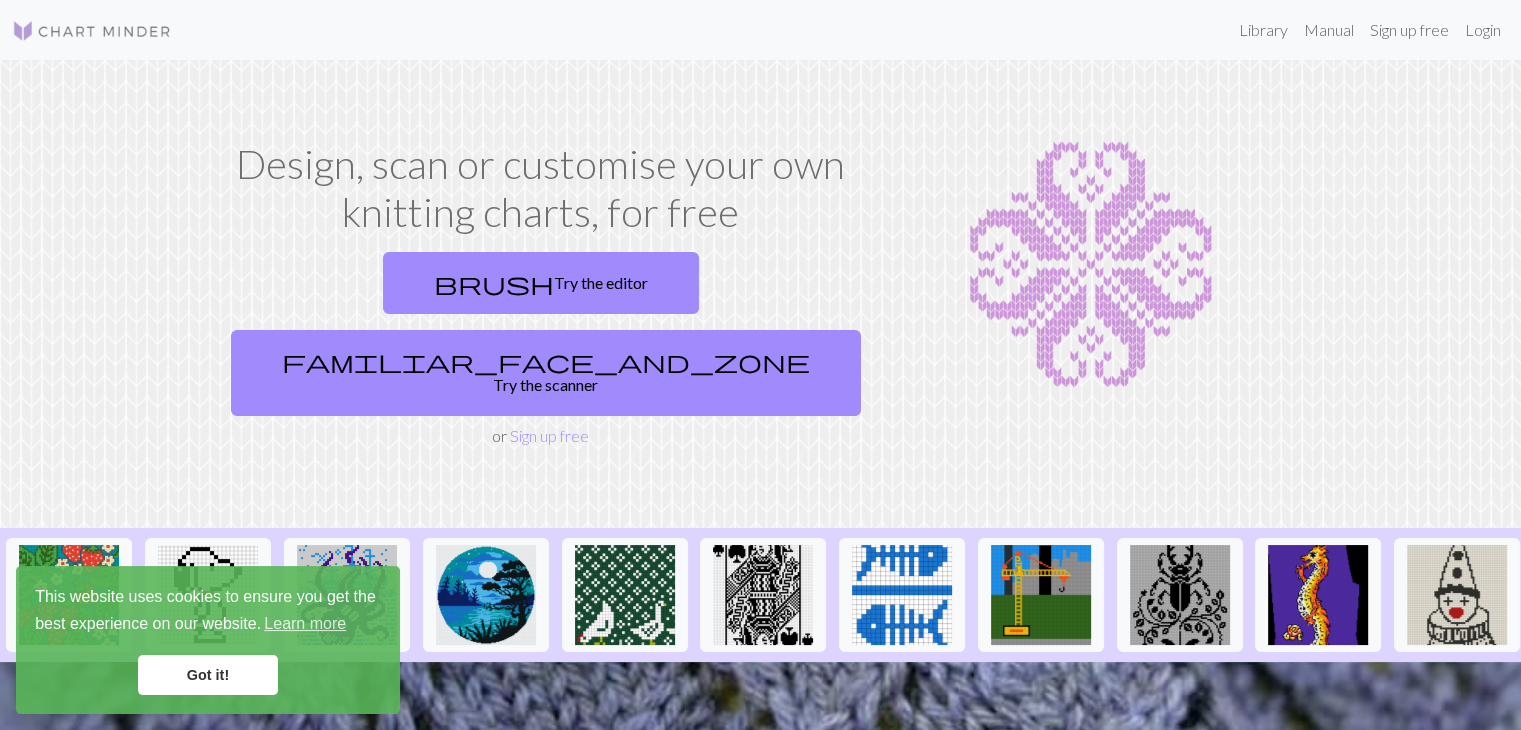 click on "Got it!" at bounding box center (208, 675) 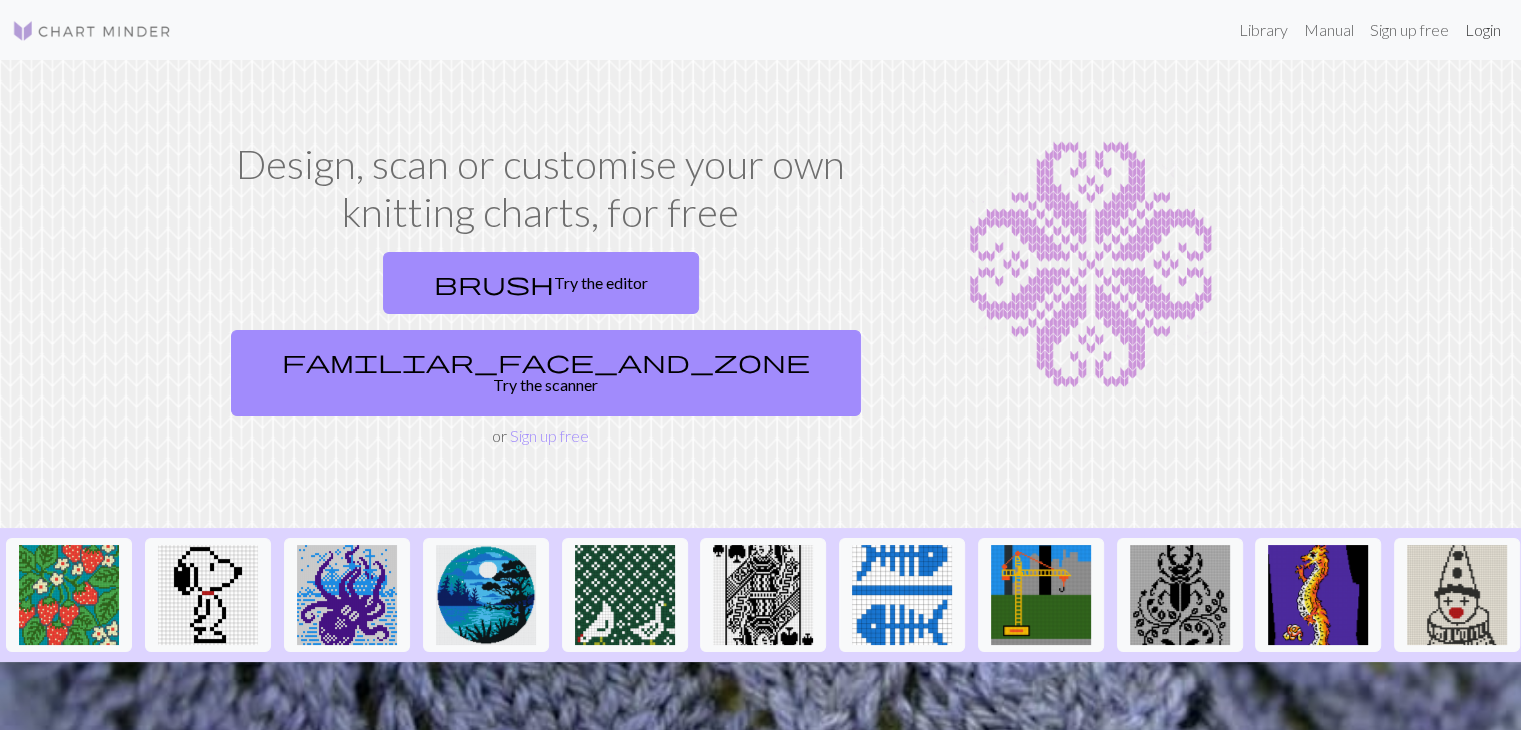 click on "Login" at bounding box center (1483, 30) 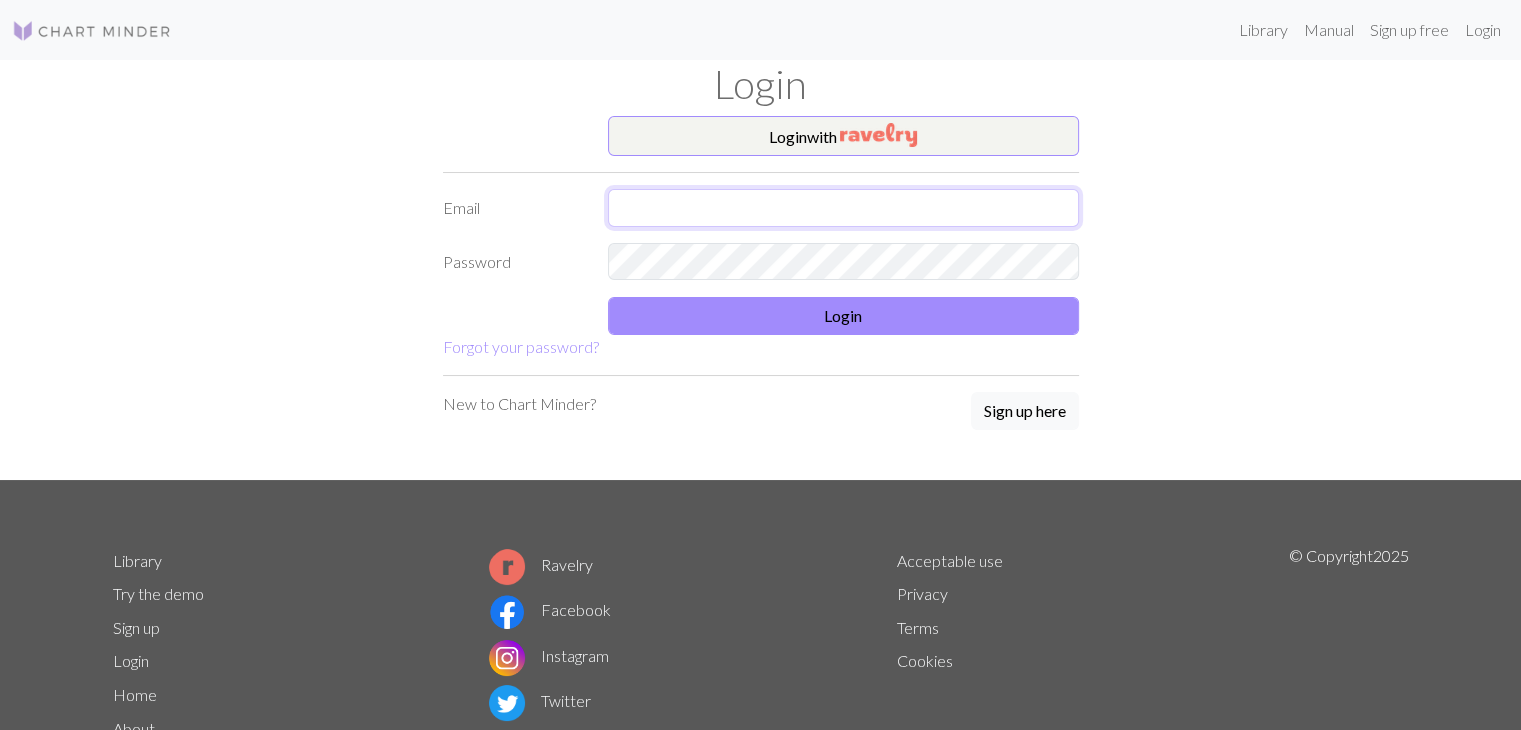 click at bounding box center [843, 208] 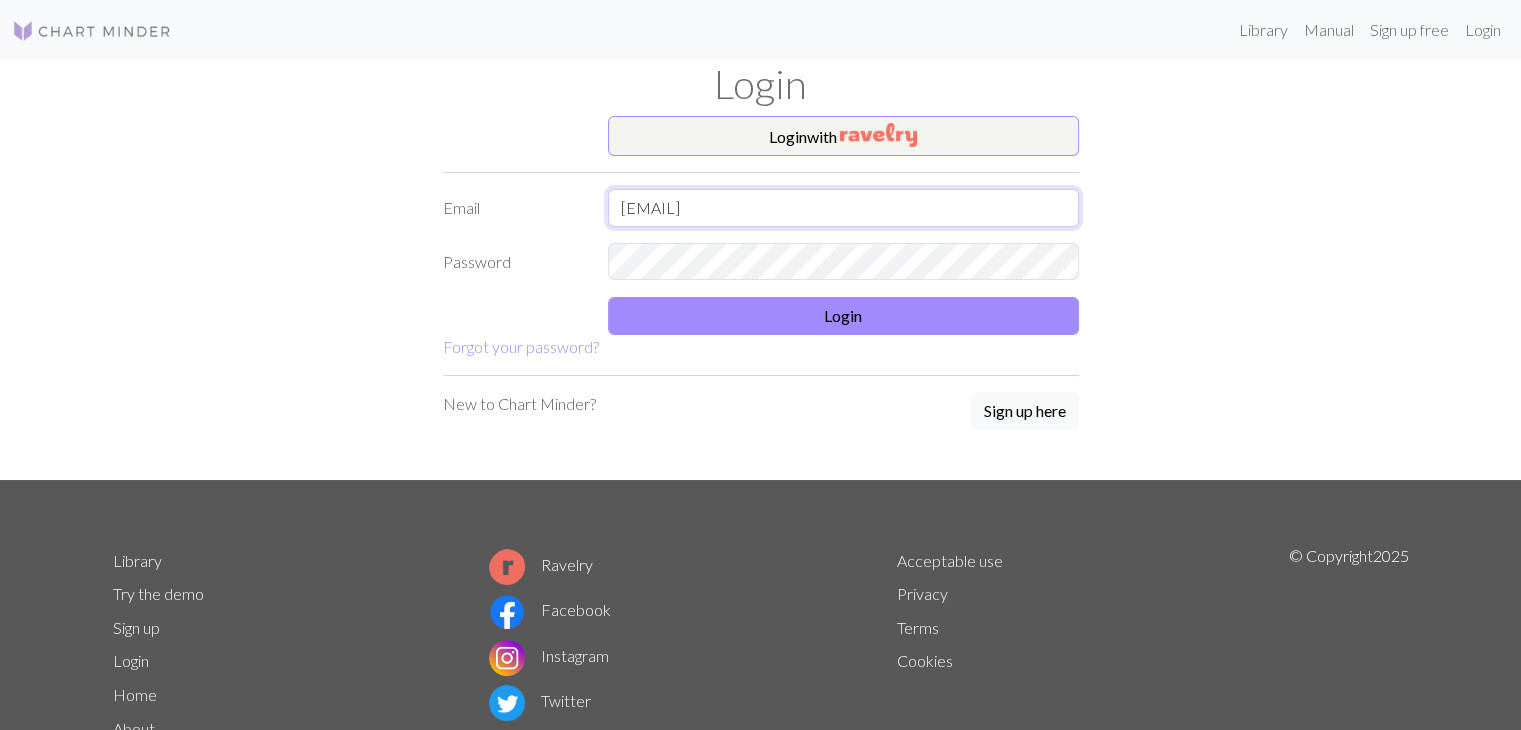 type on "[EMAIL]" 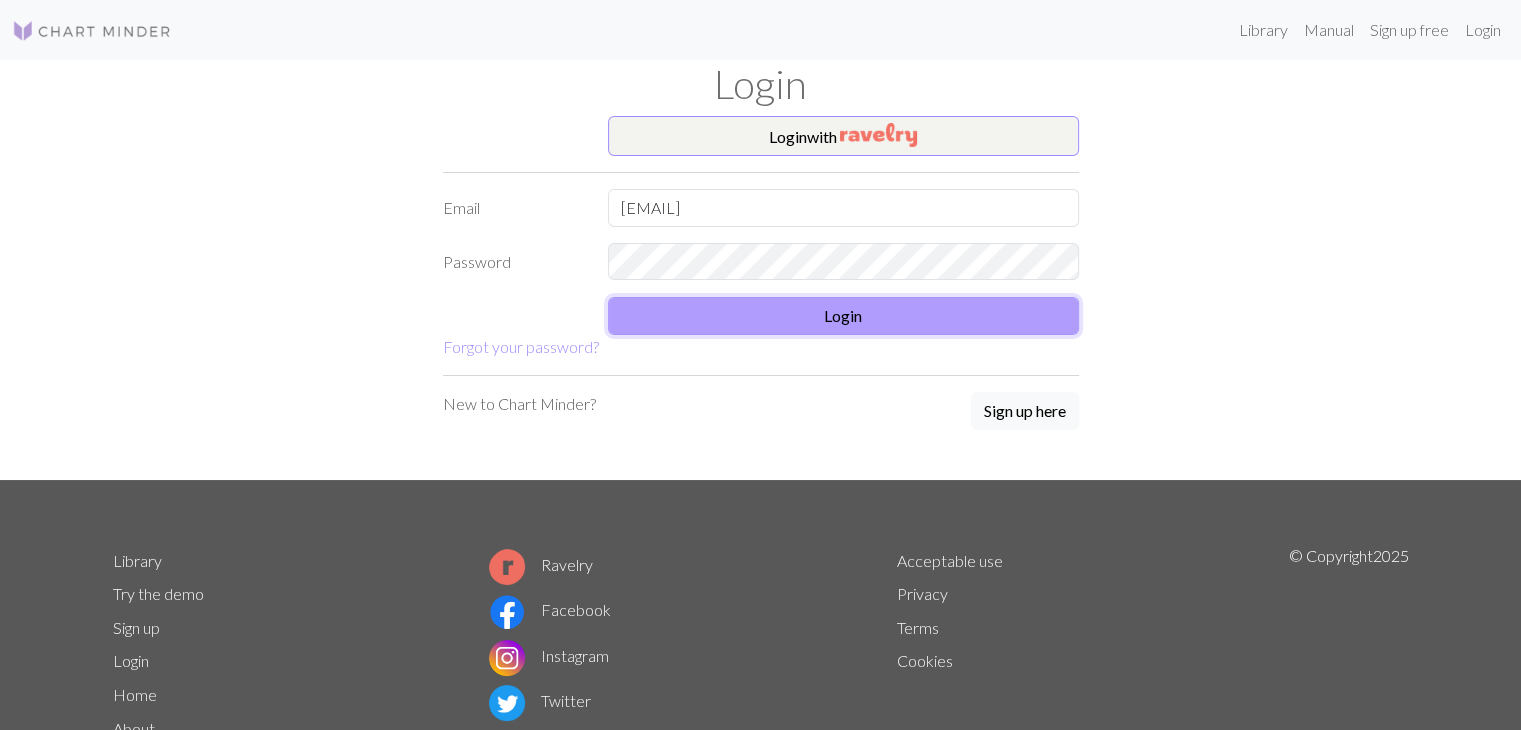 click on "Login" at bounding box center [843, 316] 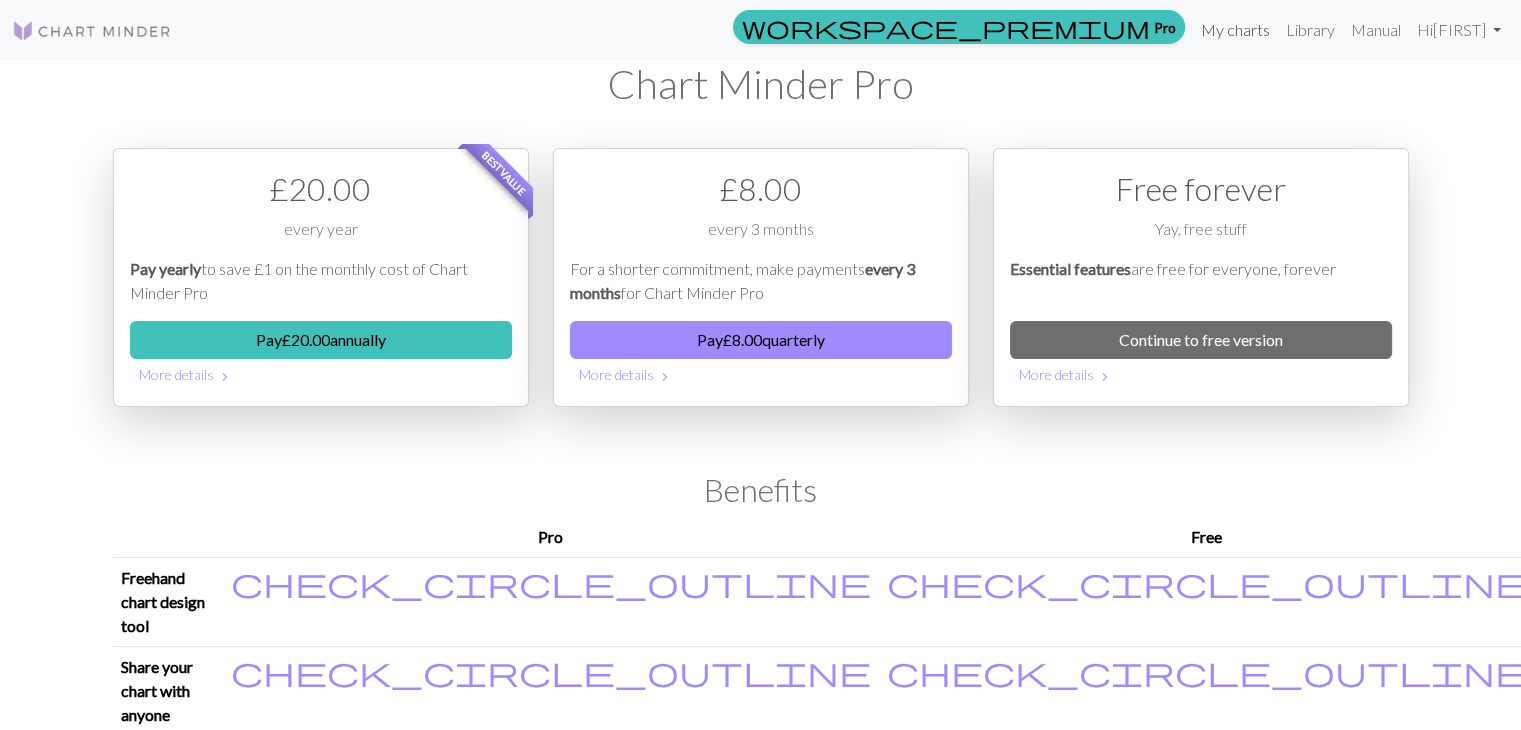 click on "My charts" at bounding box center (1235, 30) 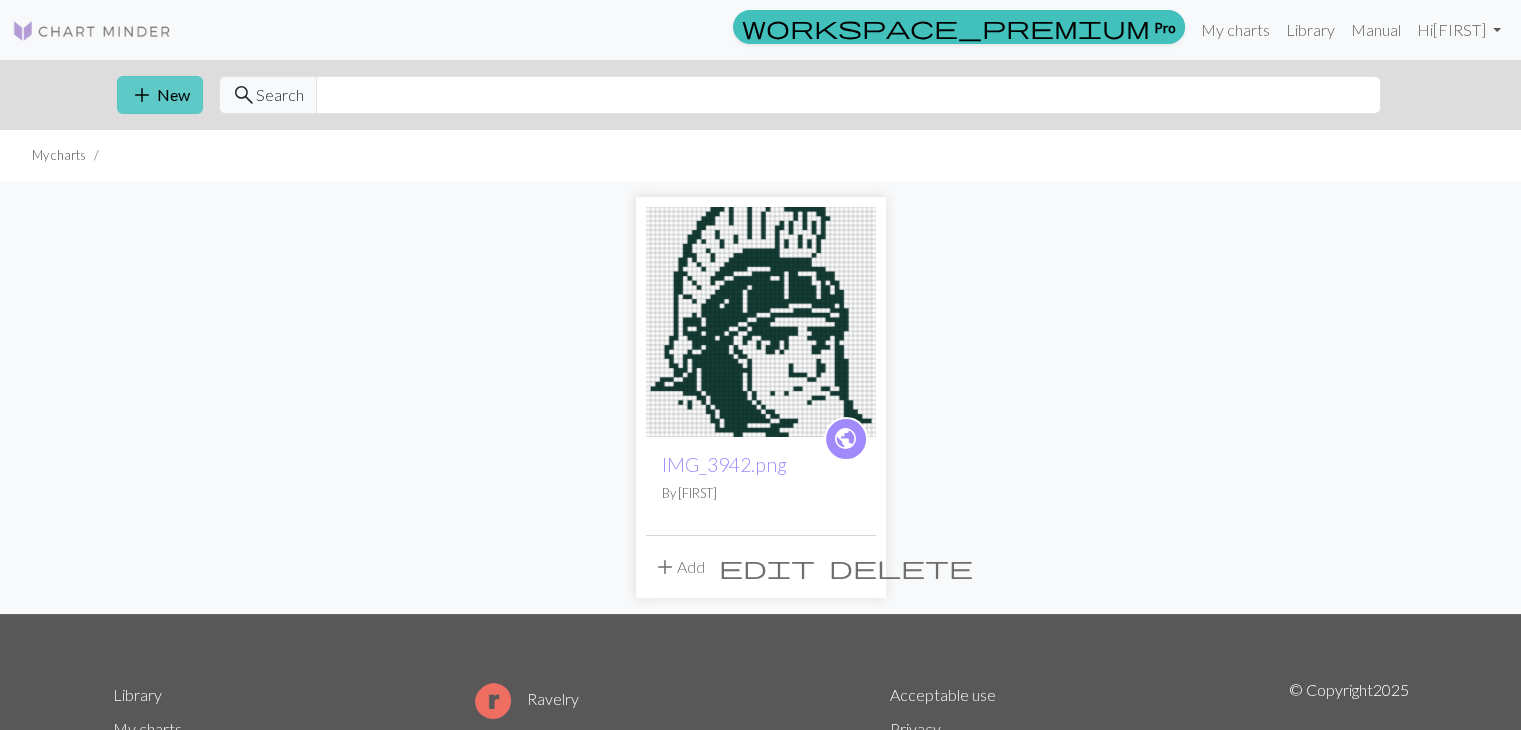 click on "add   New" at bounding box center [160, 95] 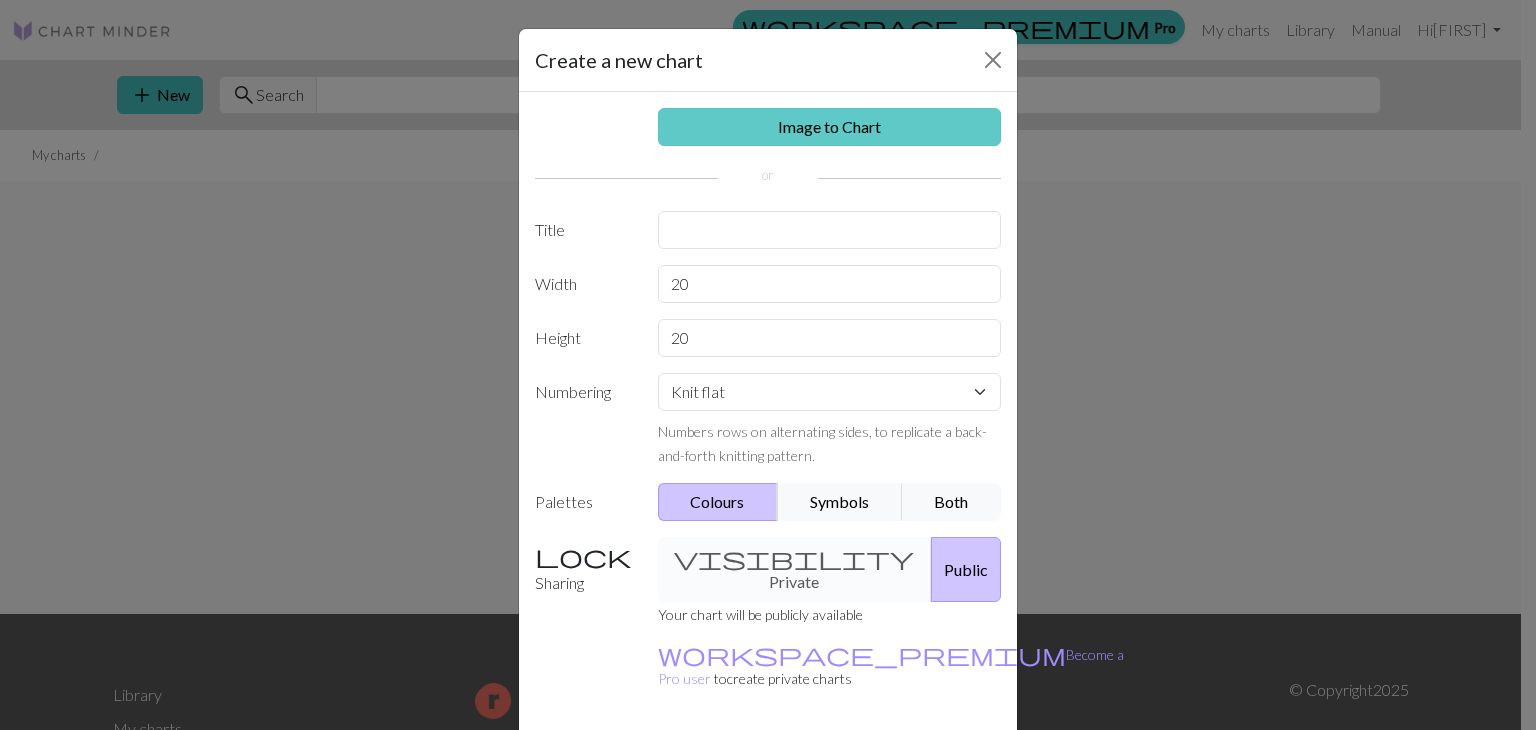 click on "Image to Chart" at bounding box center [830, 127] 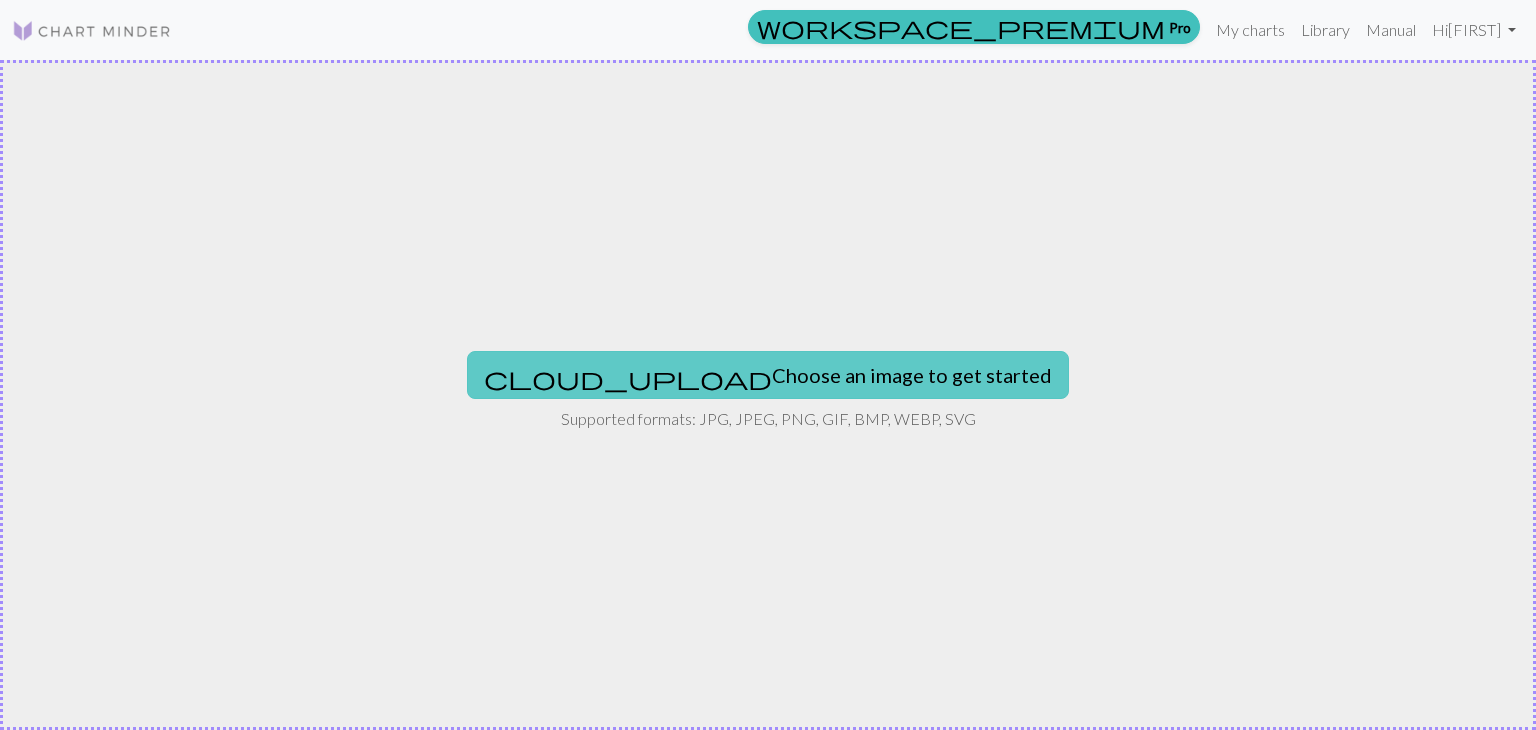 click on "cloud_upload  Choose an image to get started" at bounding box center (768, 375) 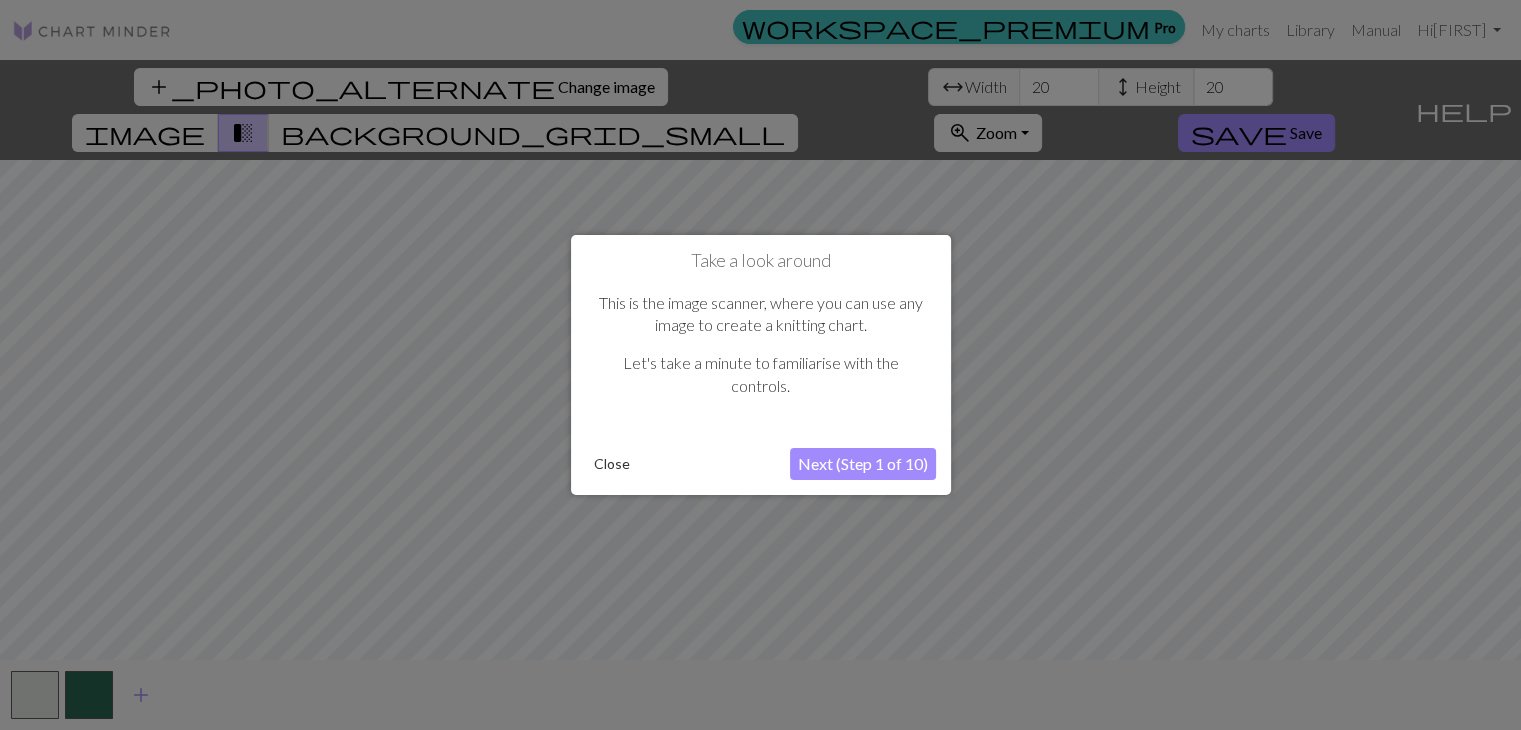 click on "Next (Step 1 of 10)" at bounding box center [863, 464] 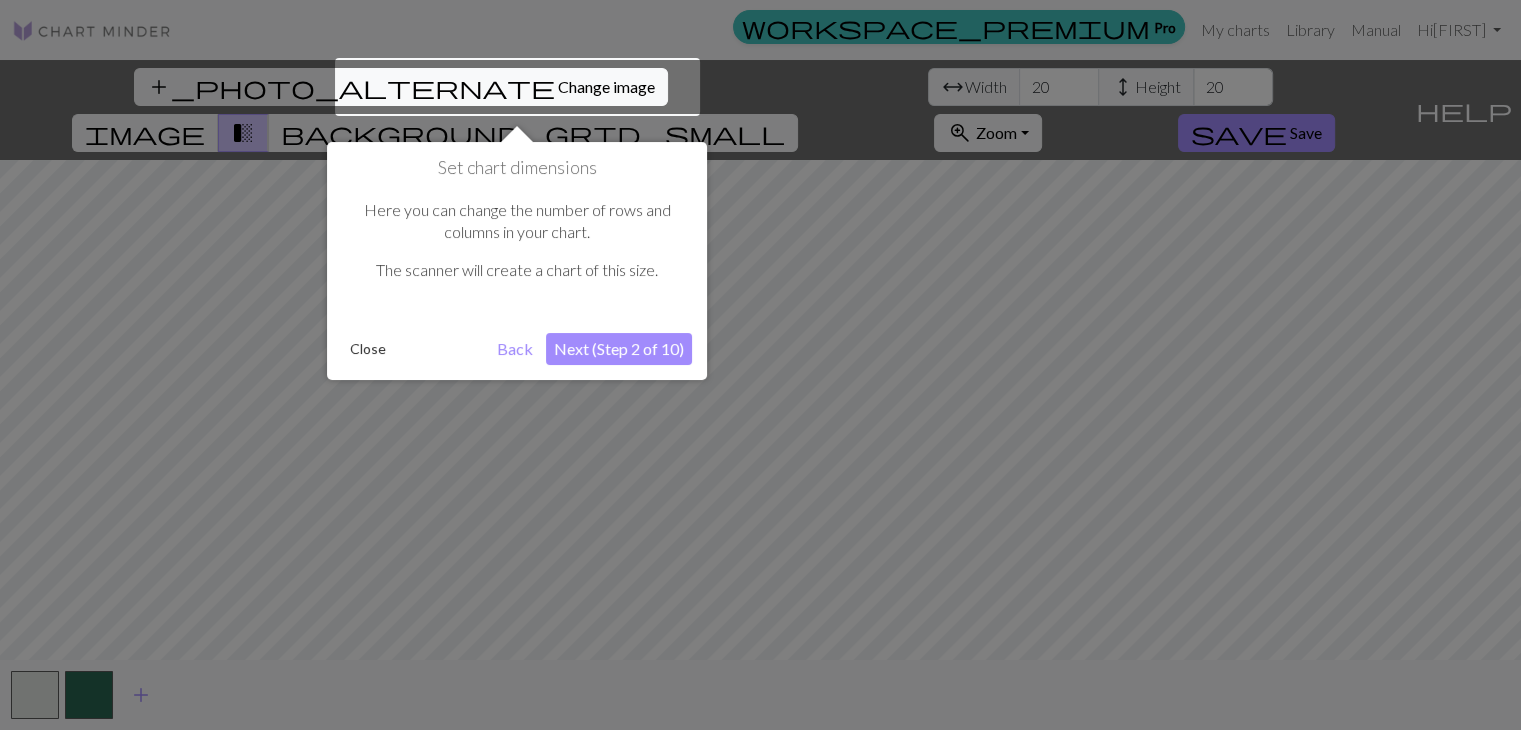 click on "Set chart dimensions Here you can change the number of rows and columns in your chart. The scanner will create a chart of this size. Close Back Next (Step 2 of 10)" at bounding box center (517, 261) 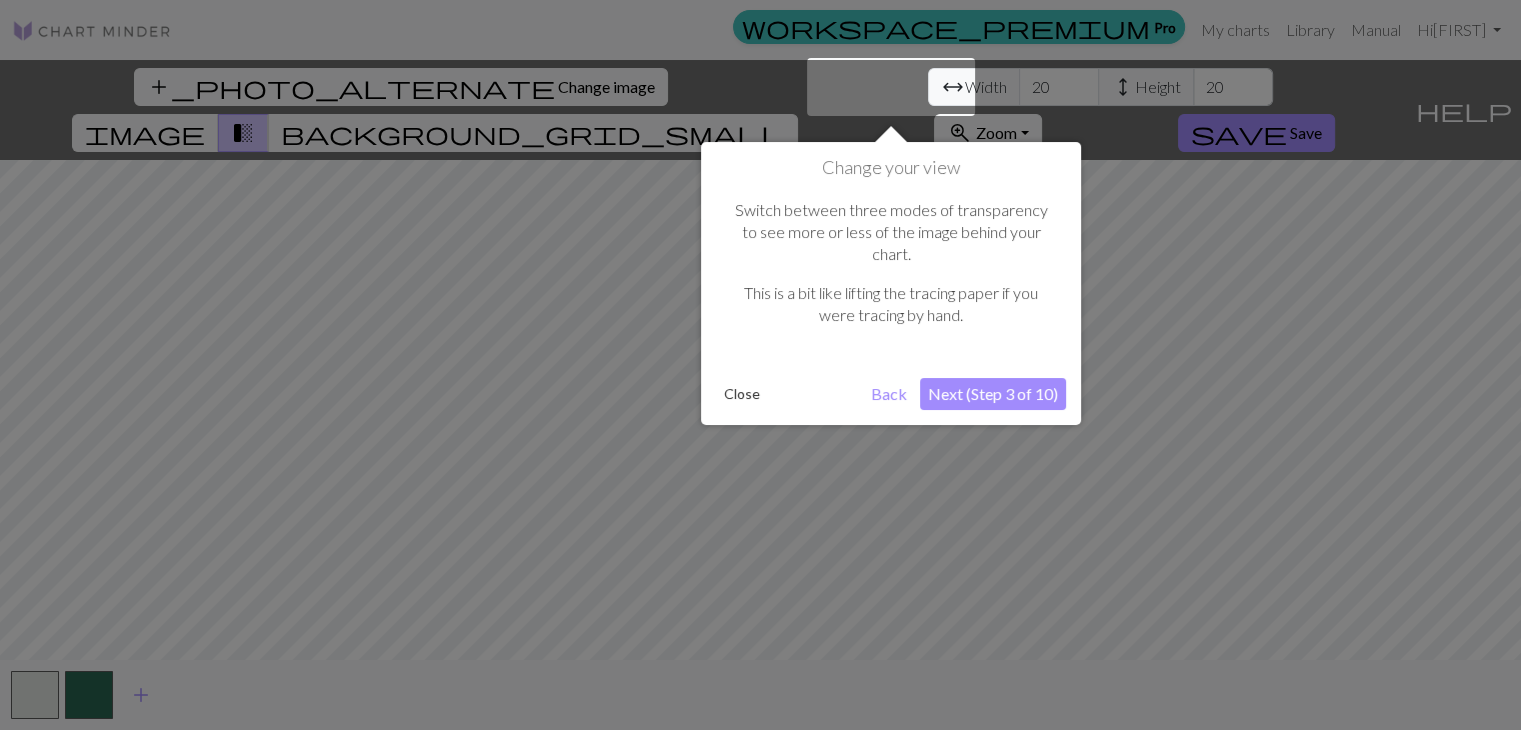 click on "Change your view Switch between three modes of transparency to see more or less of the image behind your chart. This is a bit like lifting the tracing paper if you were tracing by hand. Close Back Next (Step 3 of 10)" at bounding box center [891, 283] 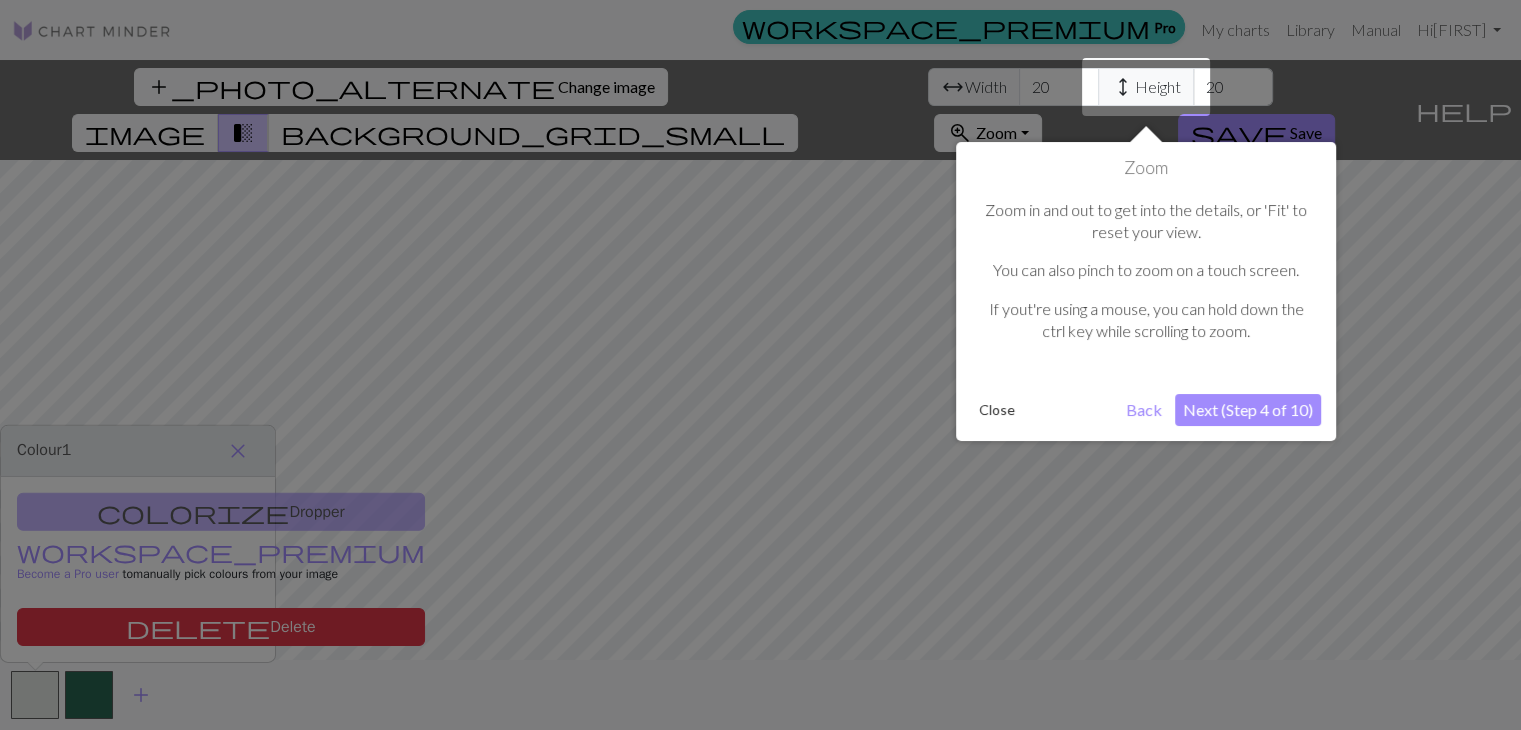 click on "Next (Step 4 of 10)" at bounding box center [1248, 410] 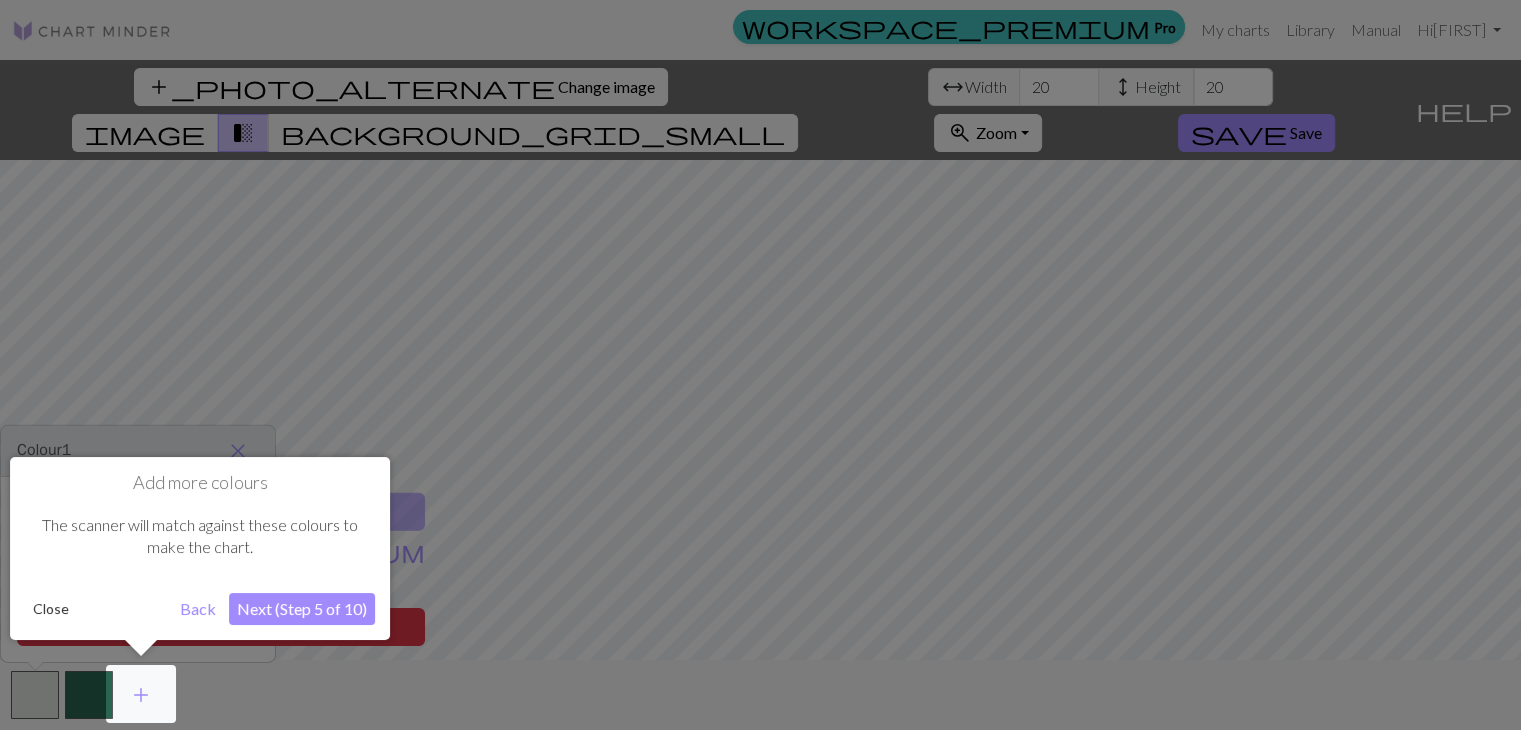 click on "Close" at bounding box center (51, 609) 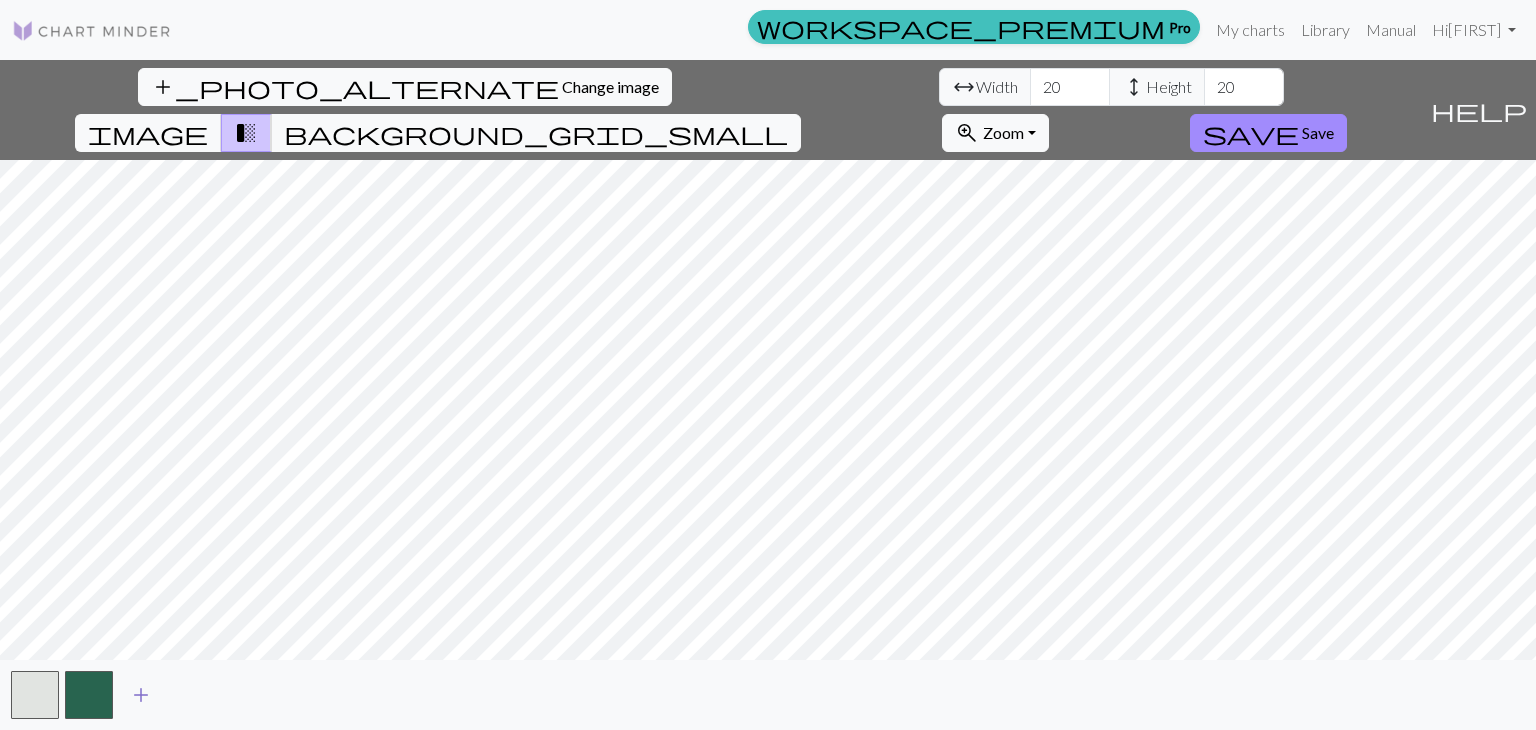 click on "add" at bounding box center (141, 695) 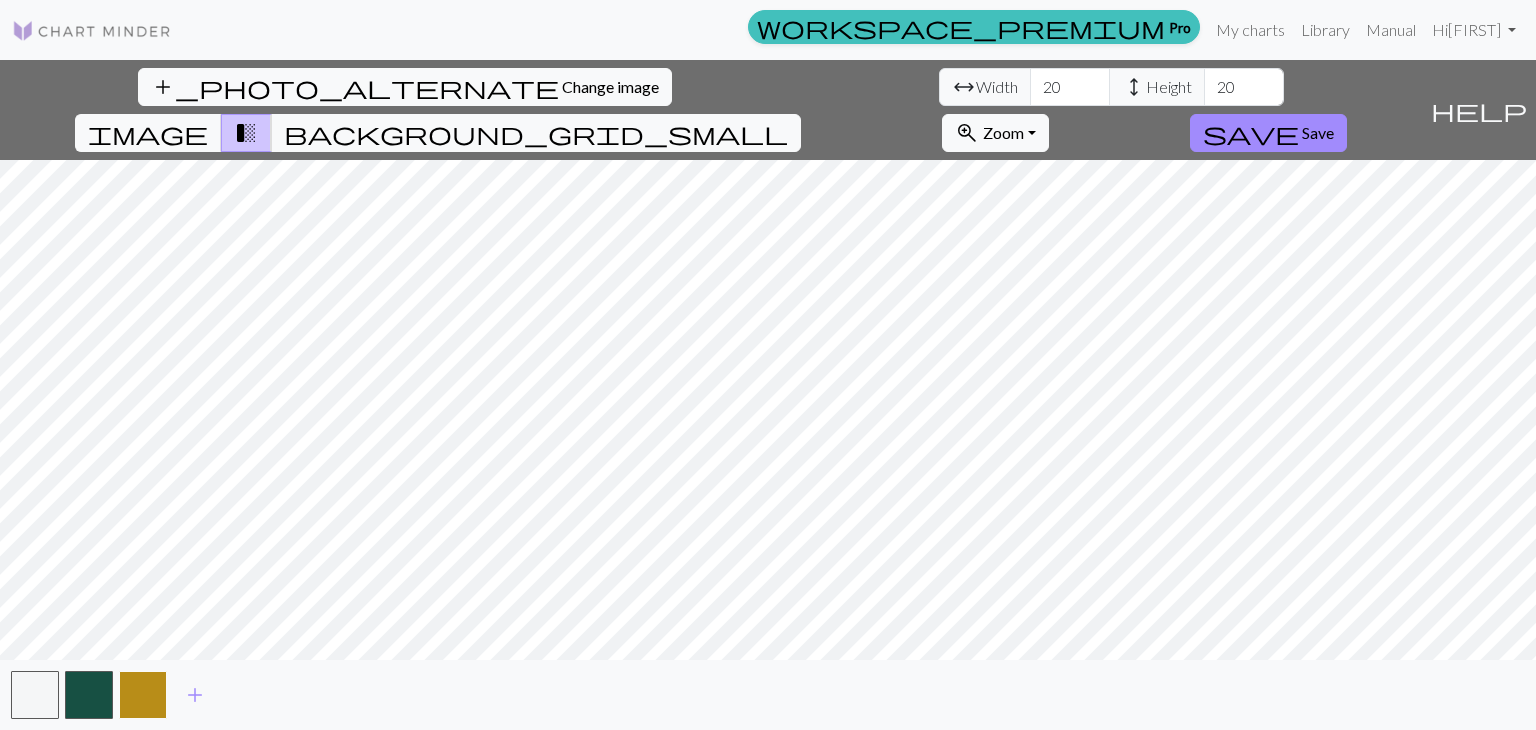 click at bounding box center (143, 695) 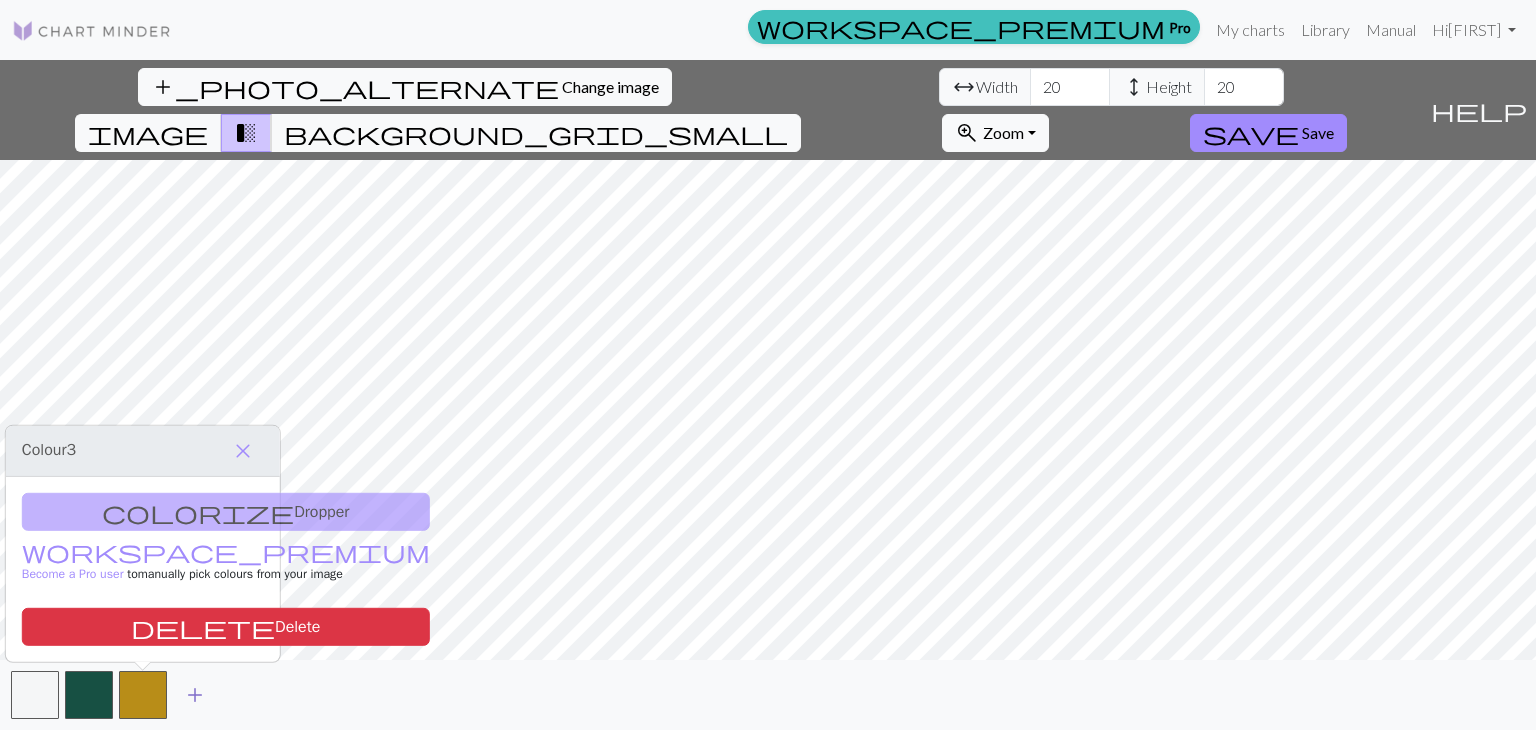 click on "add" at bounding box center (195, 695) 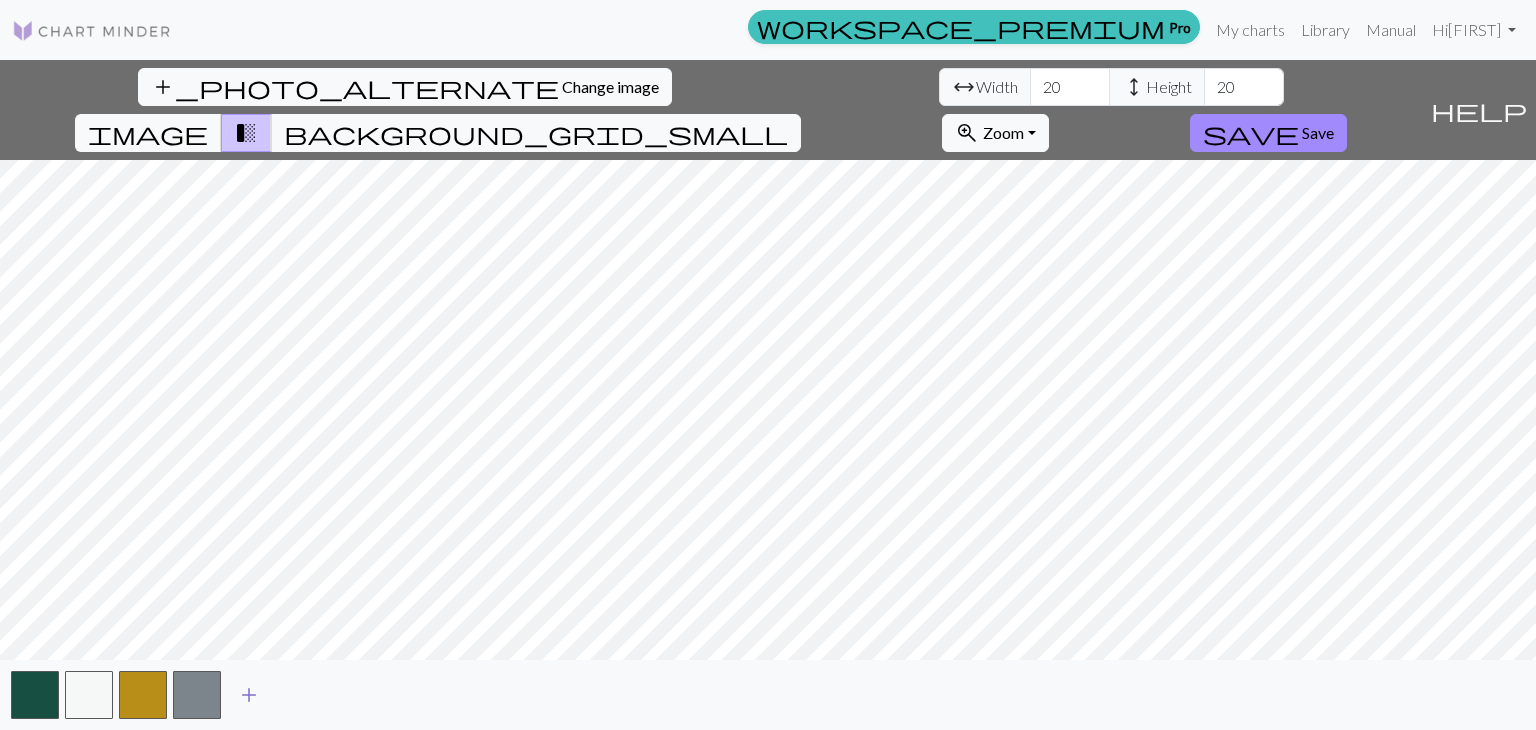 click on "add" at bounding box center [249, 695] 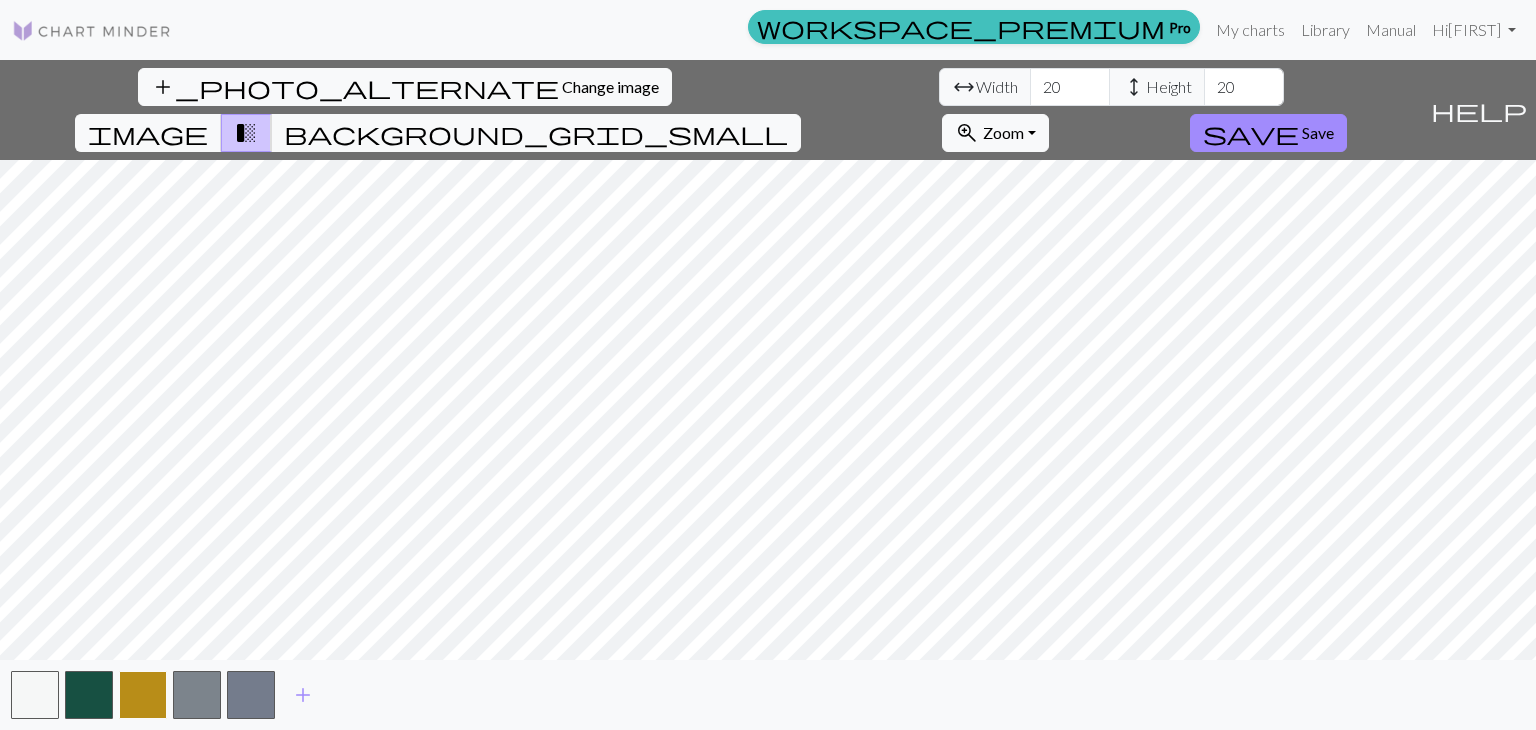 click at bounding box center [143, 695] 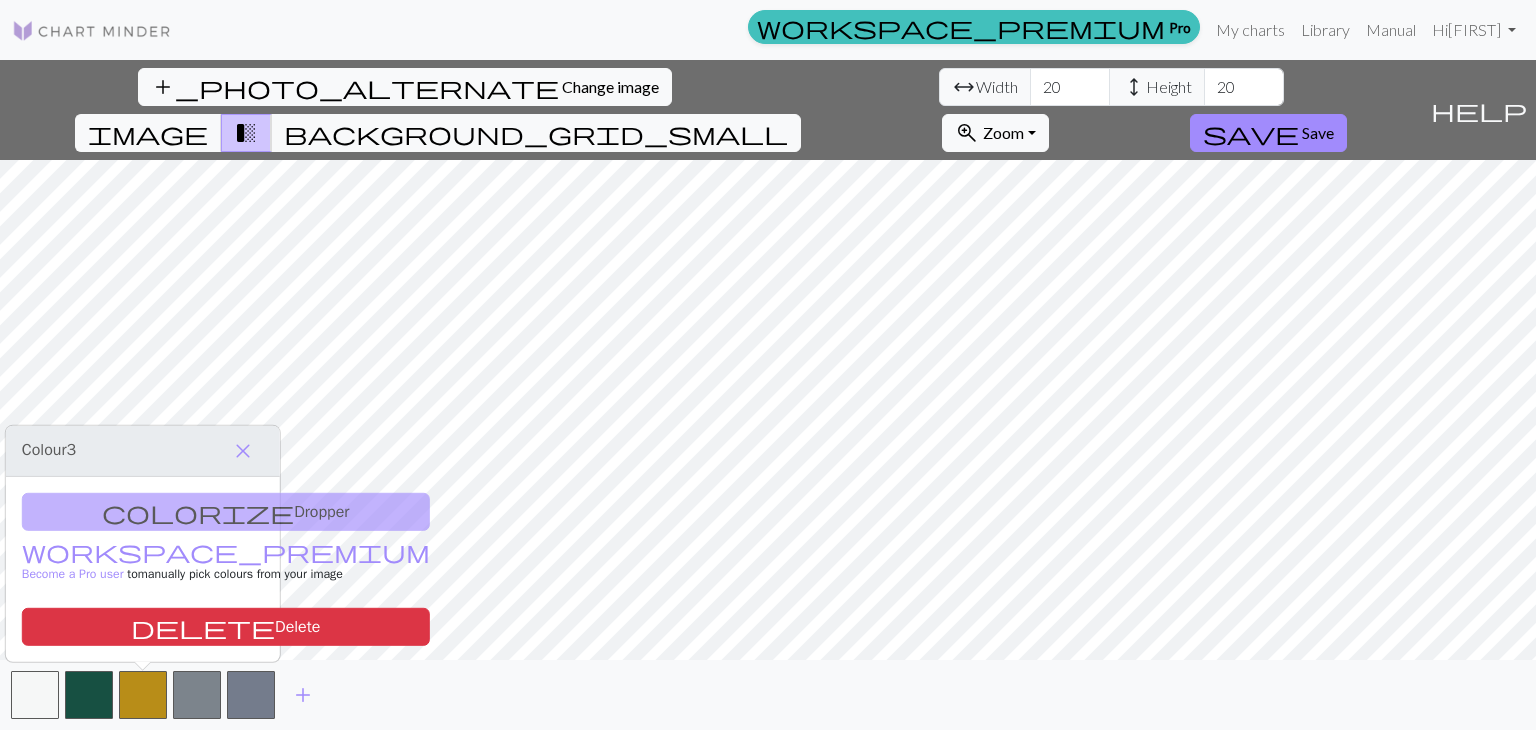 click on "colorize Dropper workspace_premium Become a Pro user   to  manually pick colours from your image delete Delete" at bounding box center (143, 569) 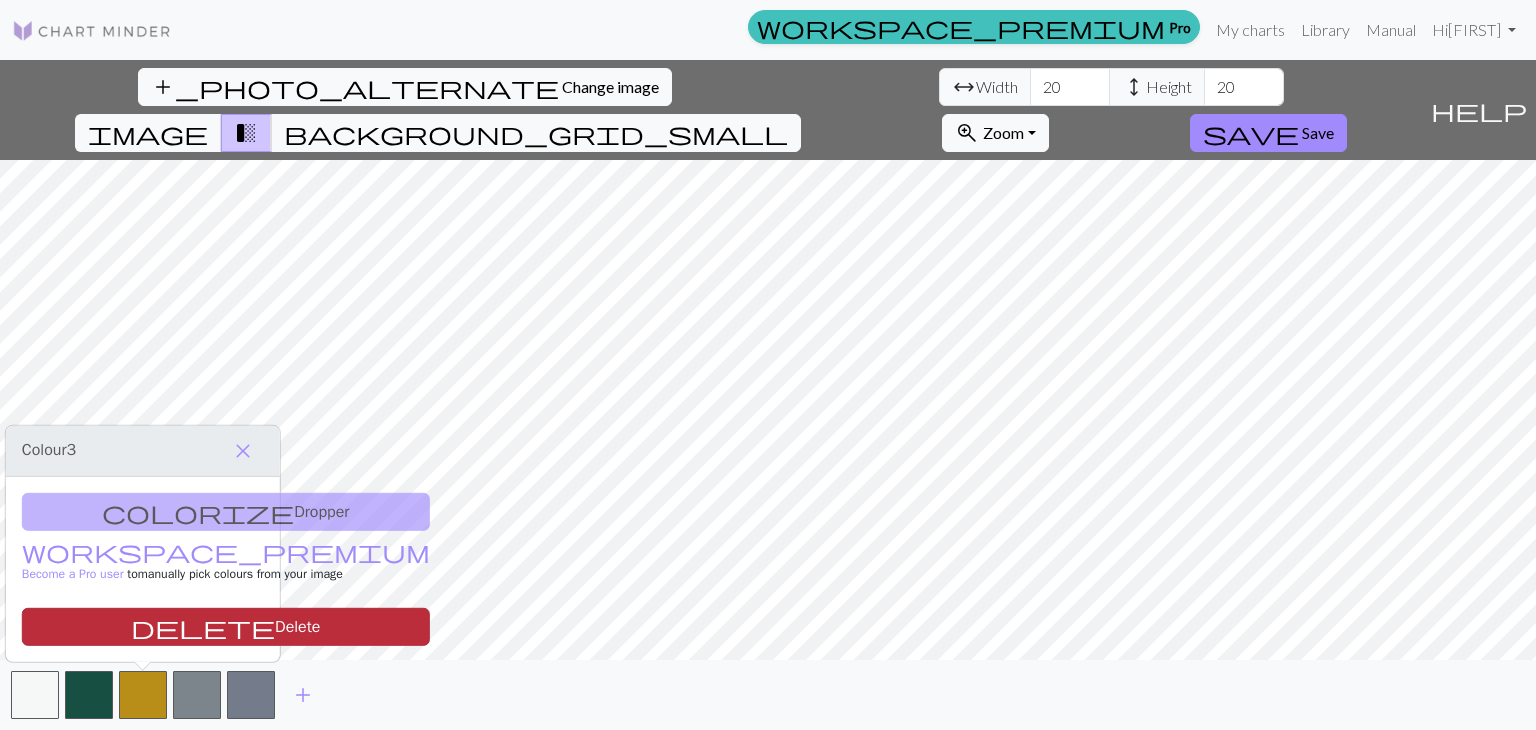 click on "delete Delete" at bounding box center (226, 627) 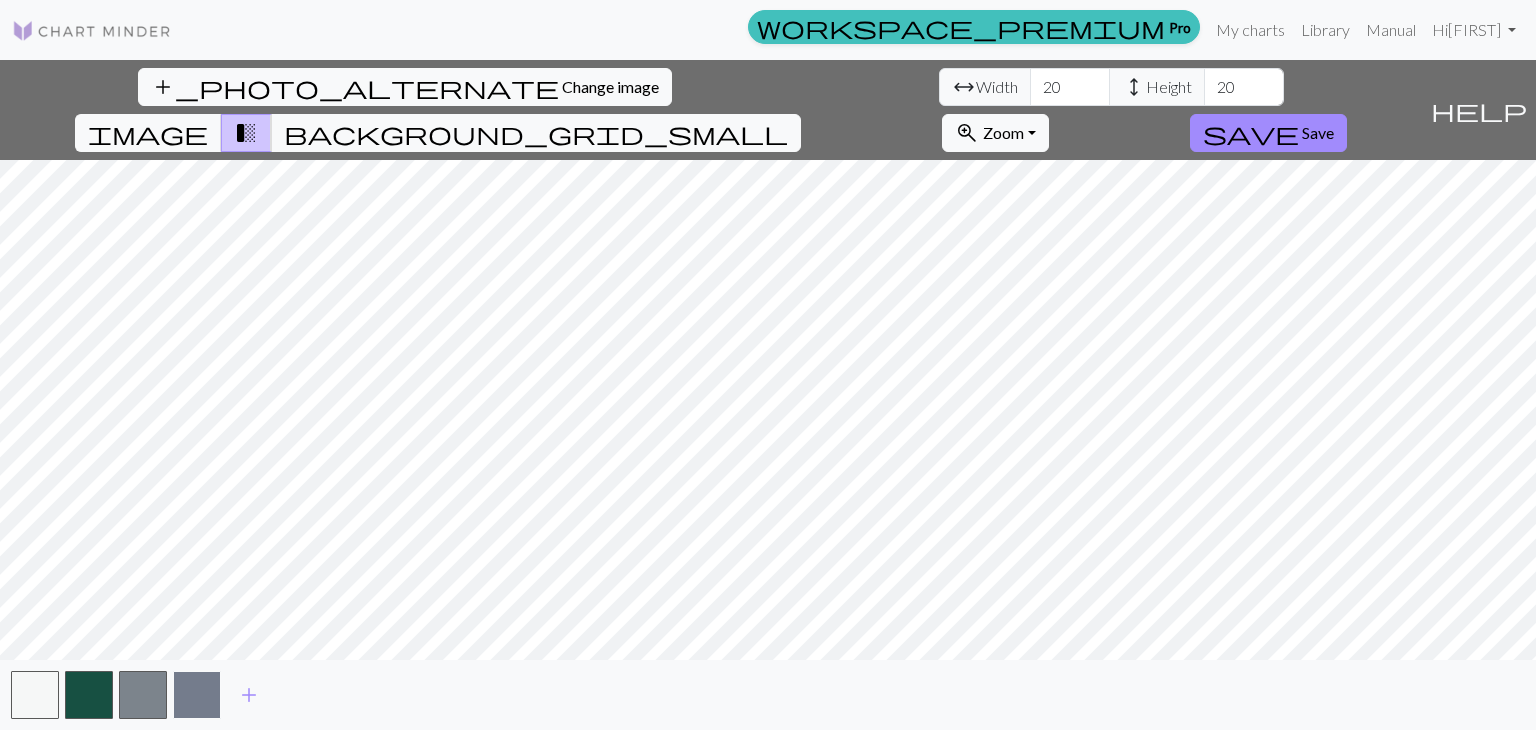 click at bounding box center [197, 695] 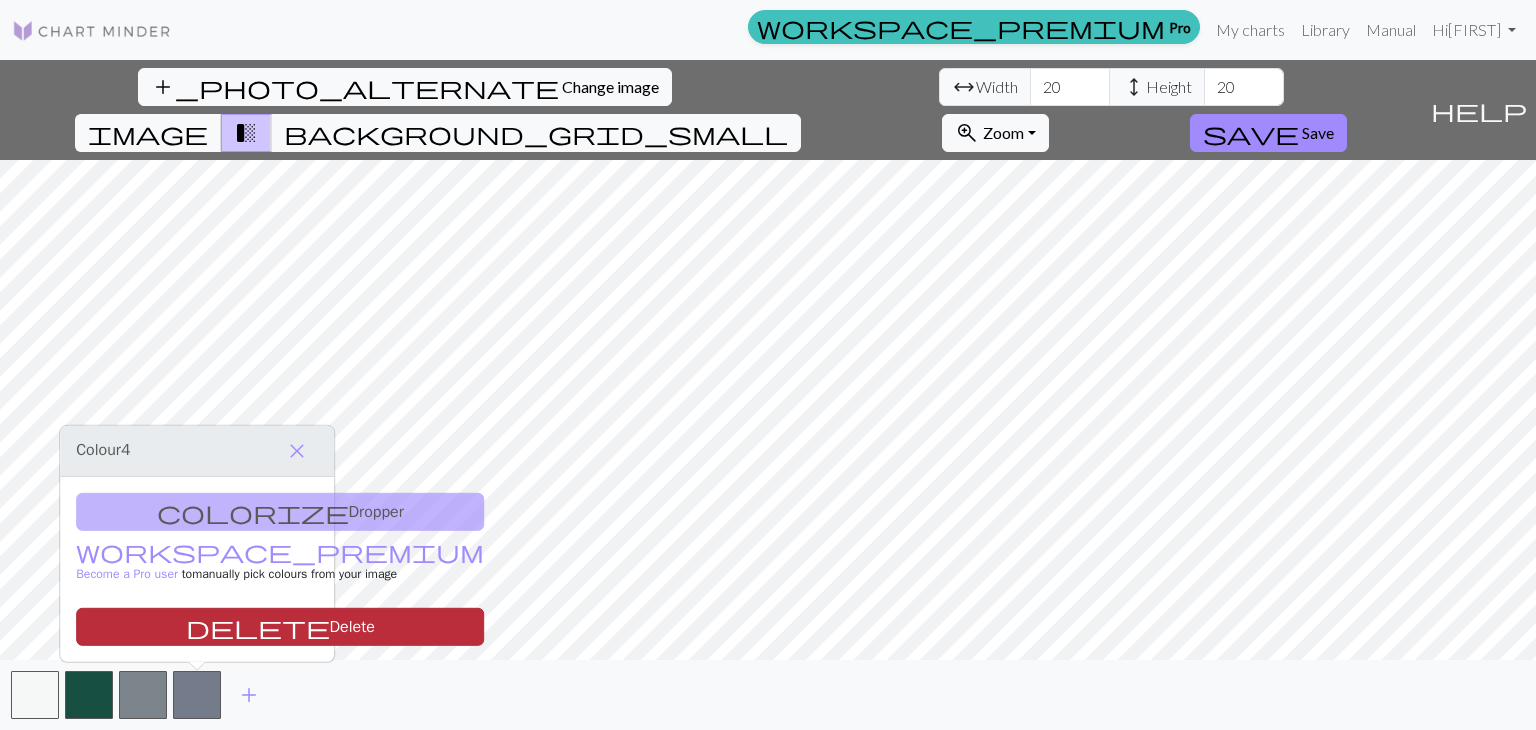 click on "delete Delete" at bounding box center [280, 627] 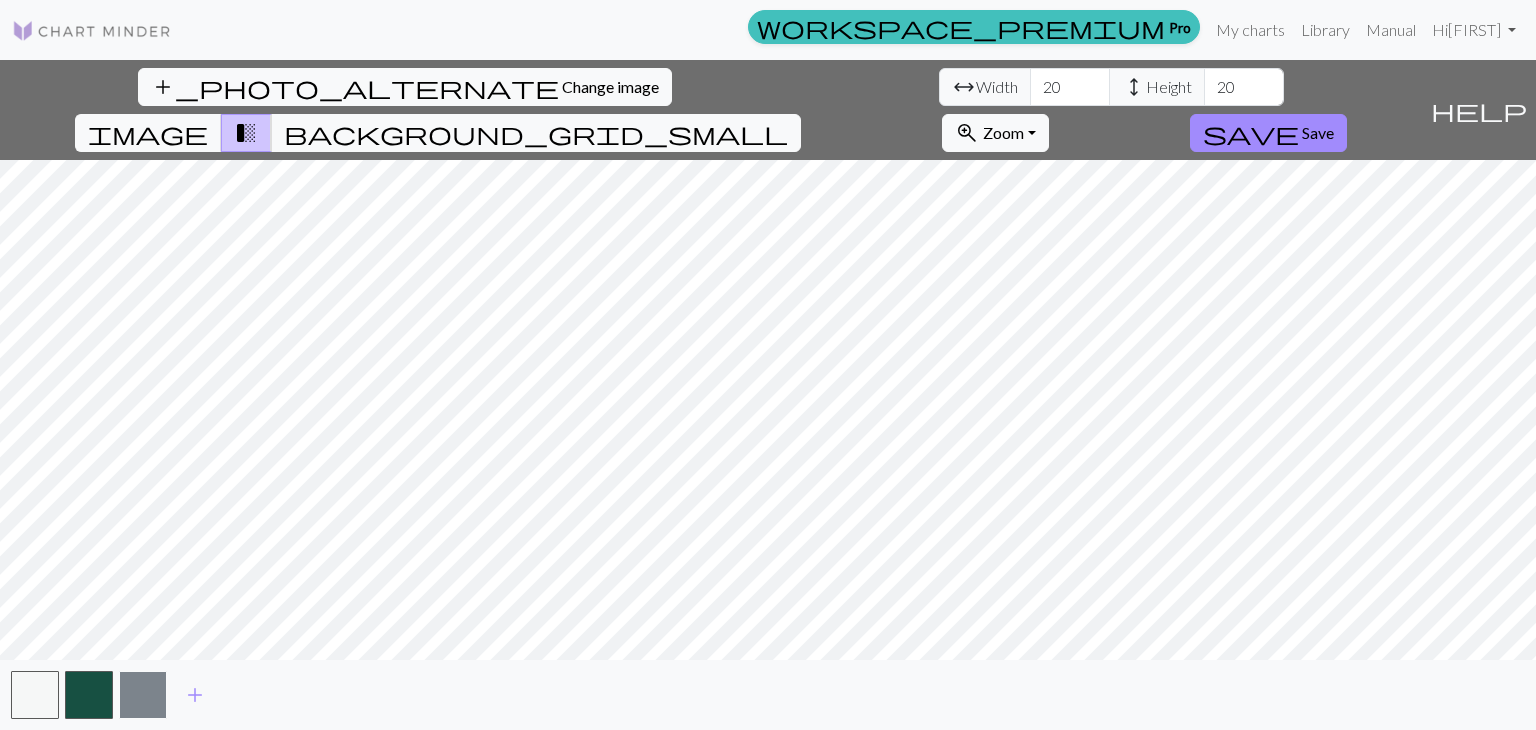 click at bounding box center (143, 695) 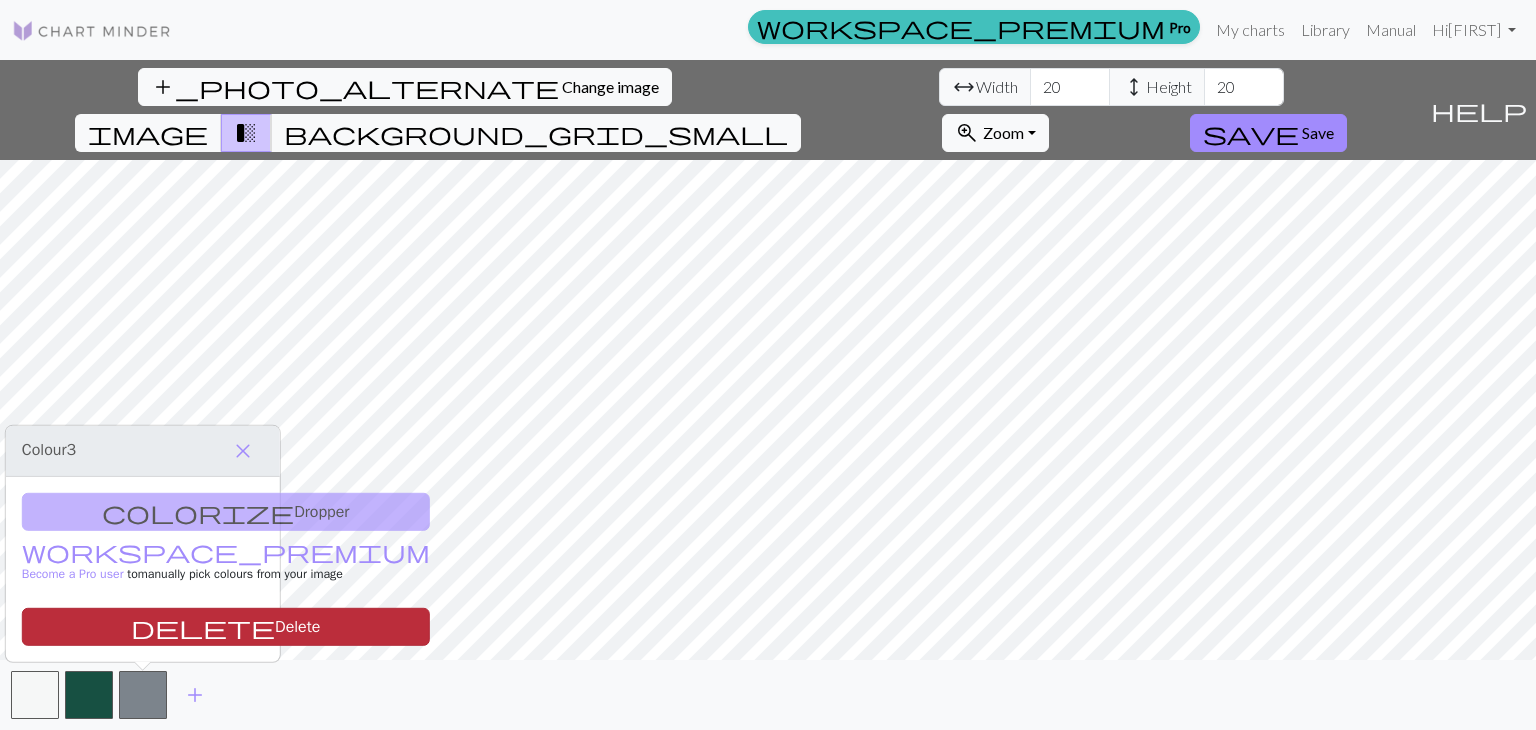 click on "delete Delete" at bounding box center (226, 627) 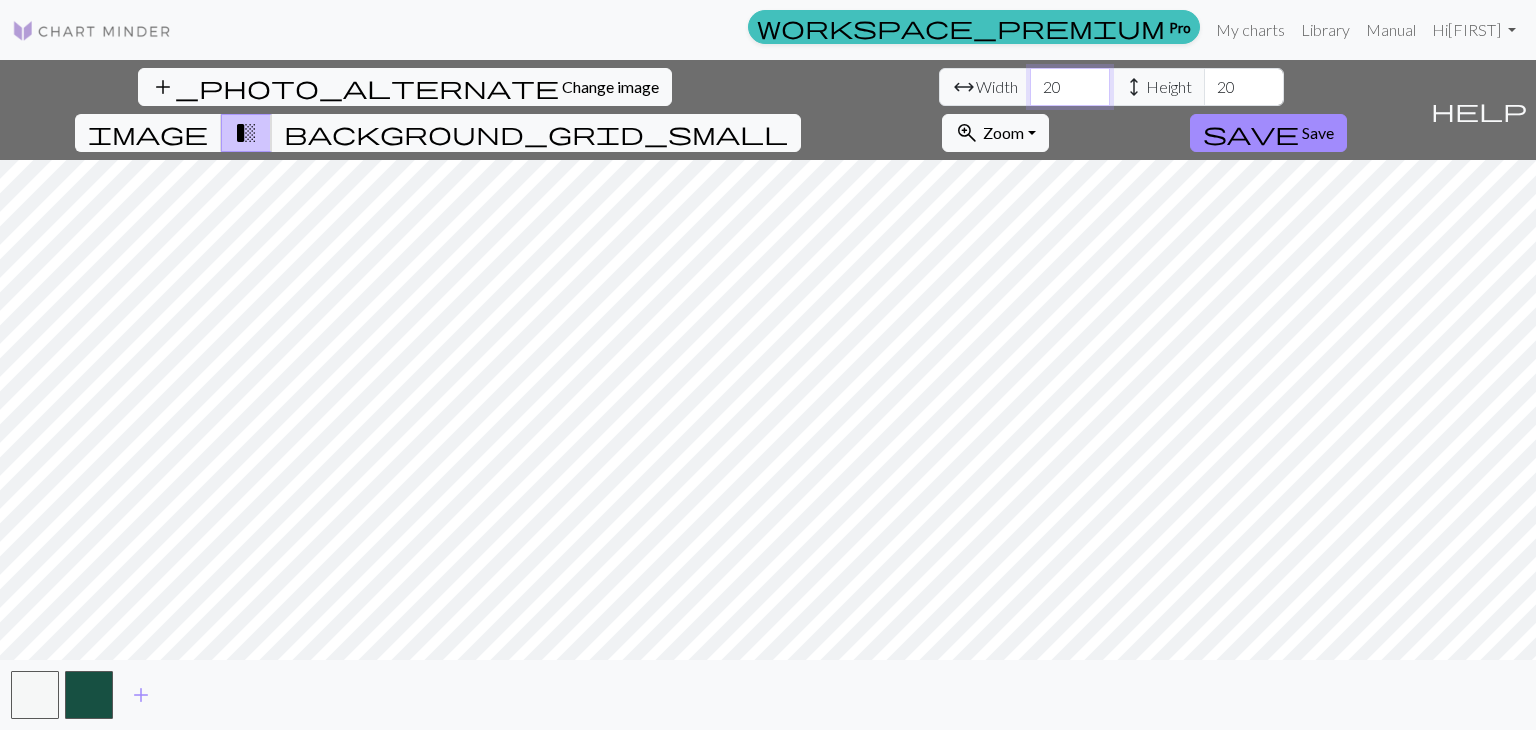 click on "20" at bounding box center (1070, 87) 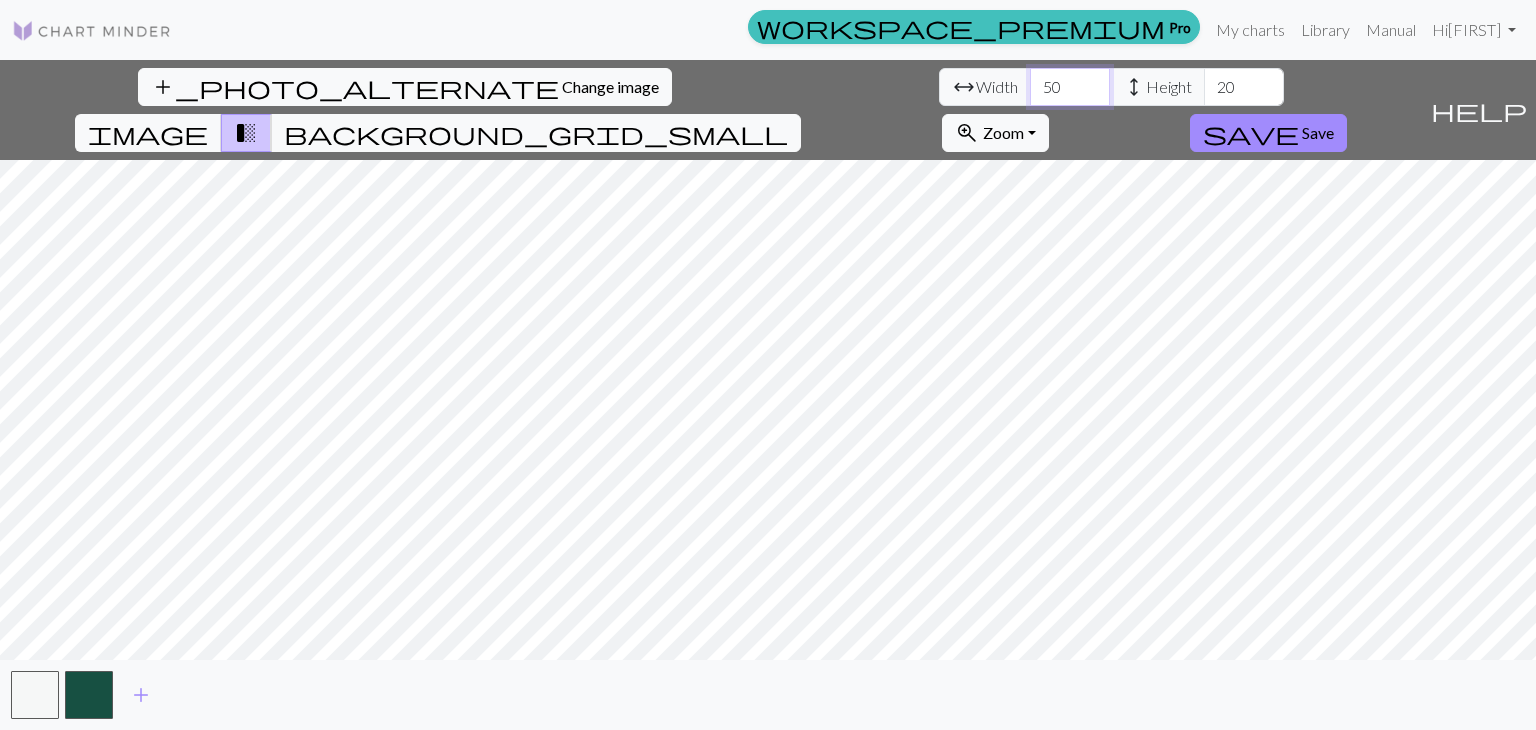 type on "50" 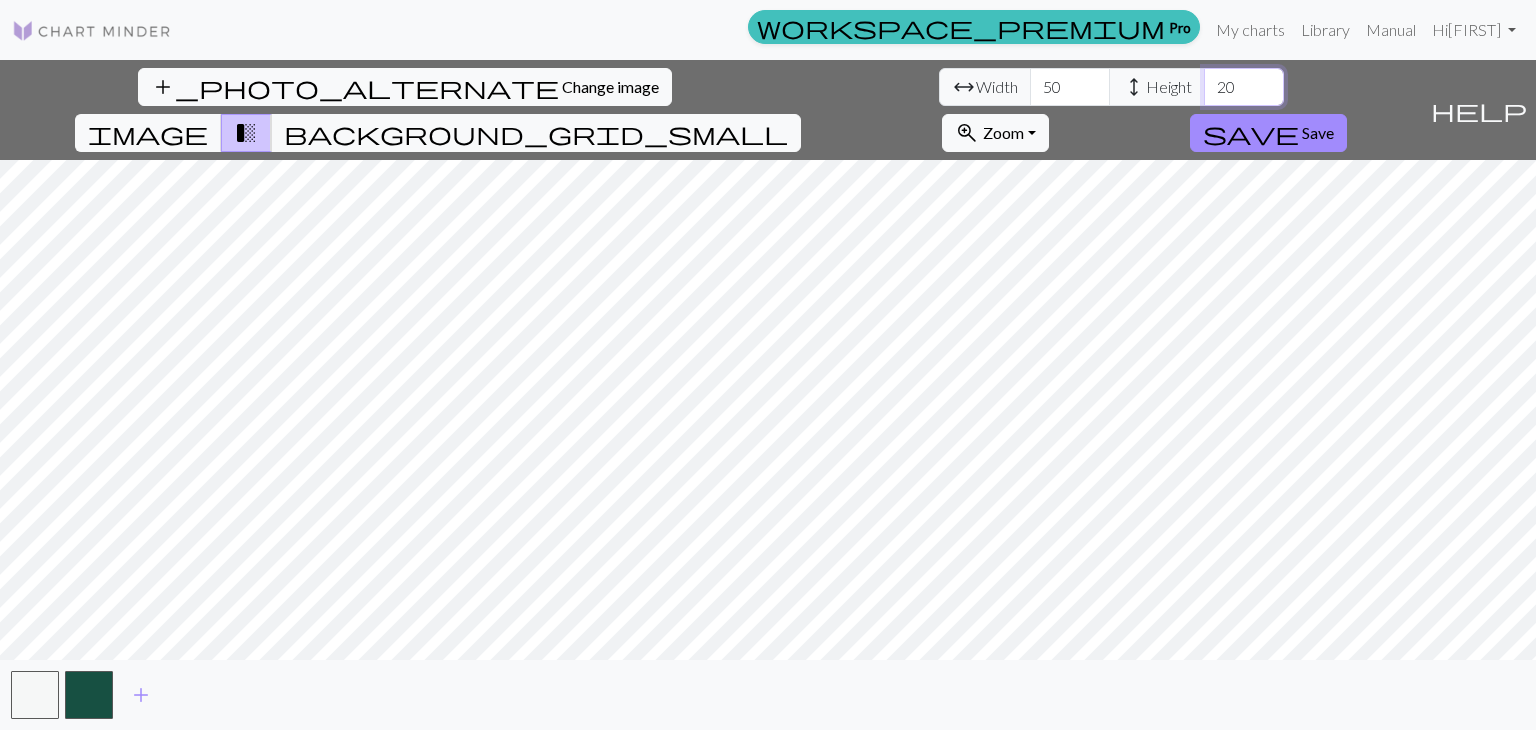 click on "20" at bounding box center (1244, 87) 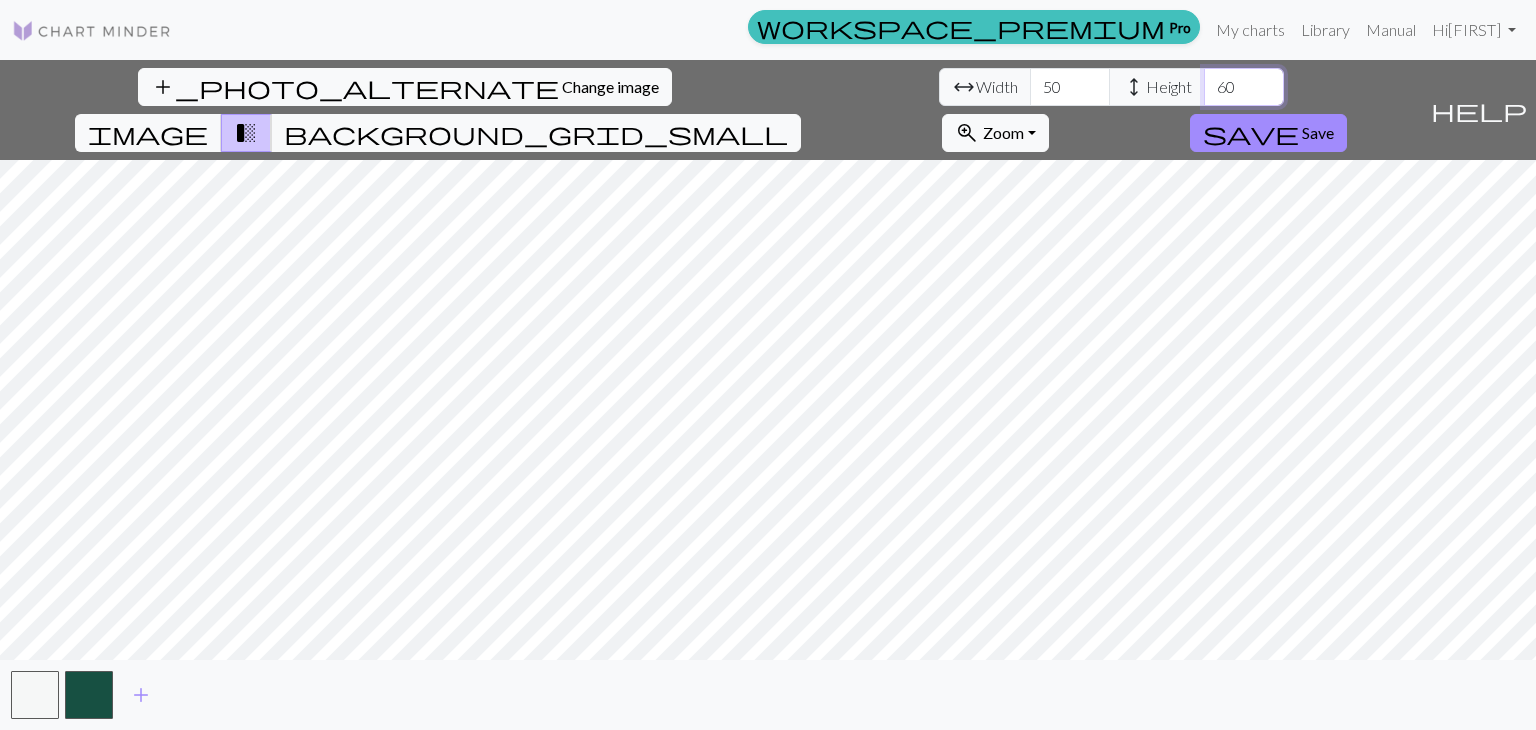 type on "60" 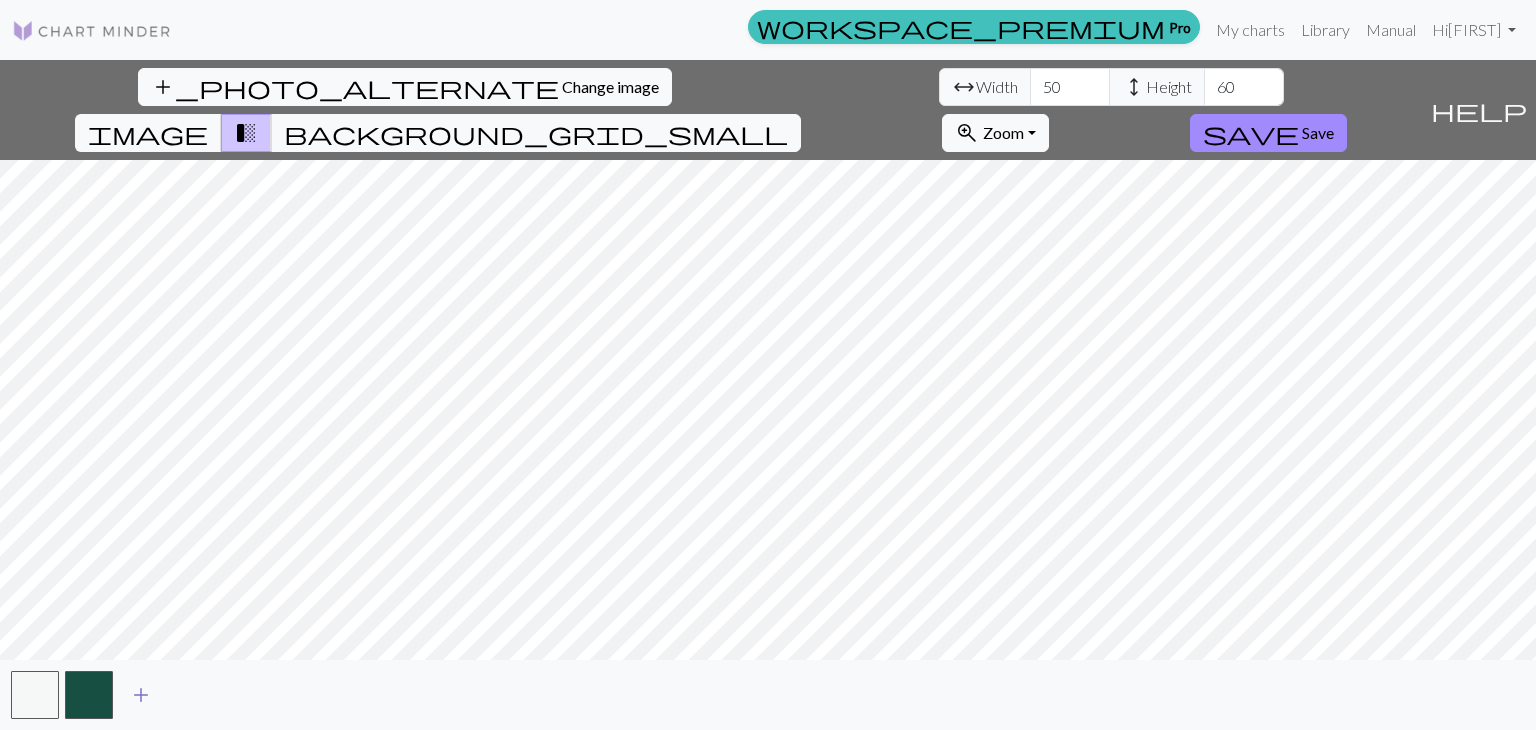 click on "add" at bounding box center (141, 695) 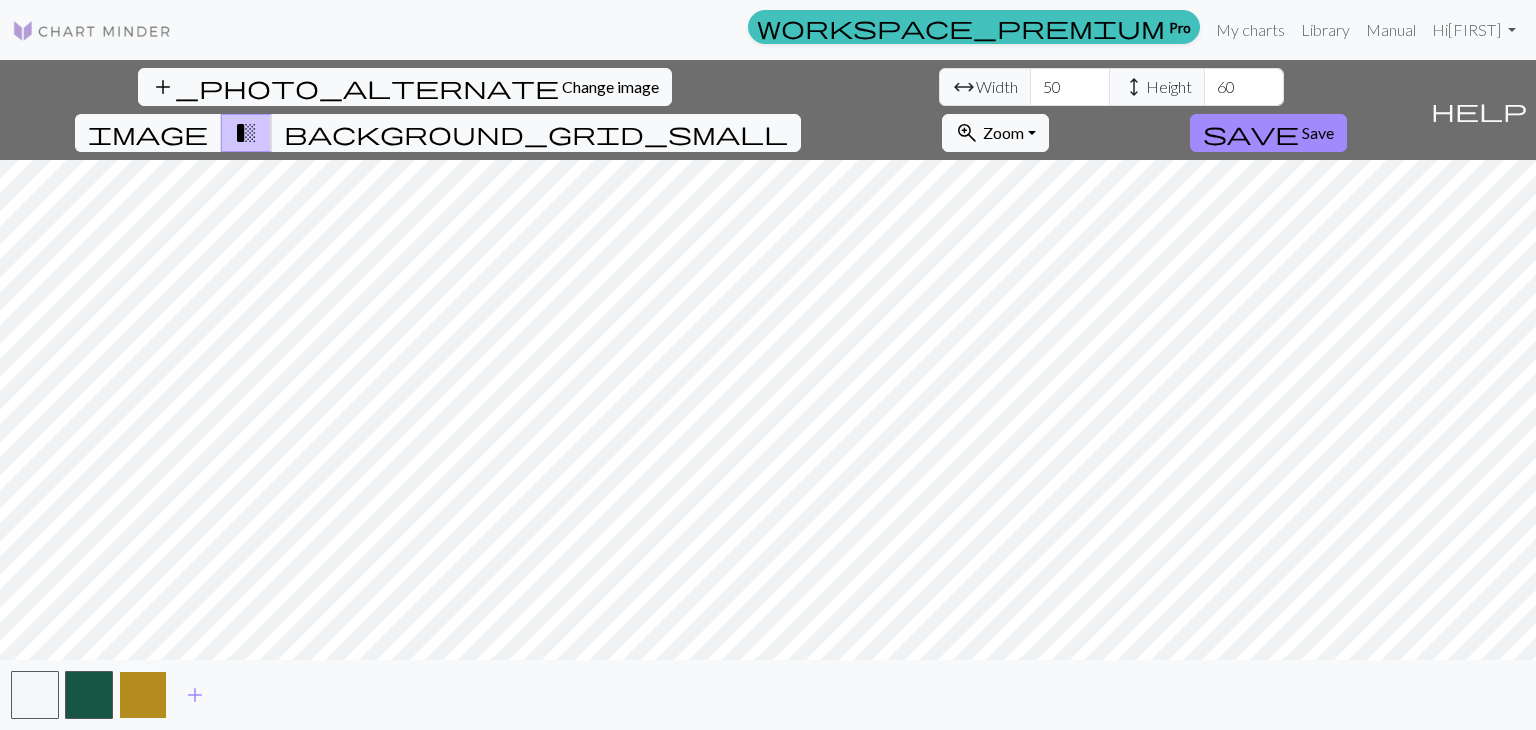 click at bounding box center (143, 695) 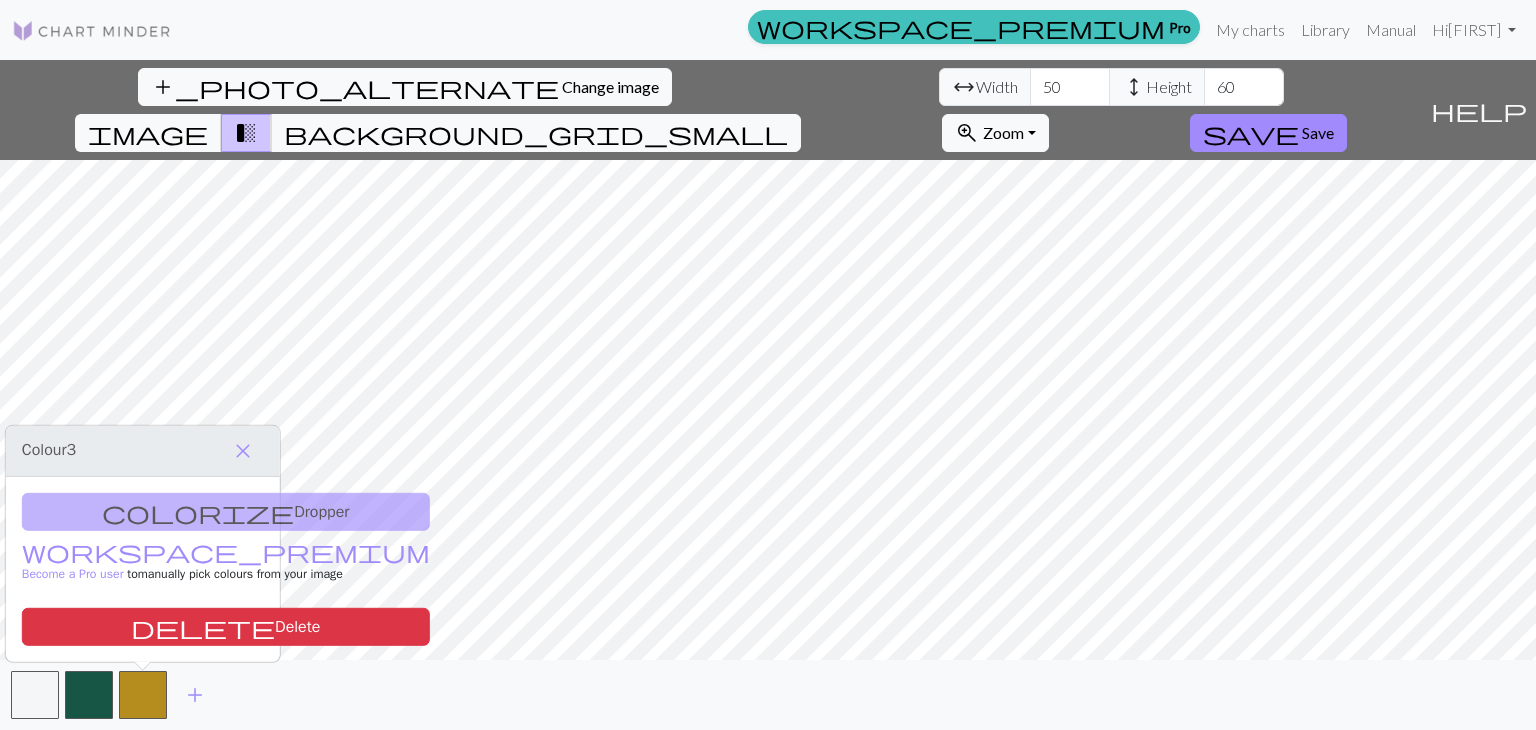 click on "colorize Dropper workspace_premium Become a Pro user   to  manually pick colours from your image delete Delete" at bounding box center (143, 569) 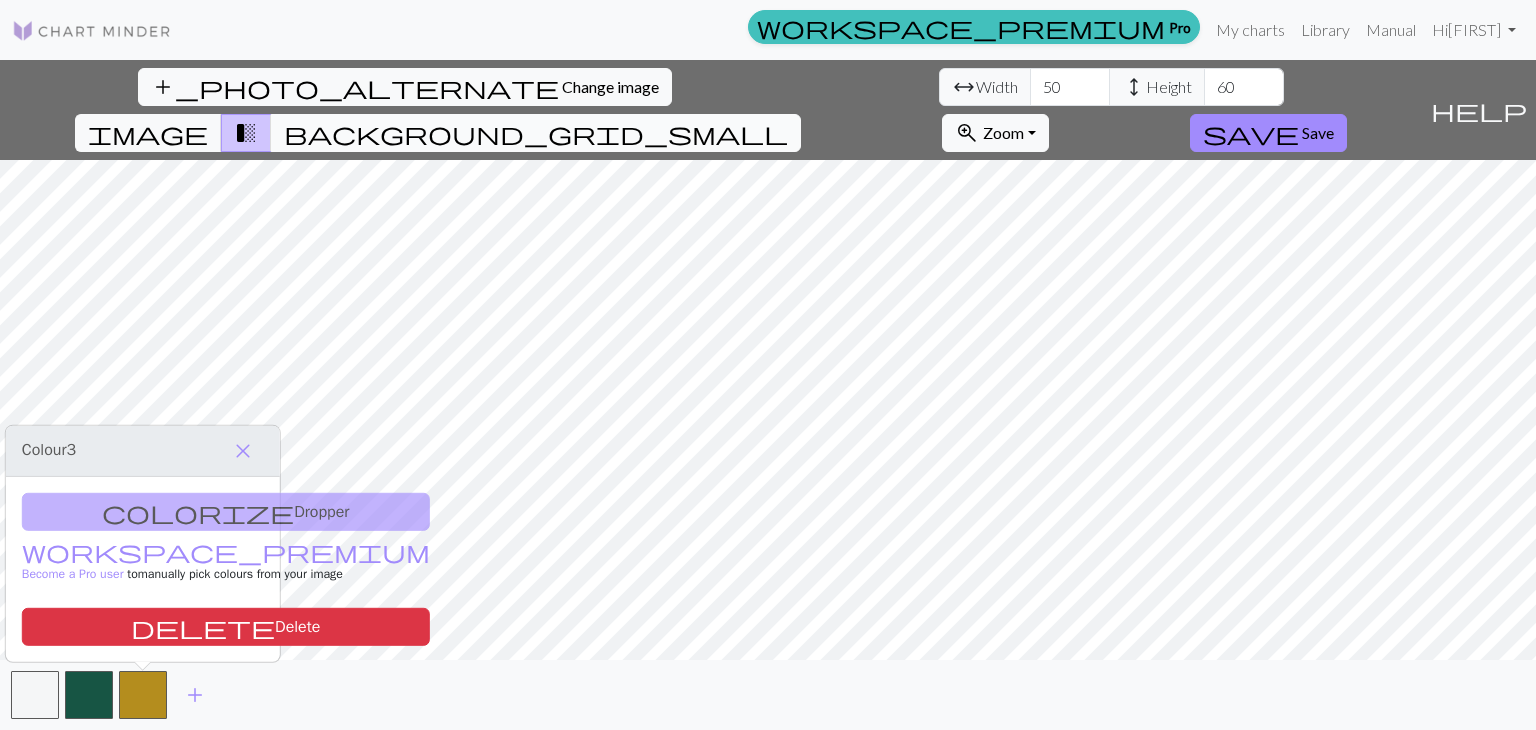 click on "background_grid_small" at bounding box center [536, 133] 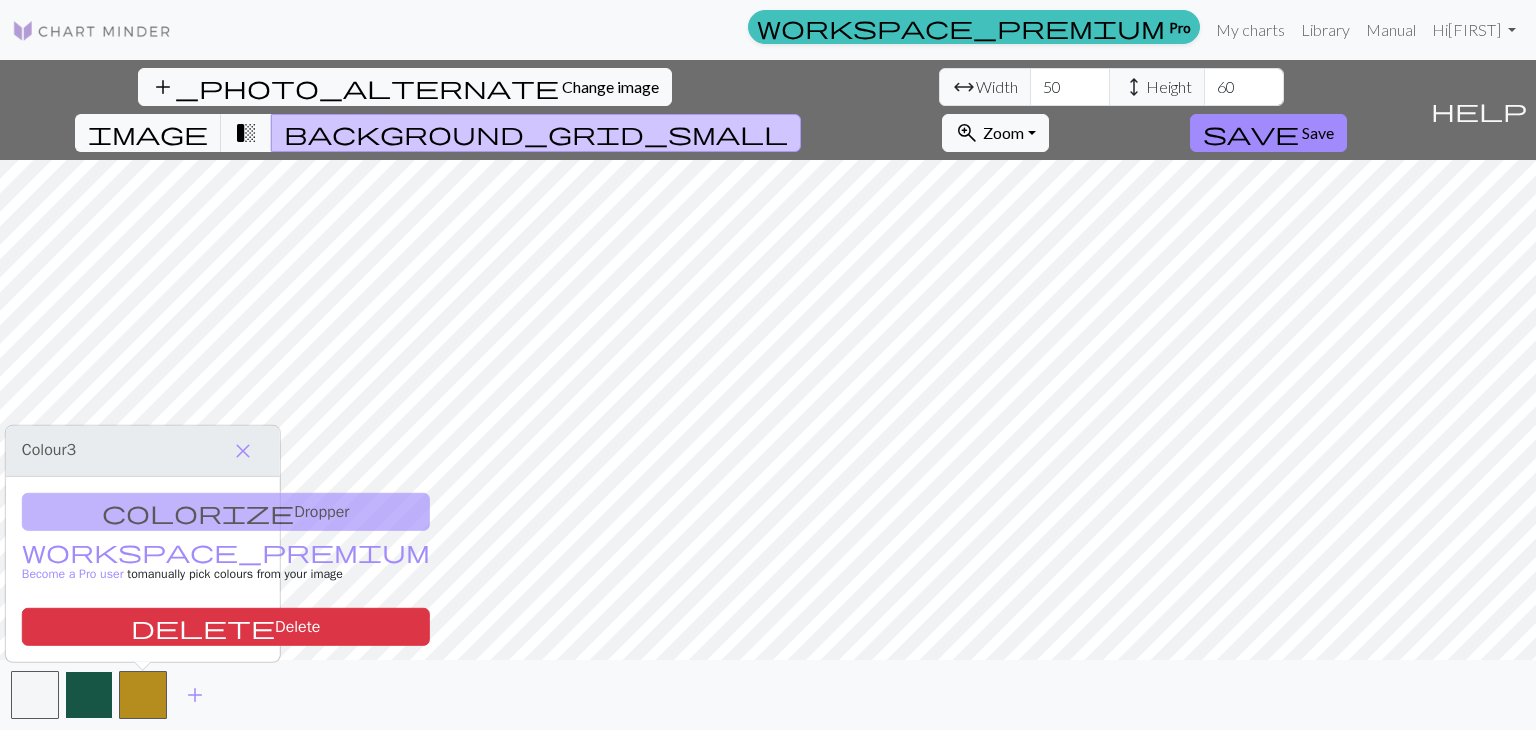 click at bounding box center [89, 695] 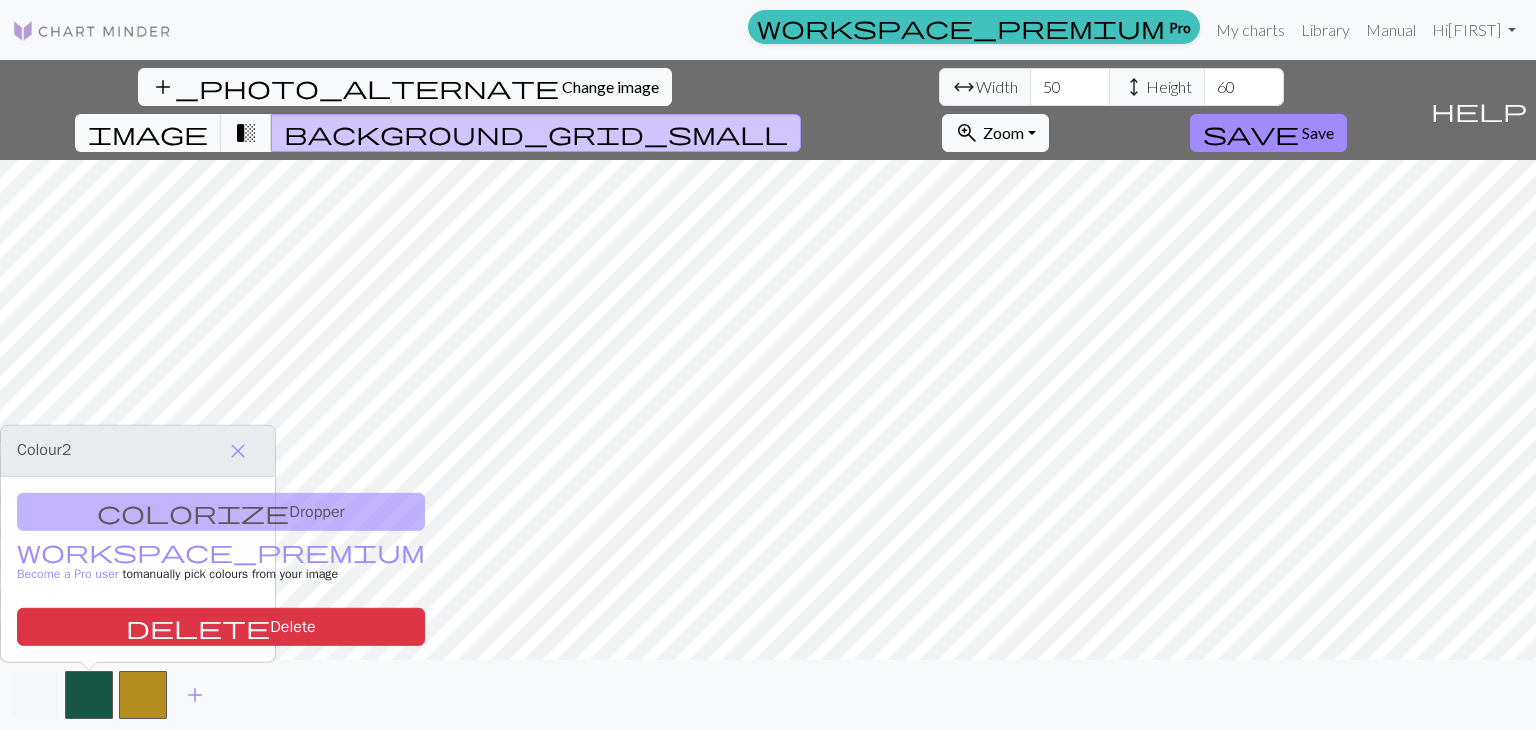 click at bounding box center (35, 695) 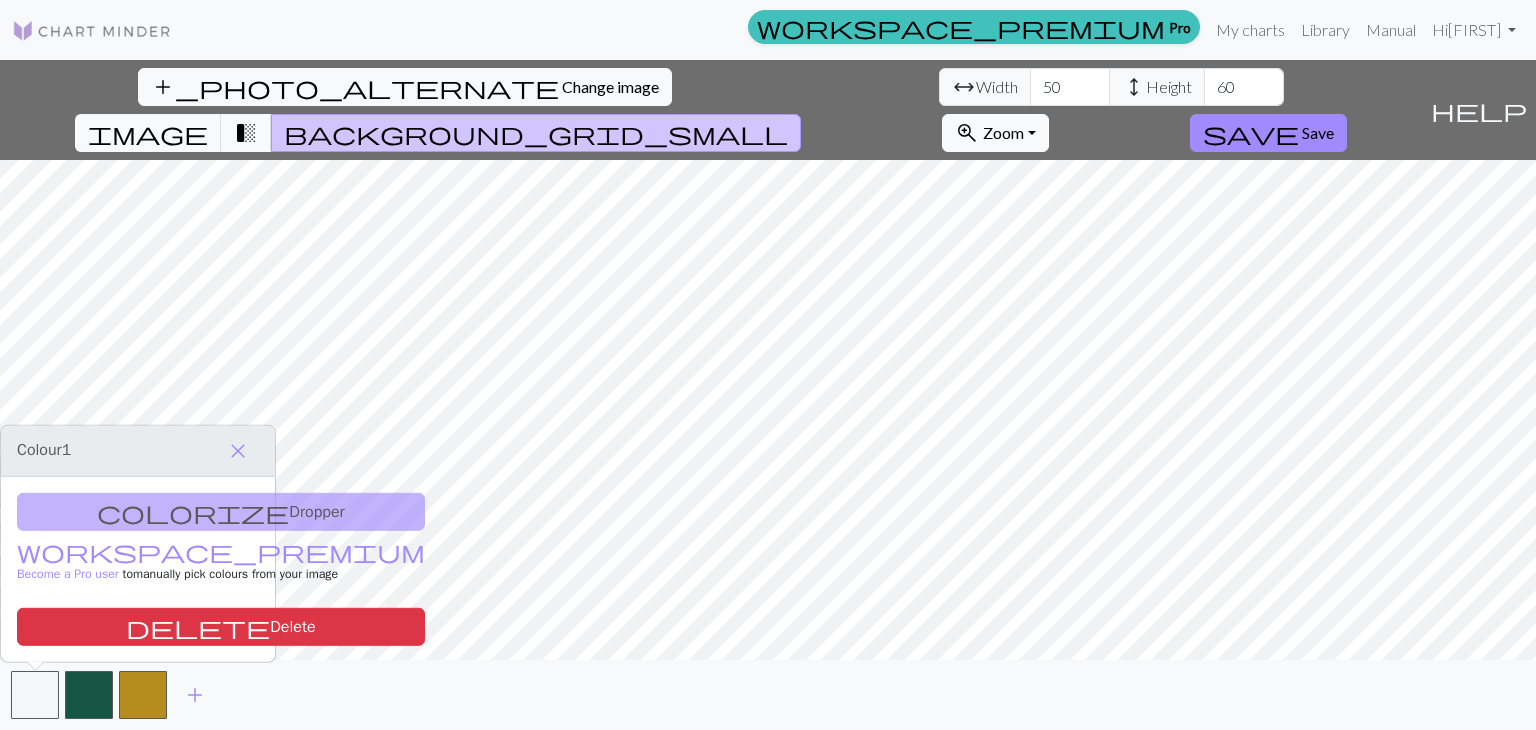 click on "zoom_in Zoom Zoom" at bounding box center (995, 133) 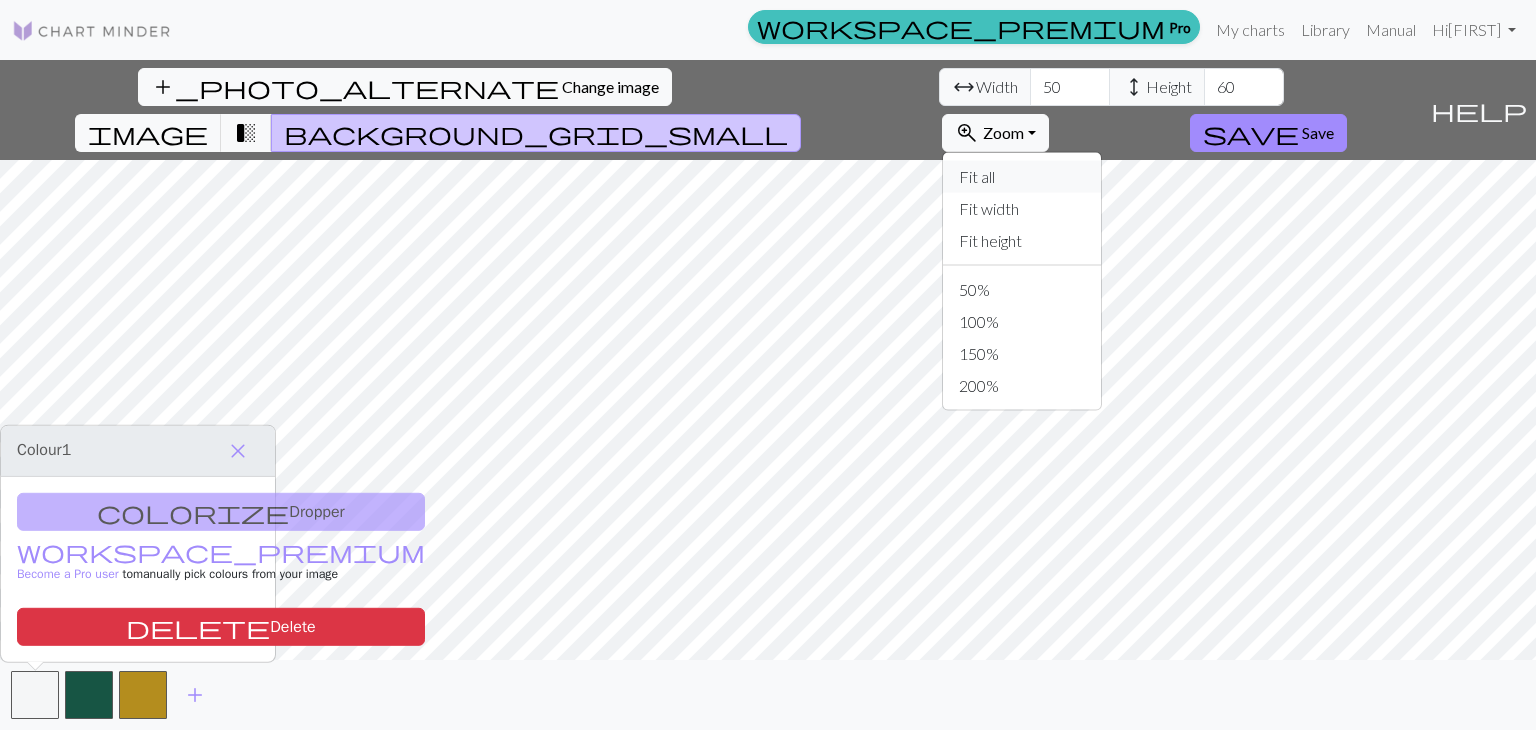 click on "Fit all" at bounding box center (1022, 177) 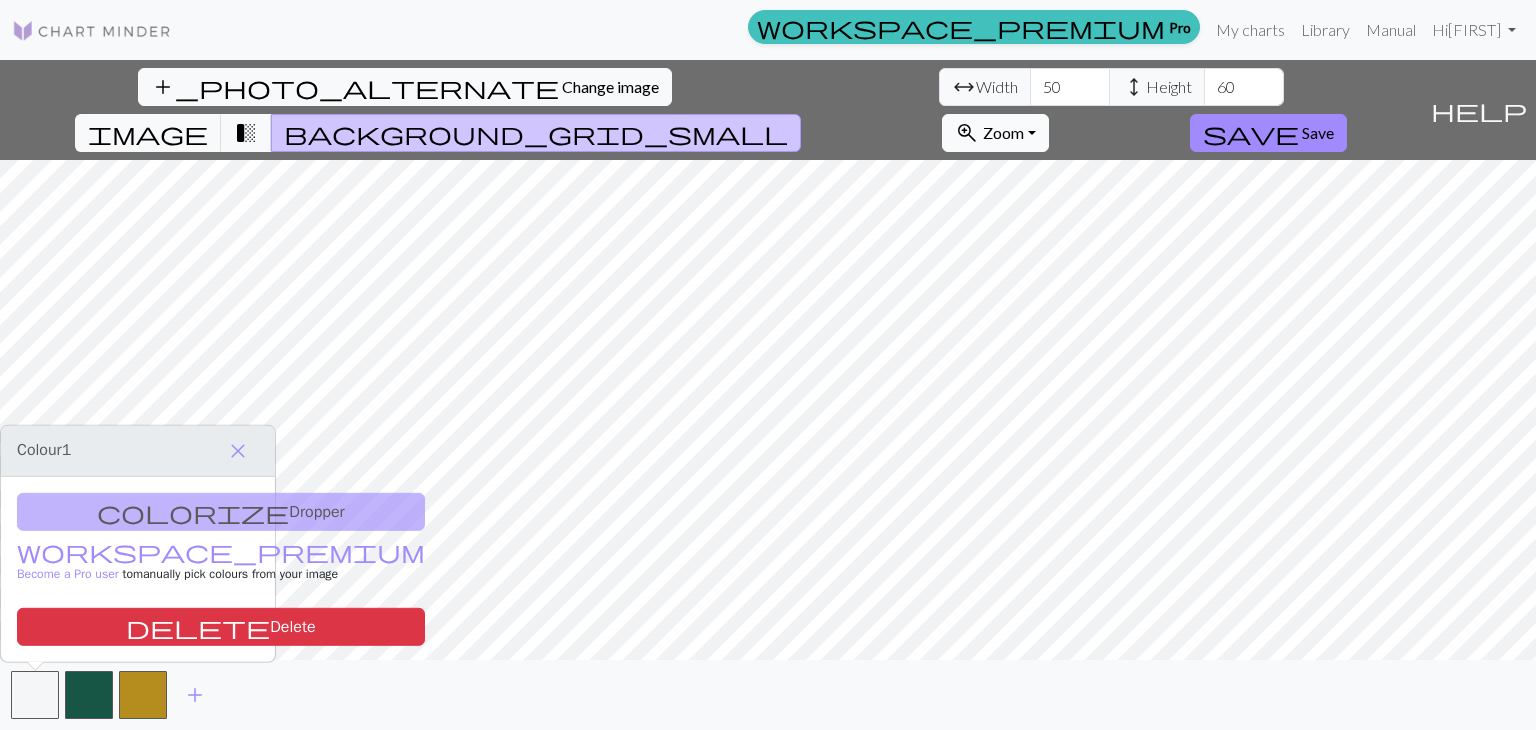 click on "Zoom" at bounding box center [1003, 132] 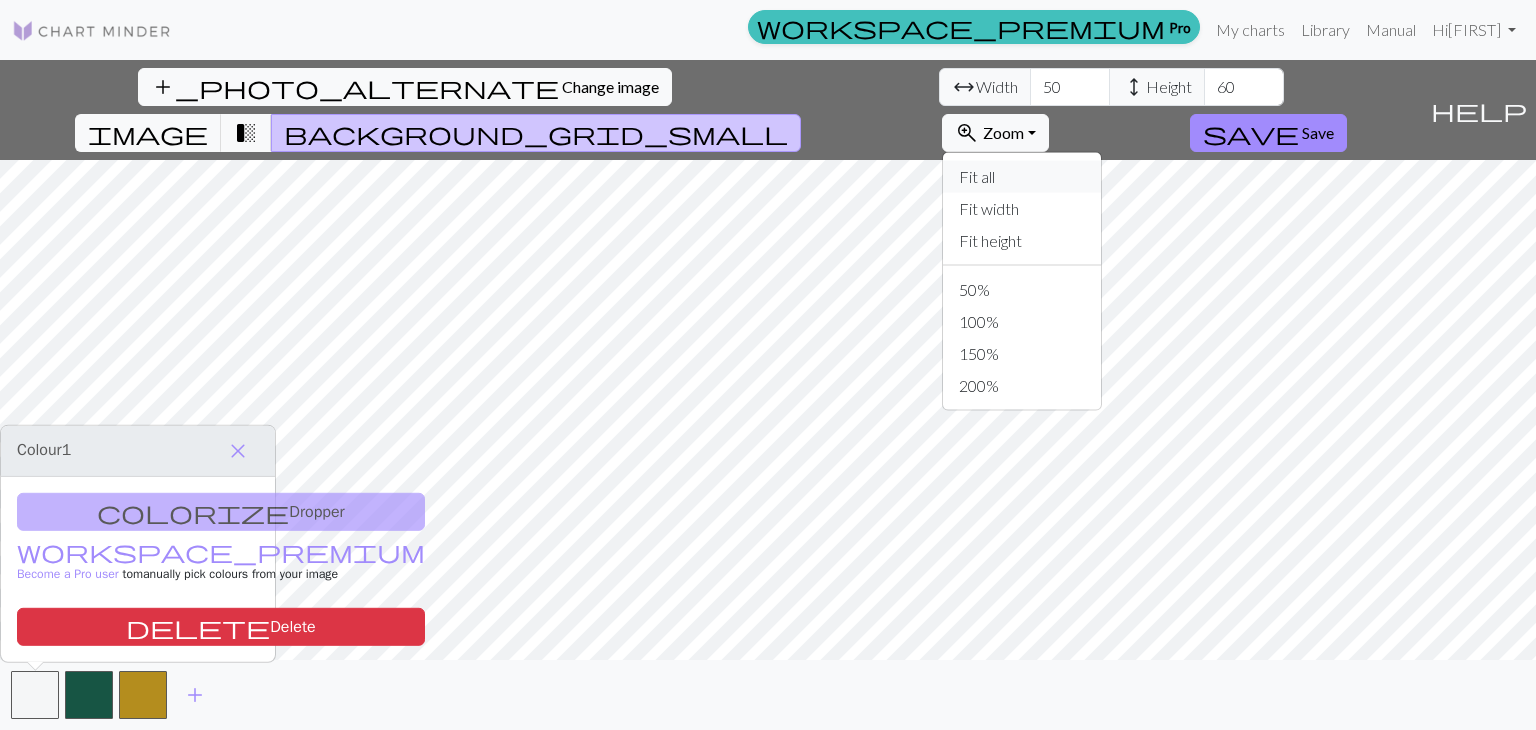 click on "Fit all" at bounding box center (1022, 177) 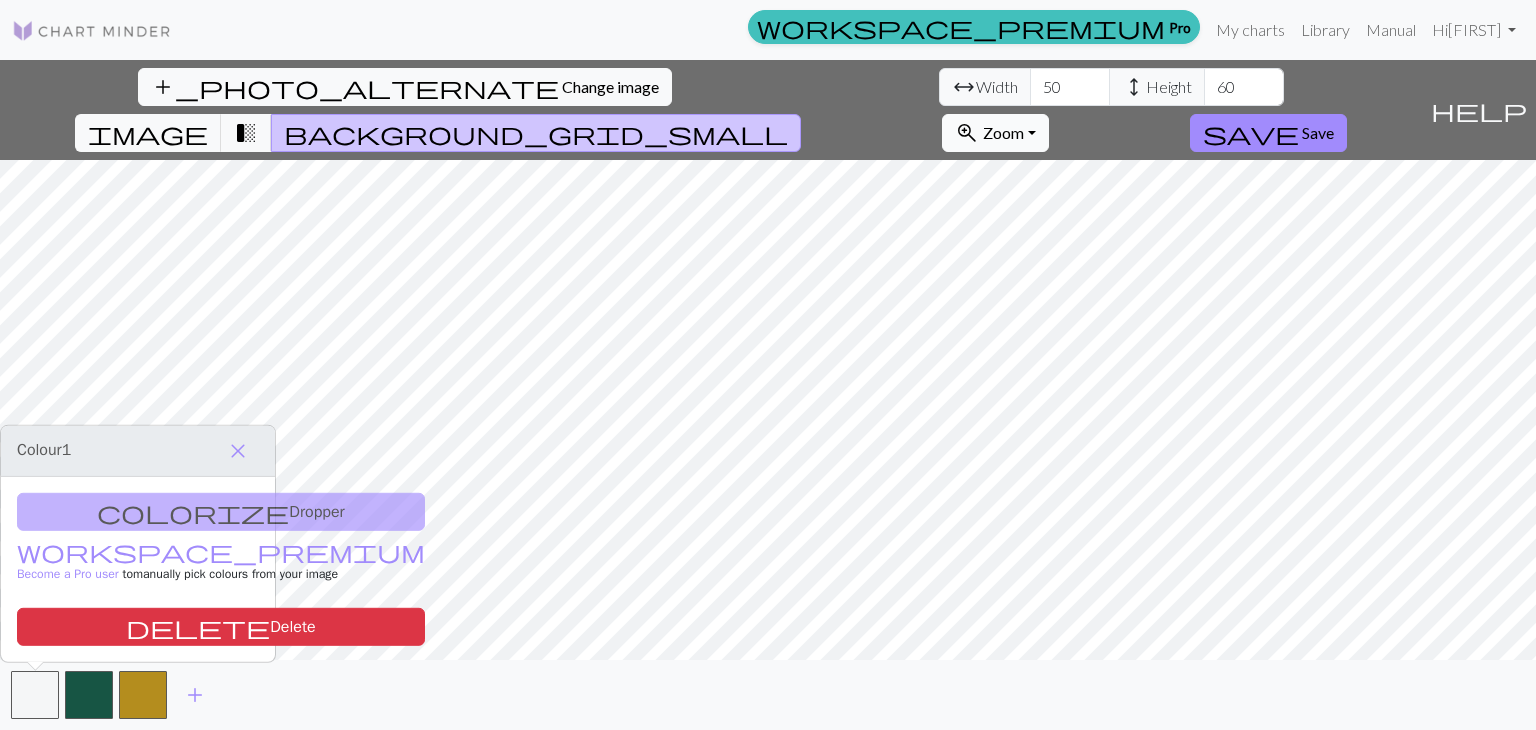 click on "zoom_in Zoom Zoom" at bounding box center [995, 133] 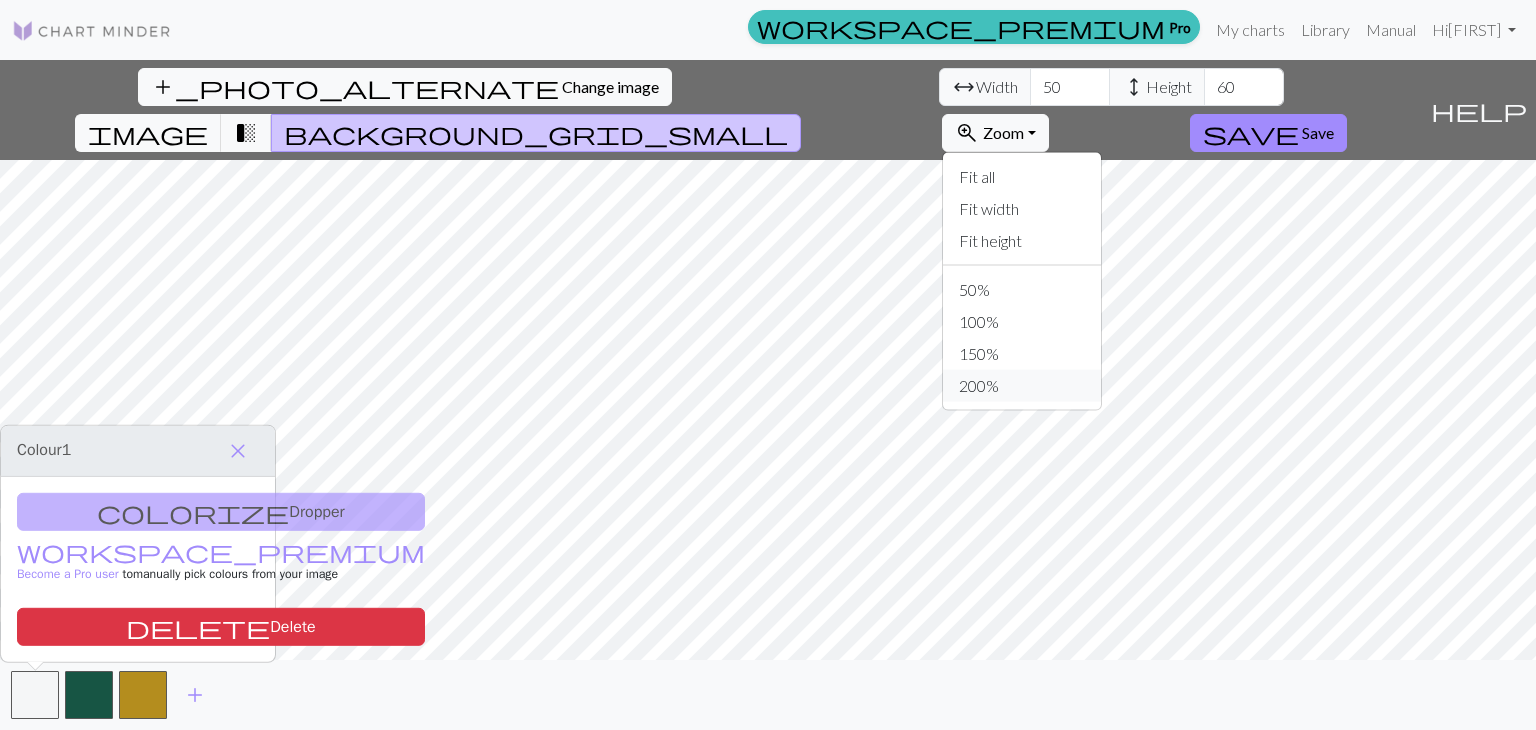 click on "200%" at bounding box center [1022, 386] 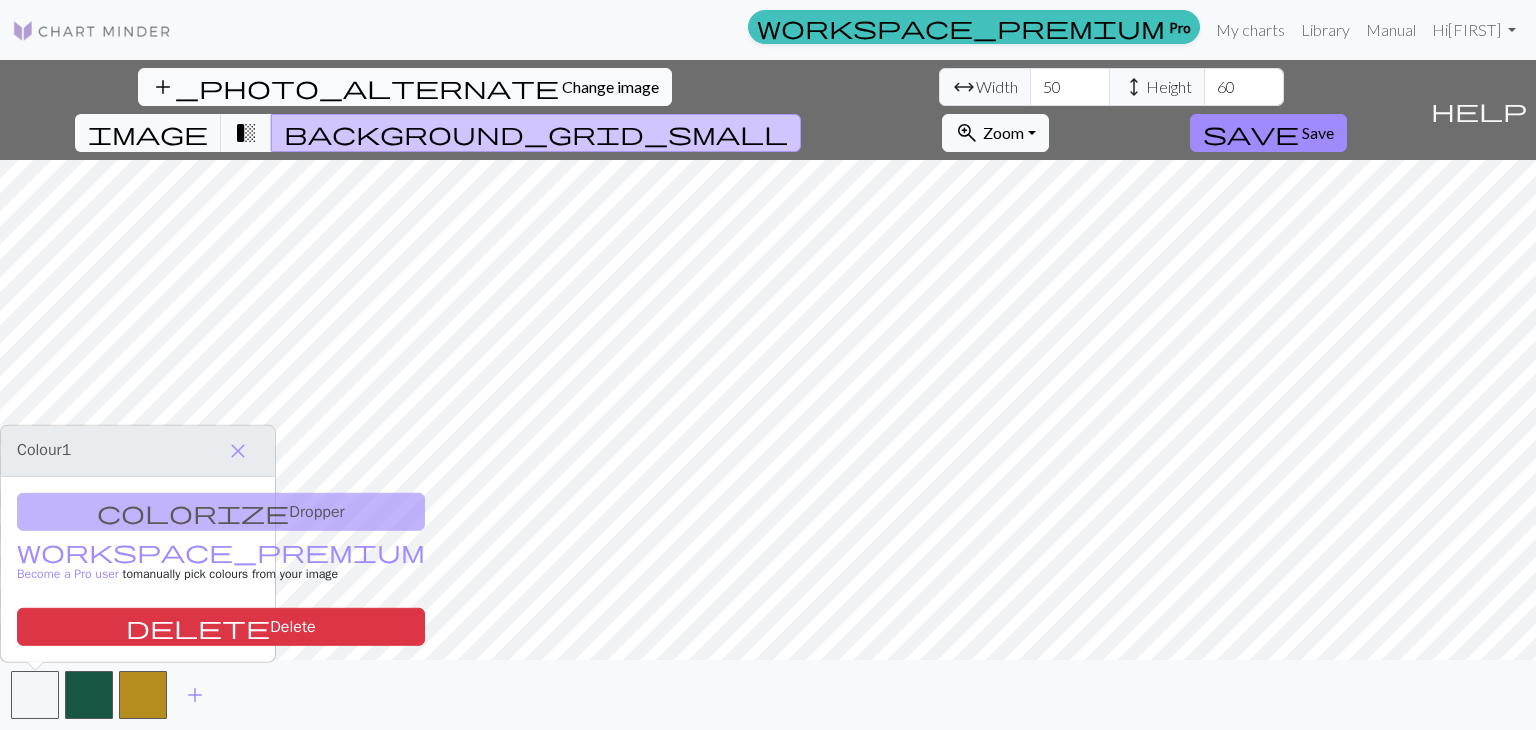 click on "add_photo_alternate   Change image" at bounding box center [405, 87] 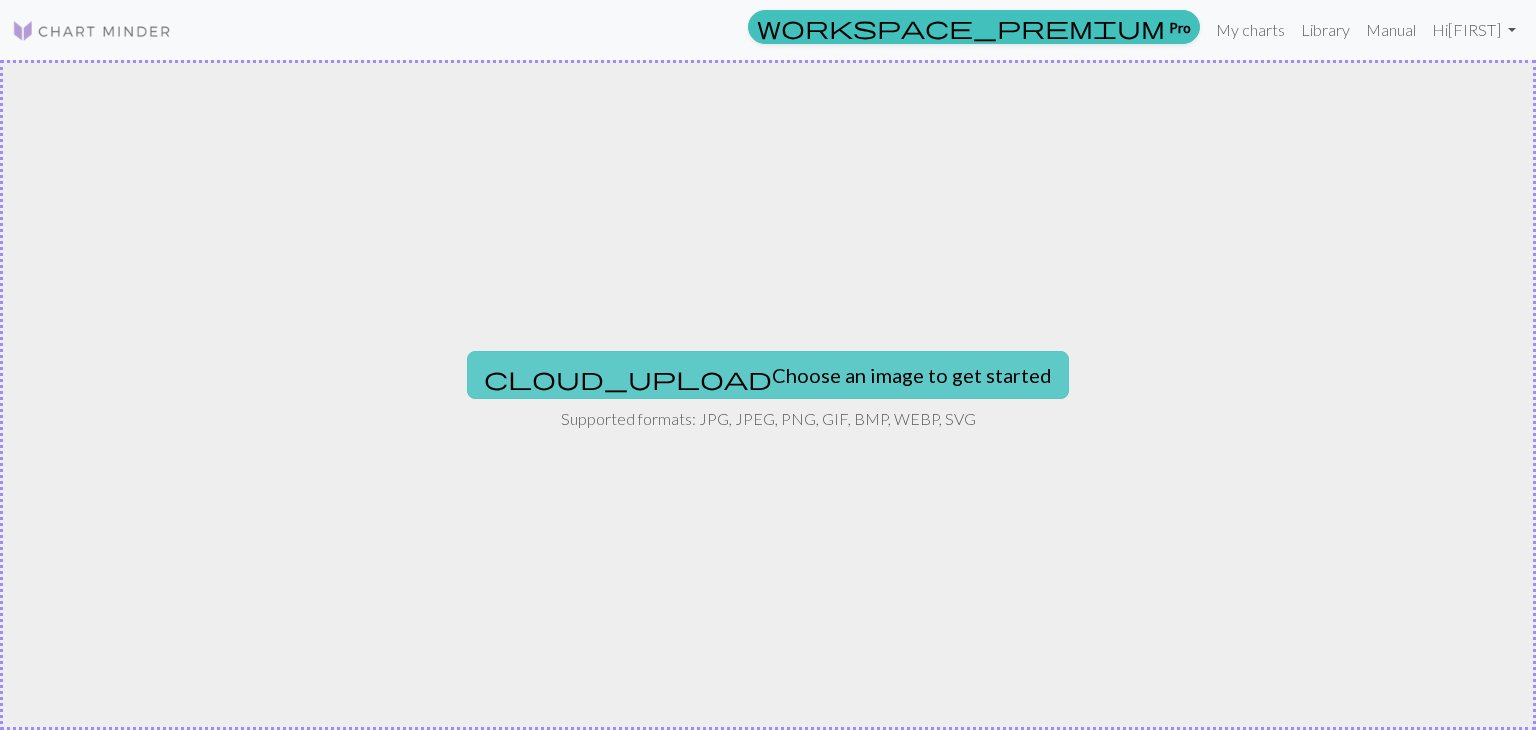 click on "cloud_upload  Choose an image to get started" at bounding box center (768, 375) 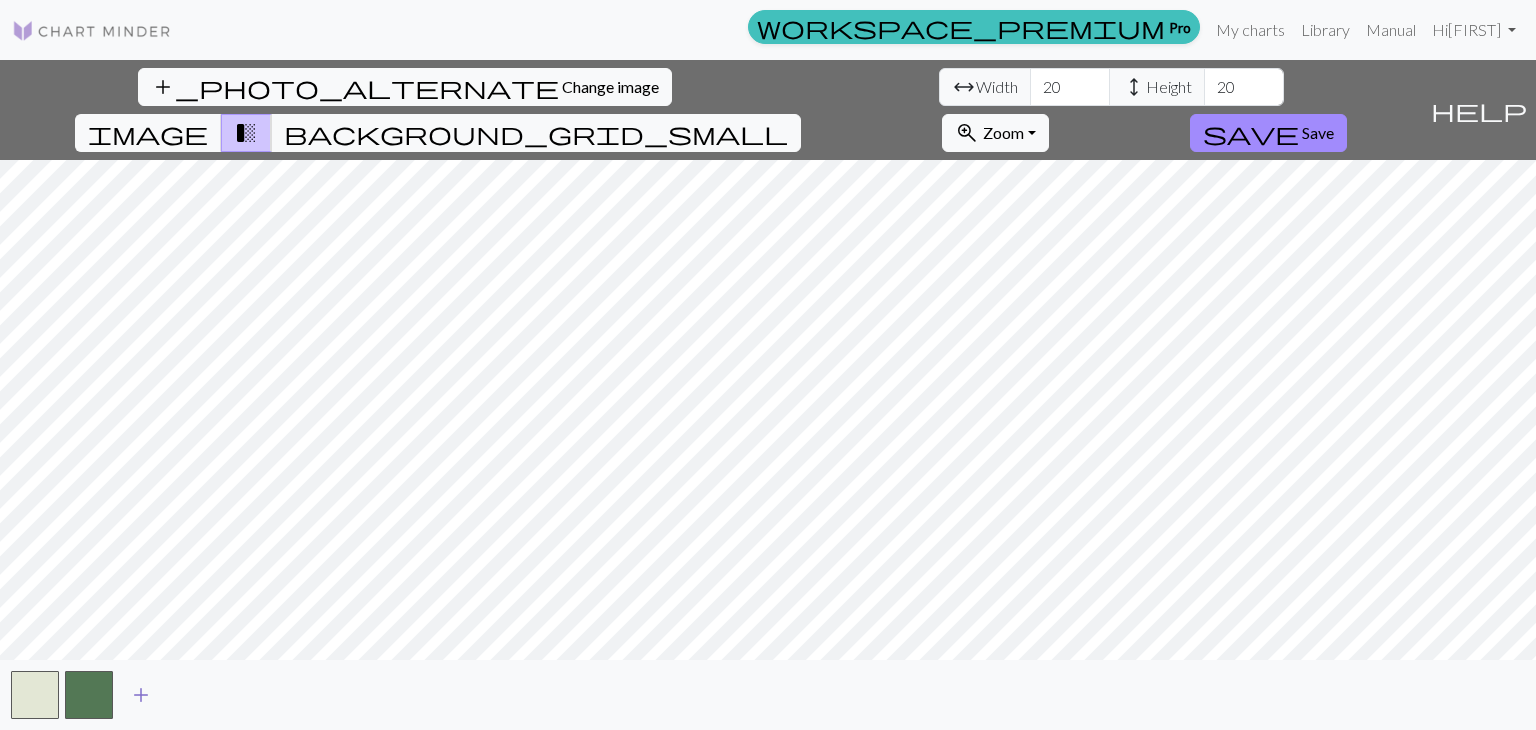click on "add" at bounding box center (141, 695) 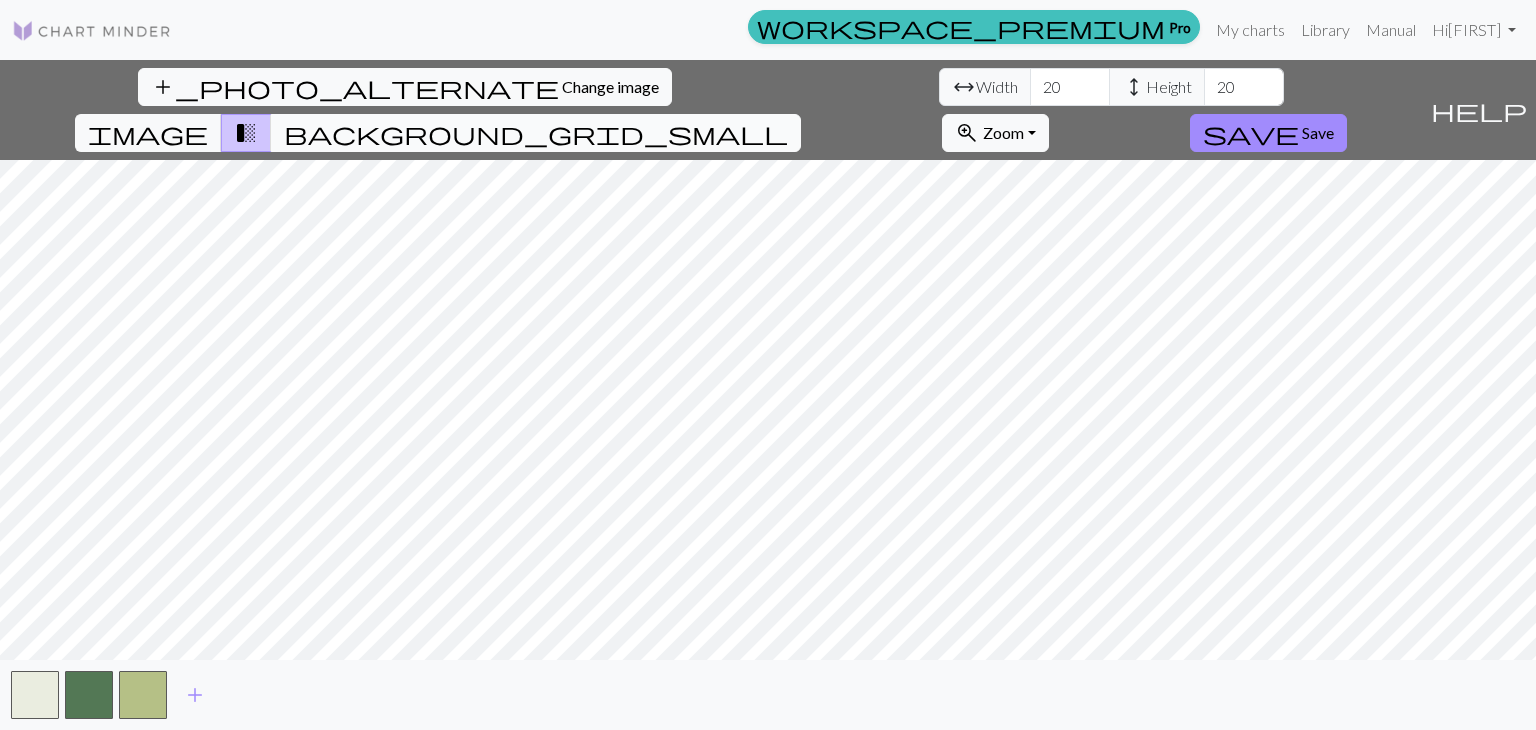 click on "background_grid_small" at bounding box center (536, 133) 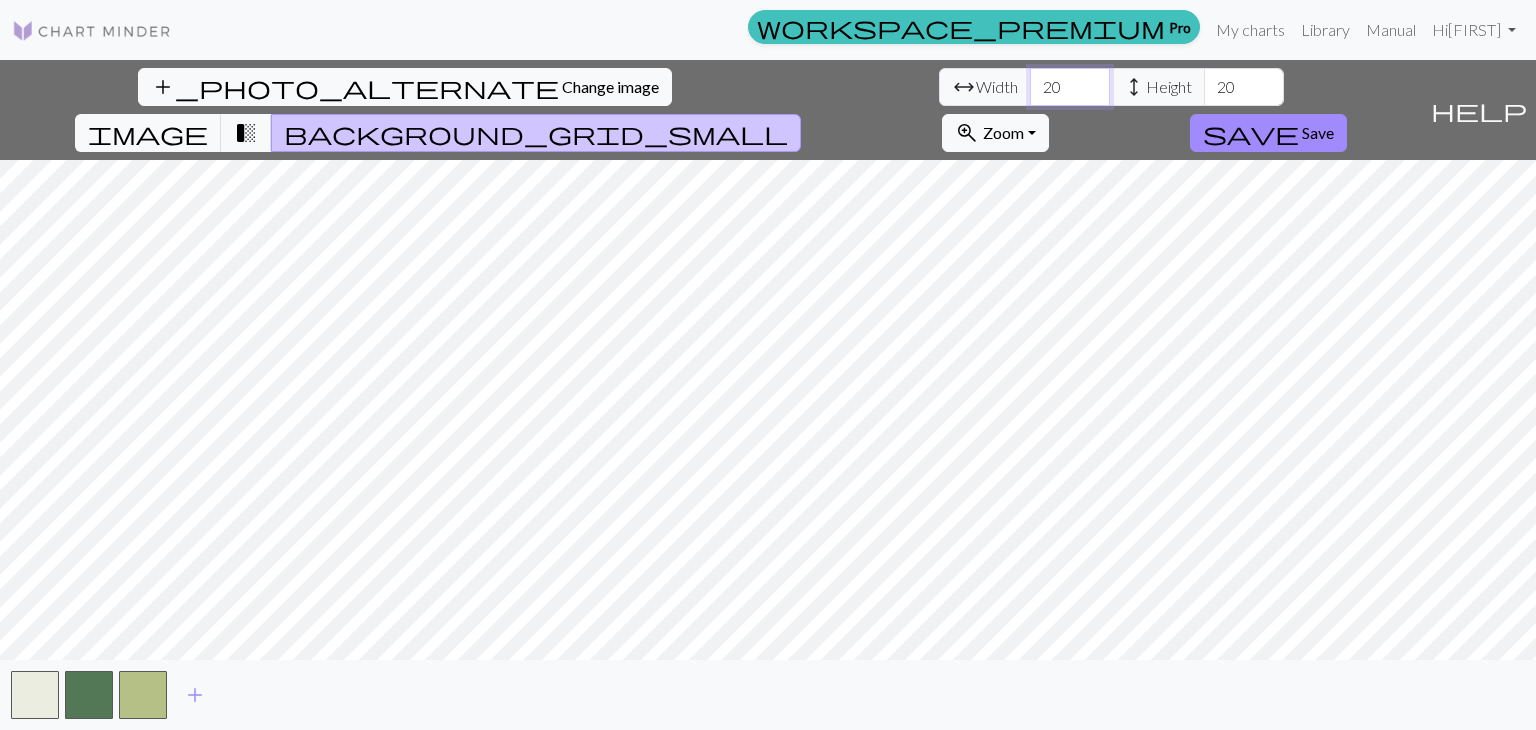 click on "20" at bounding box center (1070, 87) 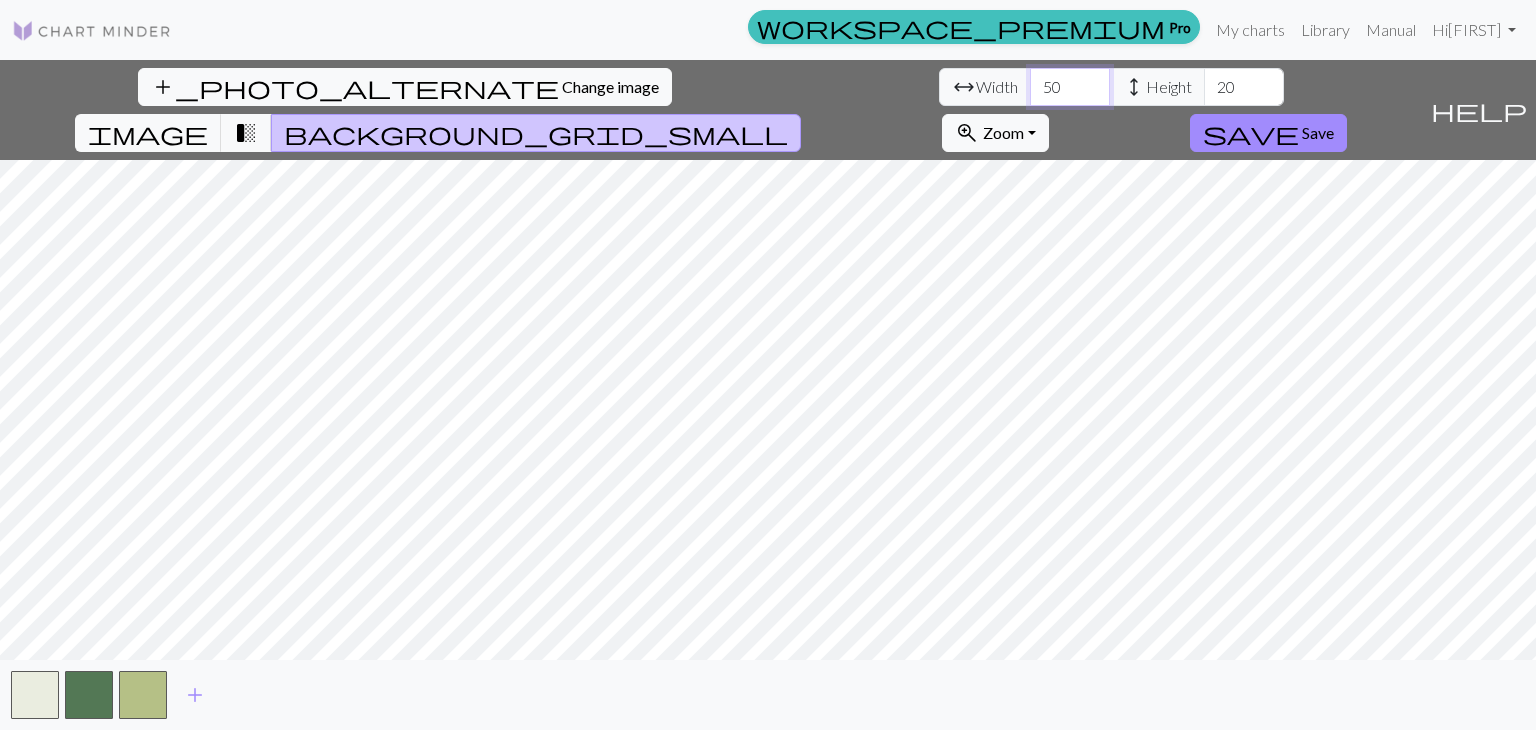 type on "50" 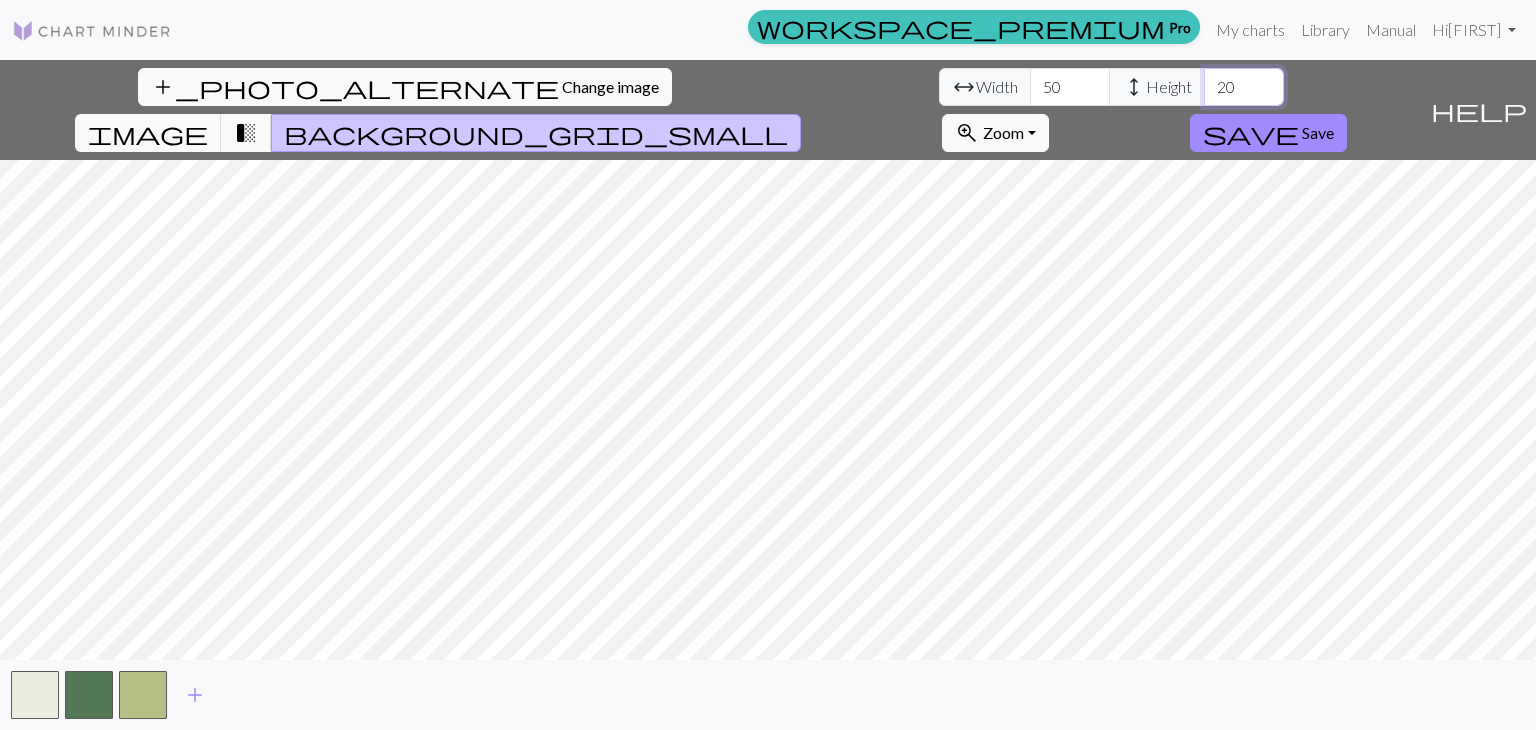 click on "20" at bounding box center [1244, 87] 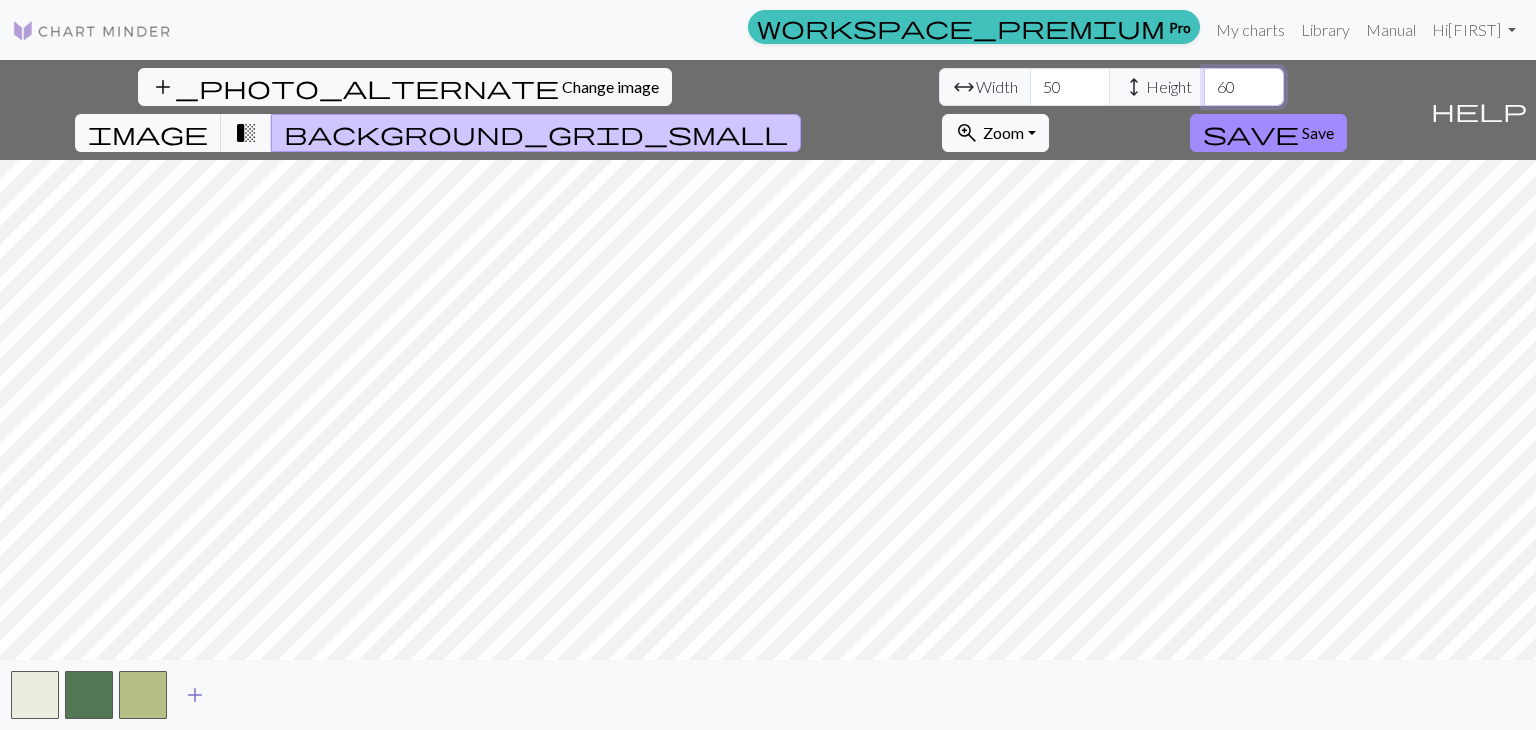 type on "60" 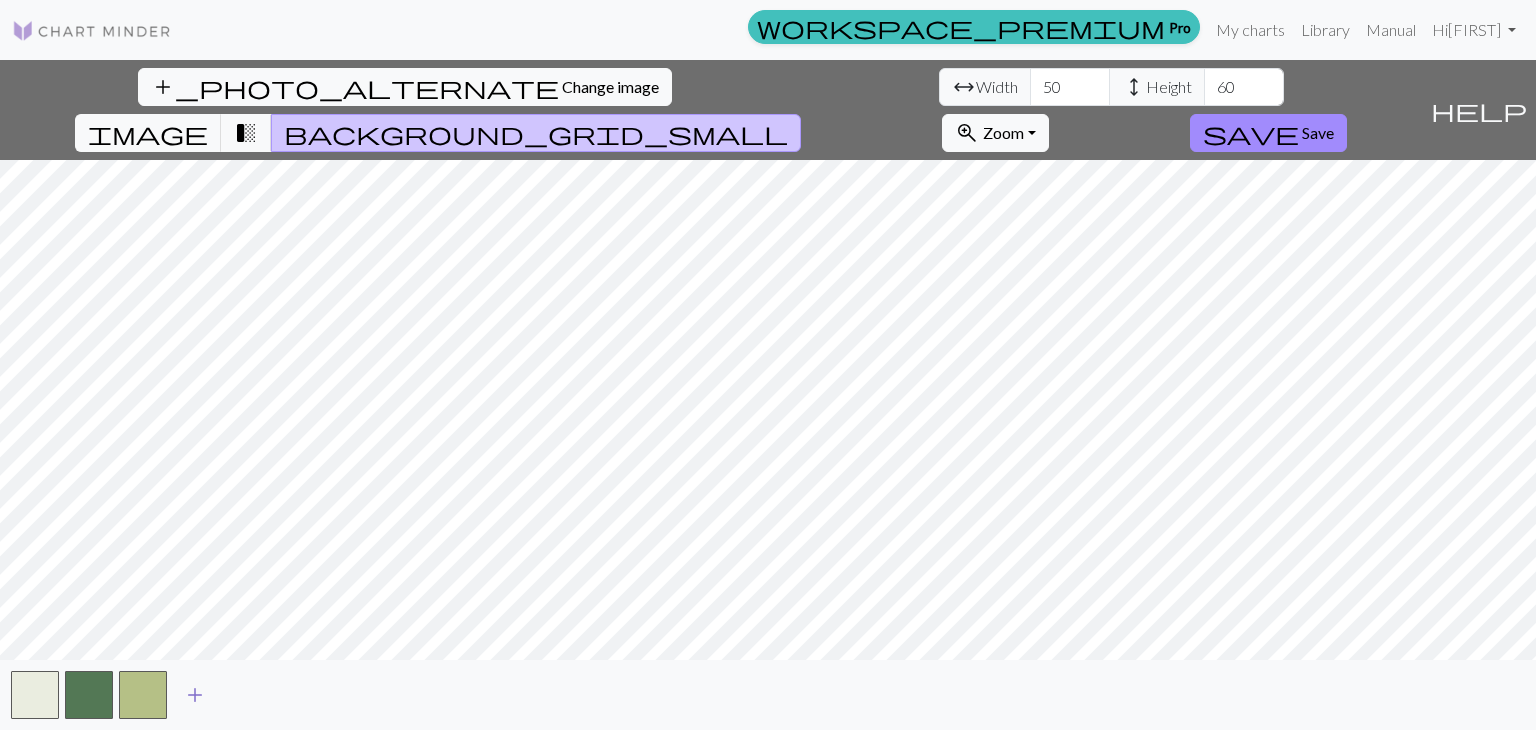 click on "add" at bounding box center [195, 695] 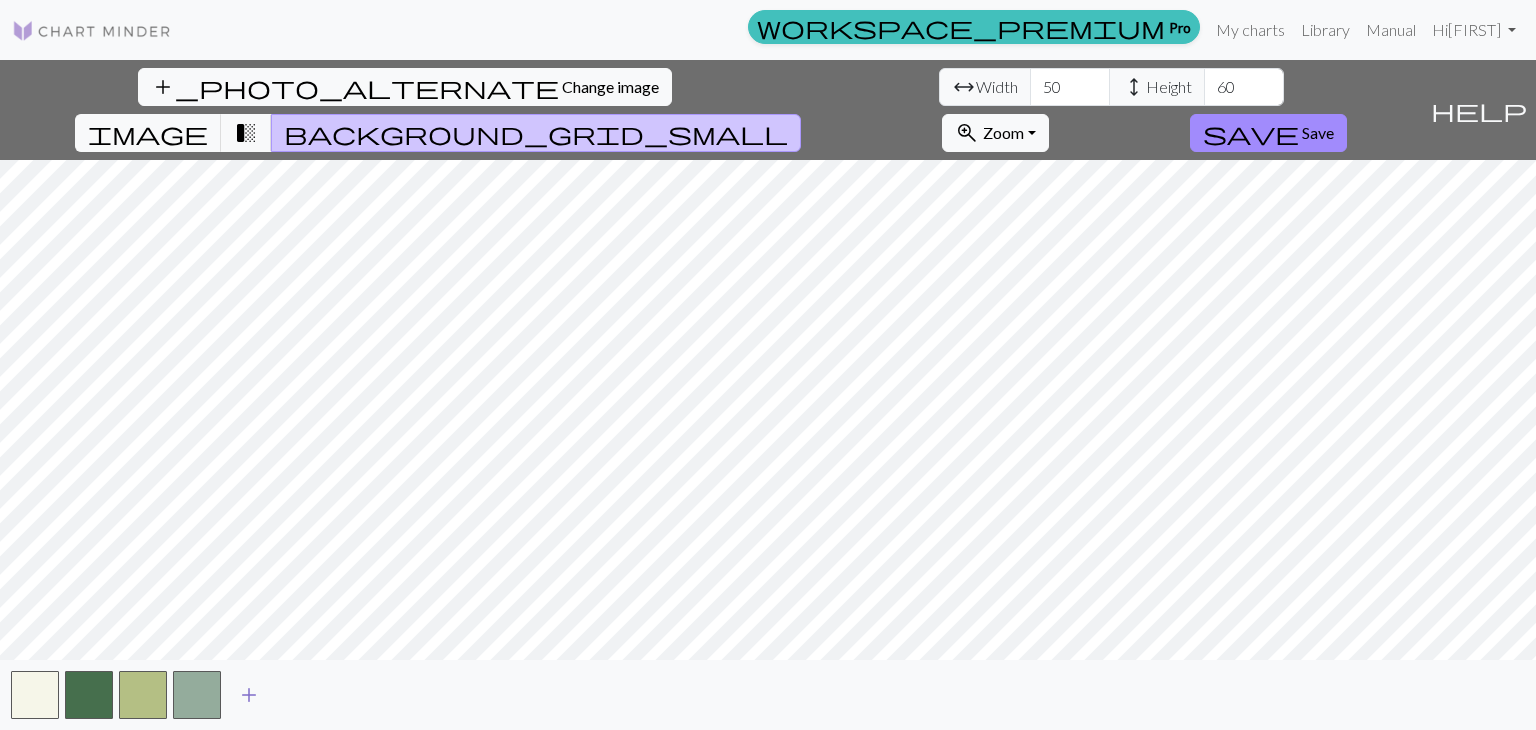 click on "add" at bounding box center (249, 695) 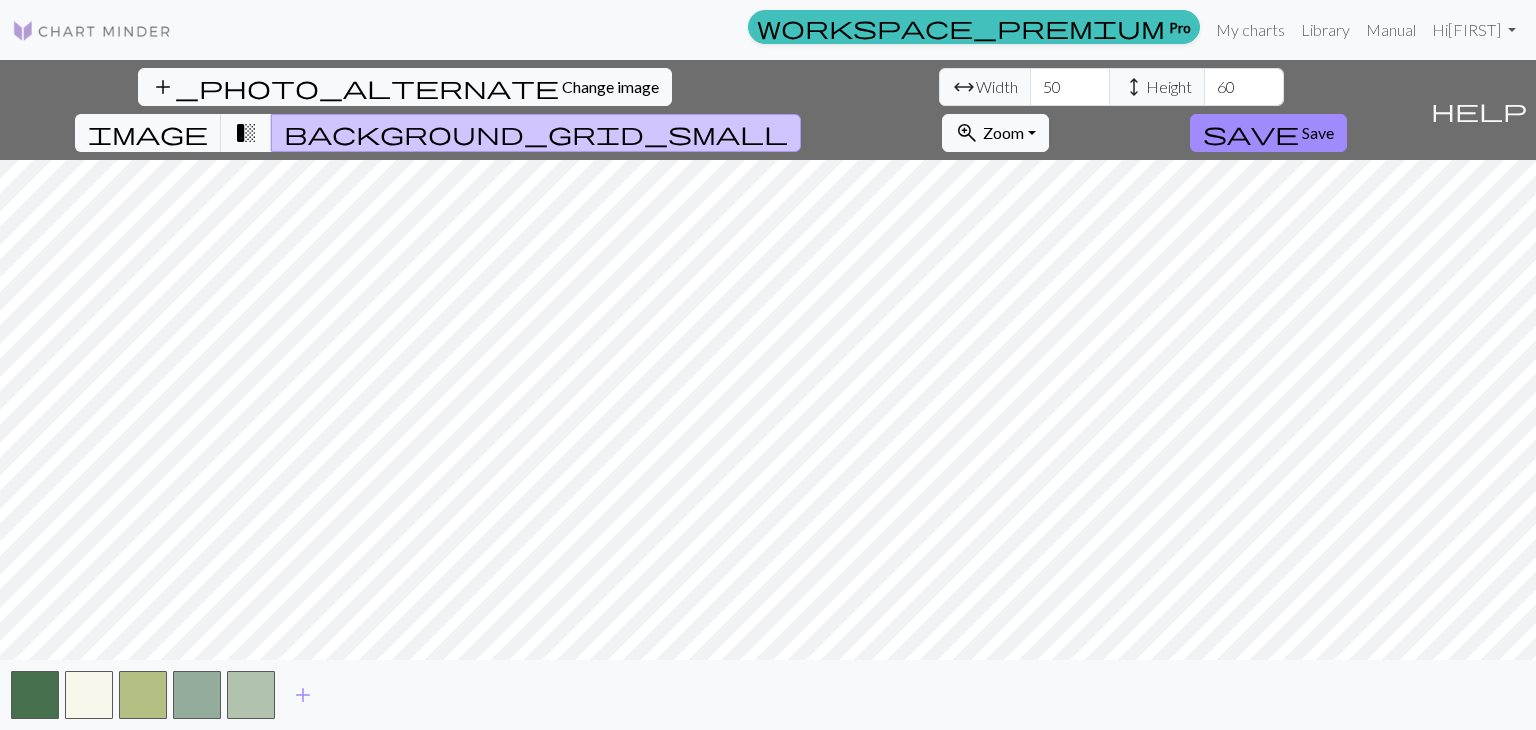click on "add_photo_alternate   Change image arrow_range   Width 50 height   Height 60 image transition_fade background_grid_small zoom_in Zoom Zoom Fit all Fit width Fit height 50% 100% 150% 200% save   Save" at bounding box center (711, 110) 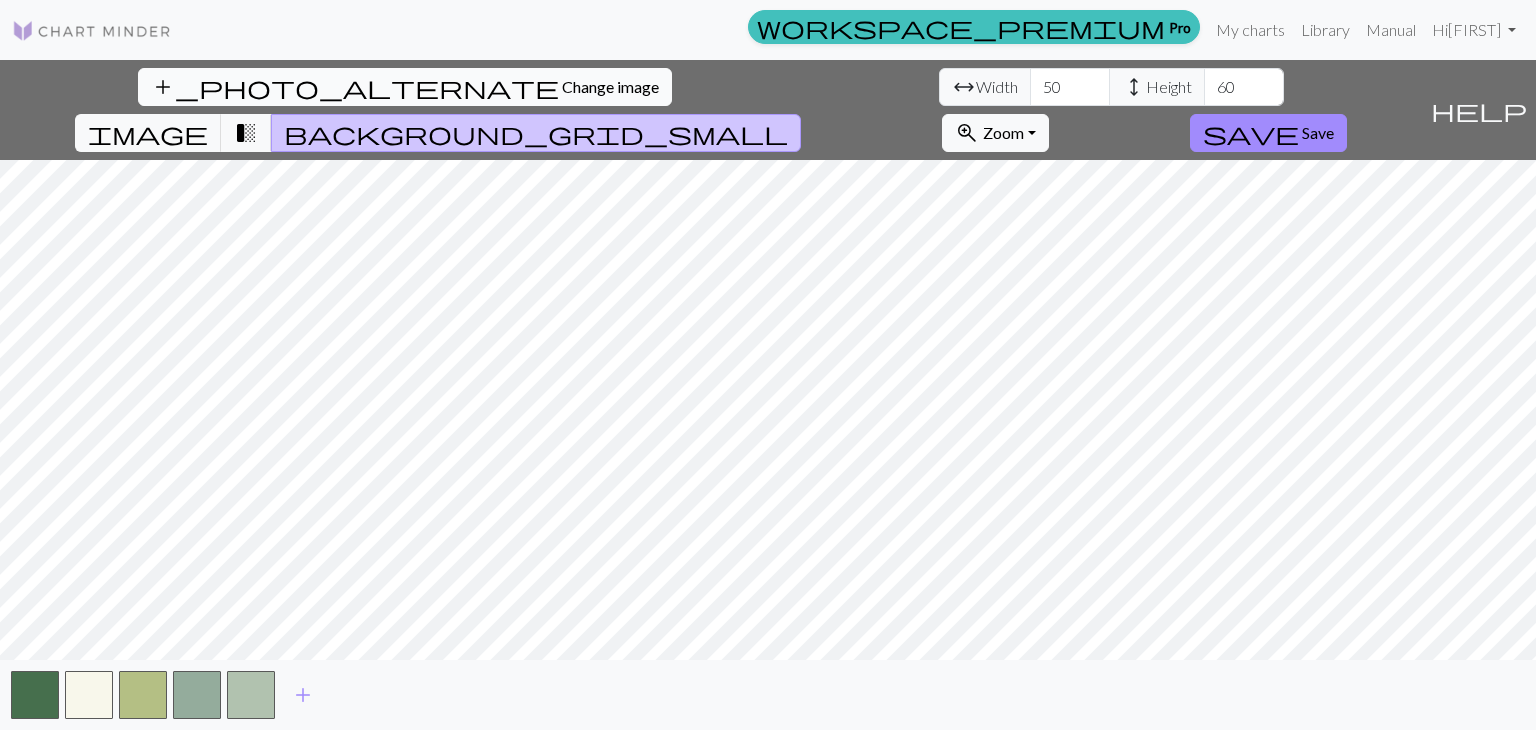 click on "add_photo_alternate   Change image" at bounding box center [405, 87] 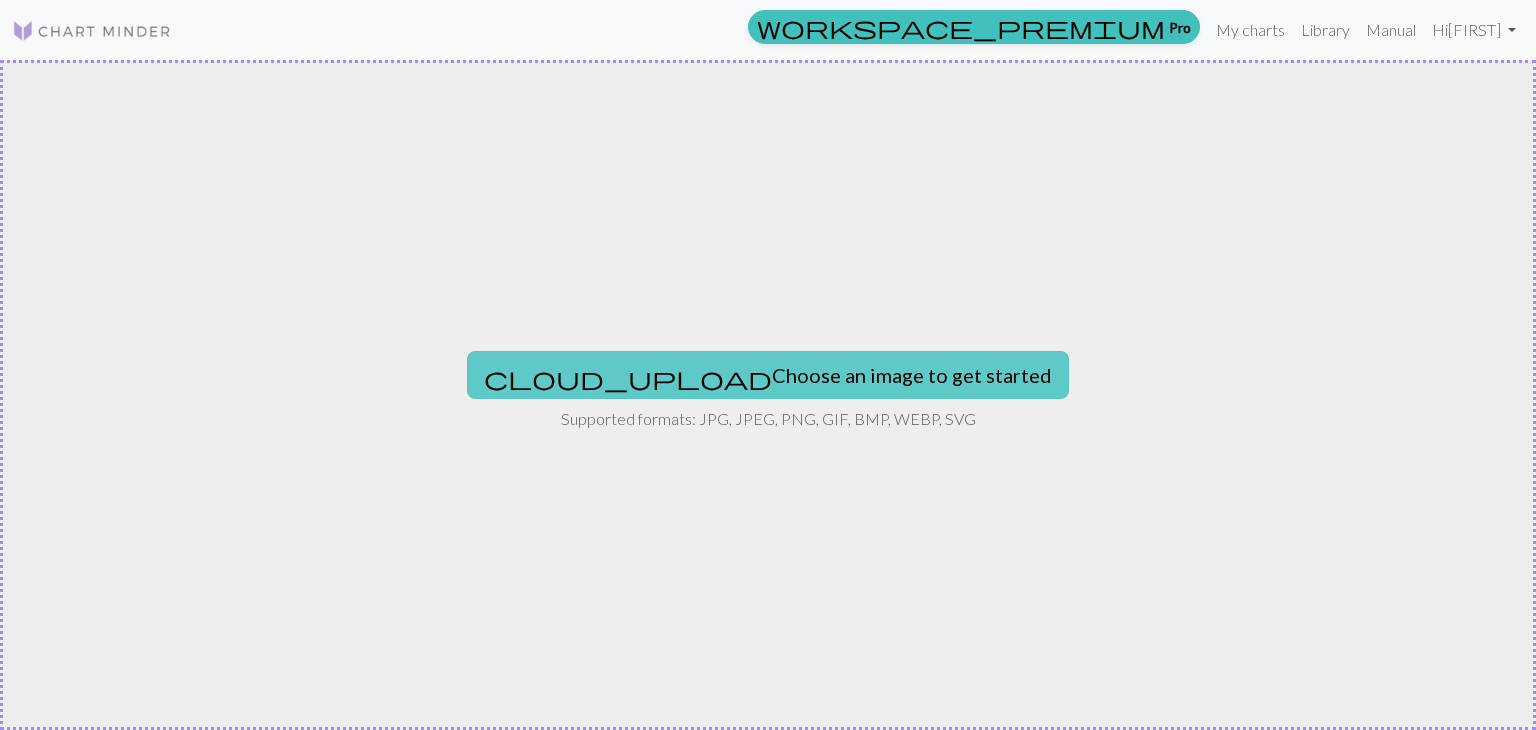 click on "cloud_upload  Choose an image to get started" at bounding box center [768, 375] 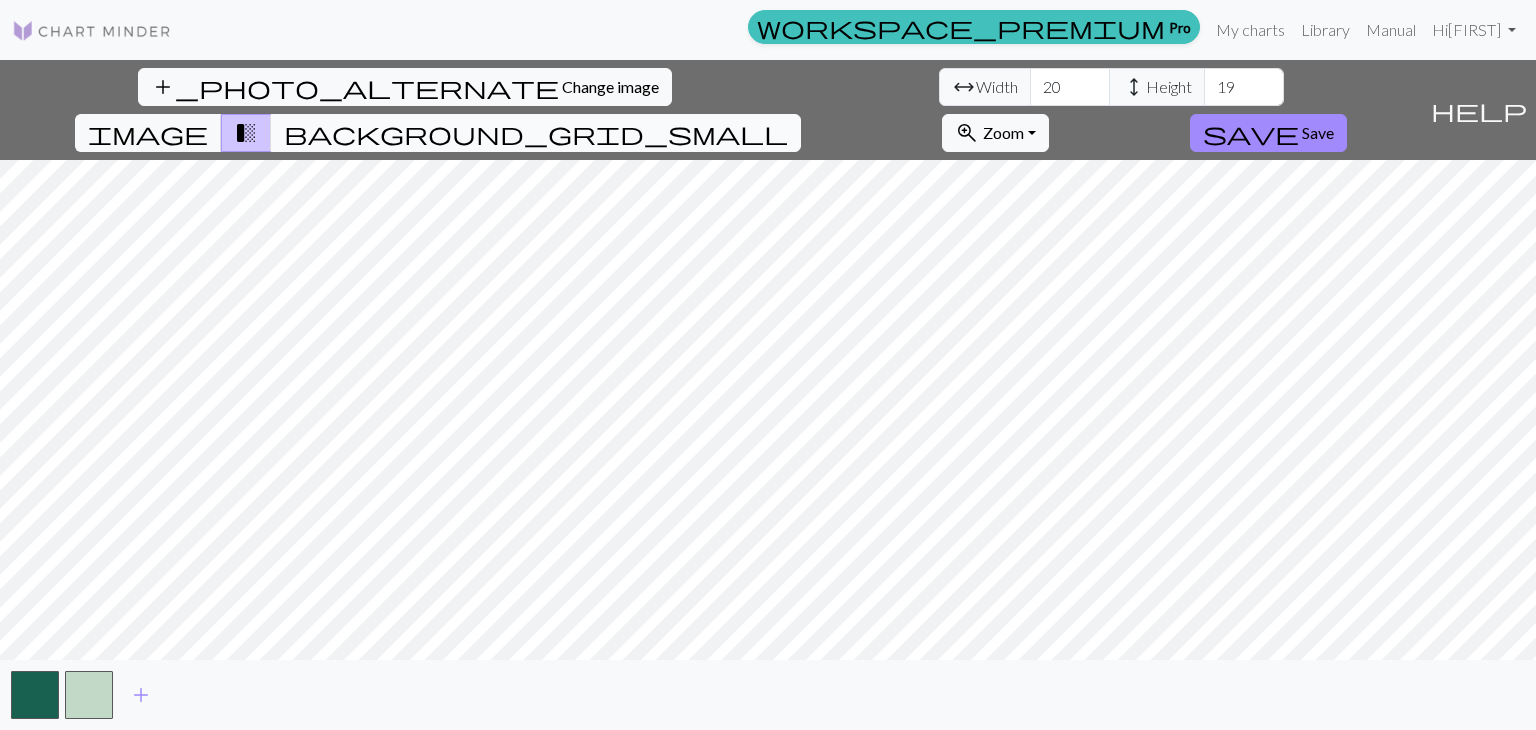 click on "background_grid_small" at bounding box center (536, 133) 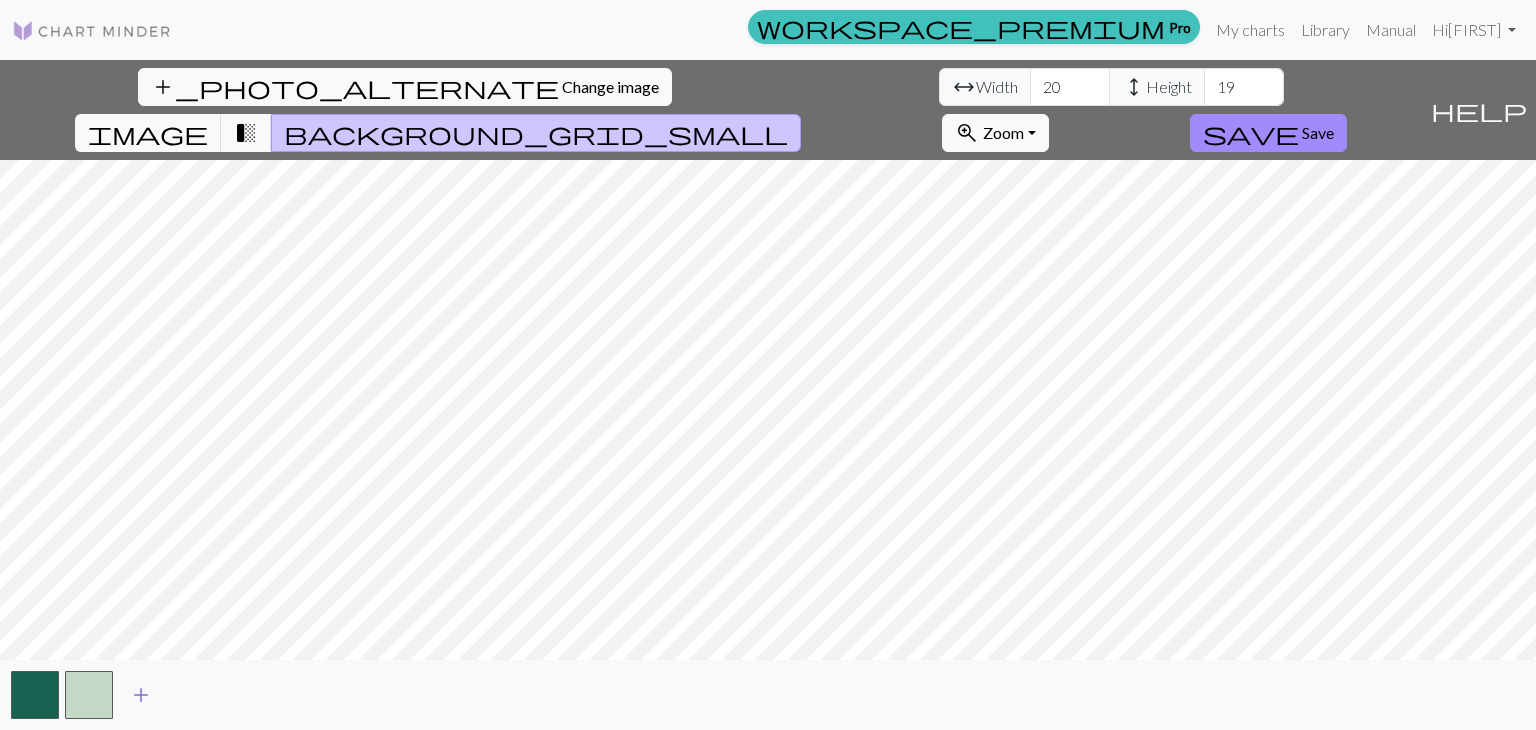 click on "add" at bounding box center [141, 695] 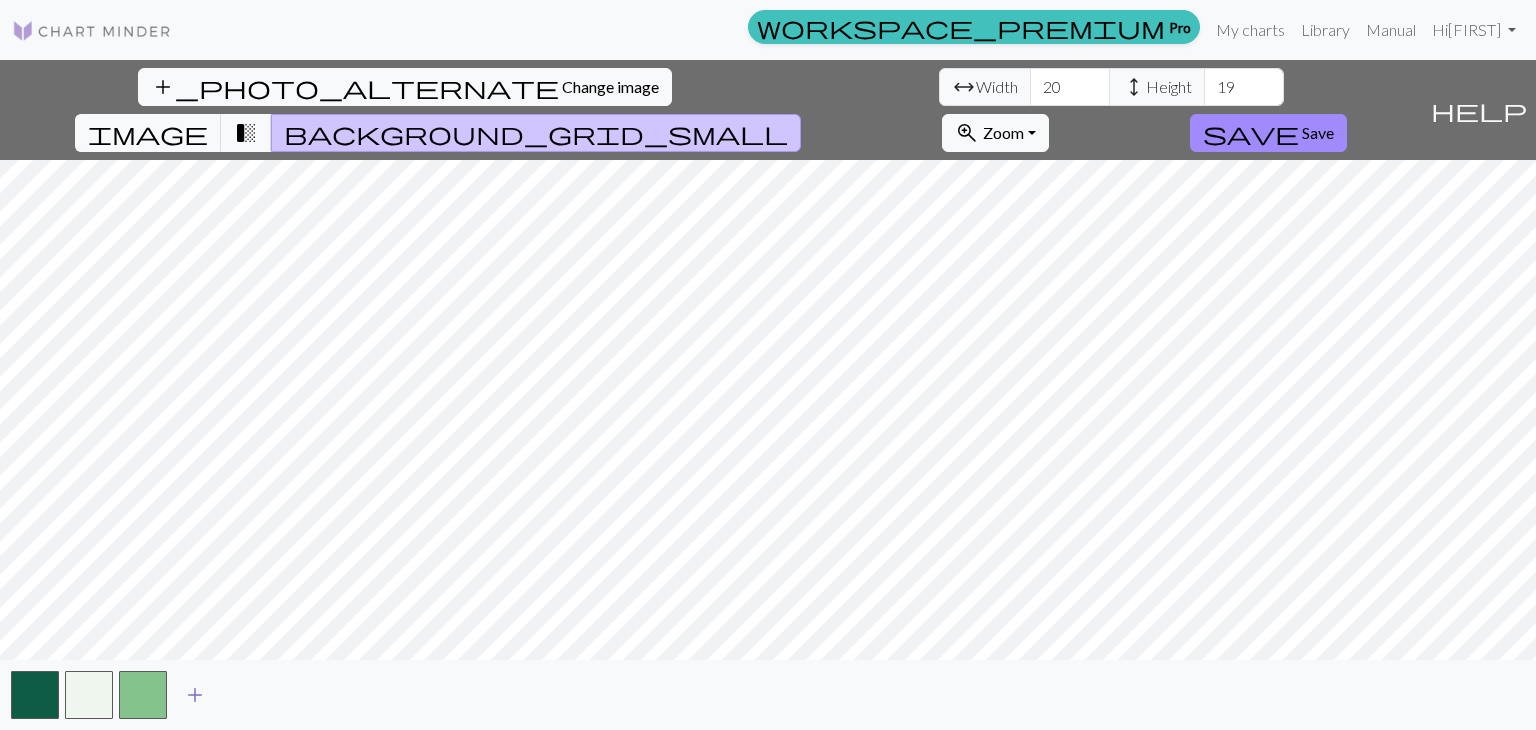 click on "add" at bounding box center (195, 695) 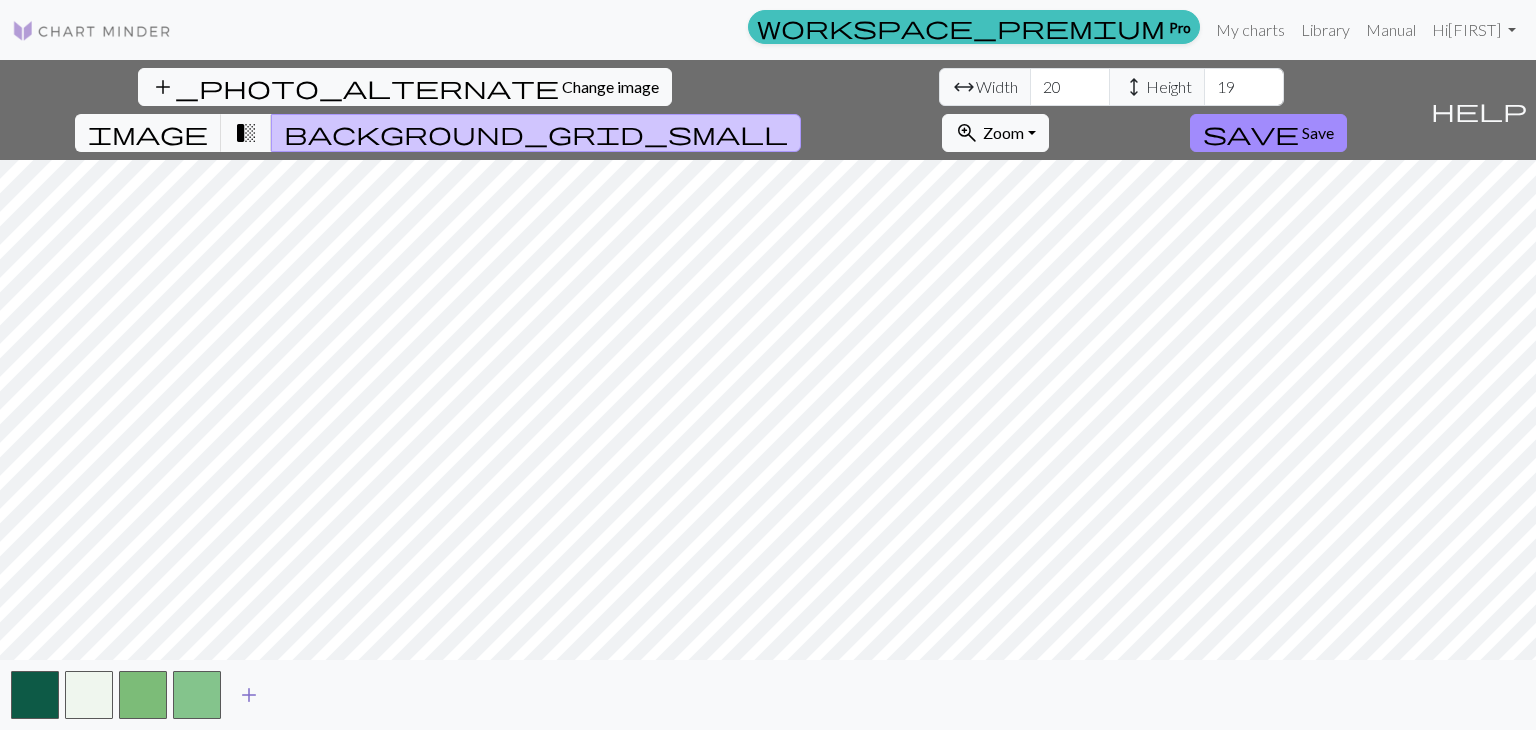 click on "add" at bounding box center (249, 695) 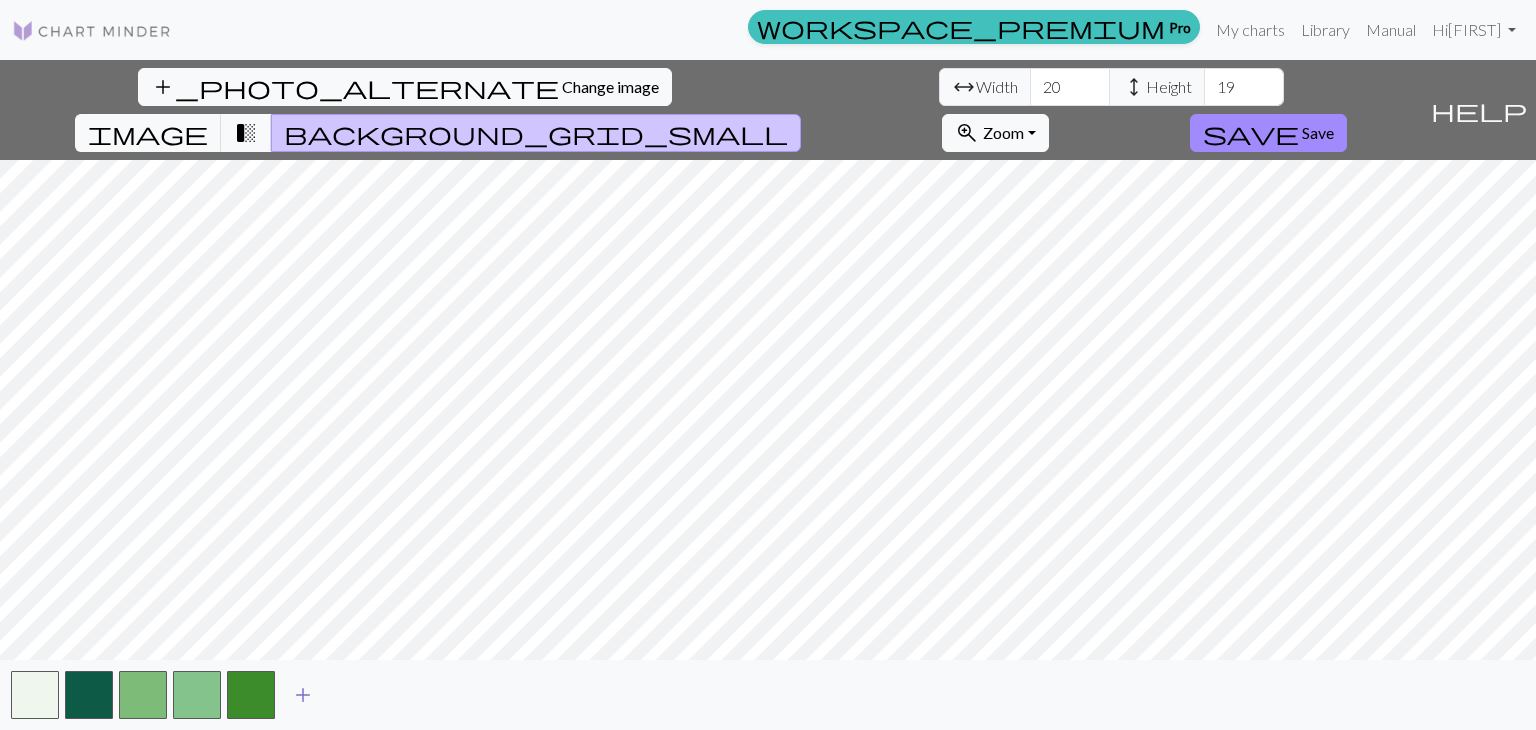 click on "add" at bounding box center [303, 695] 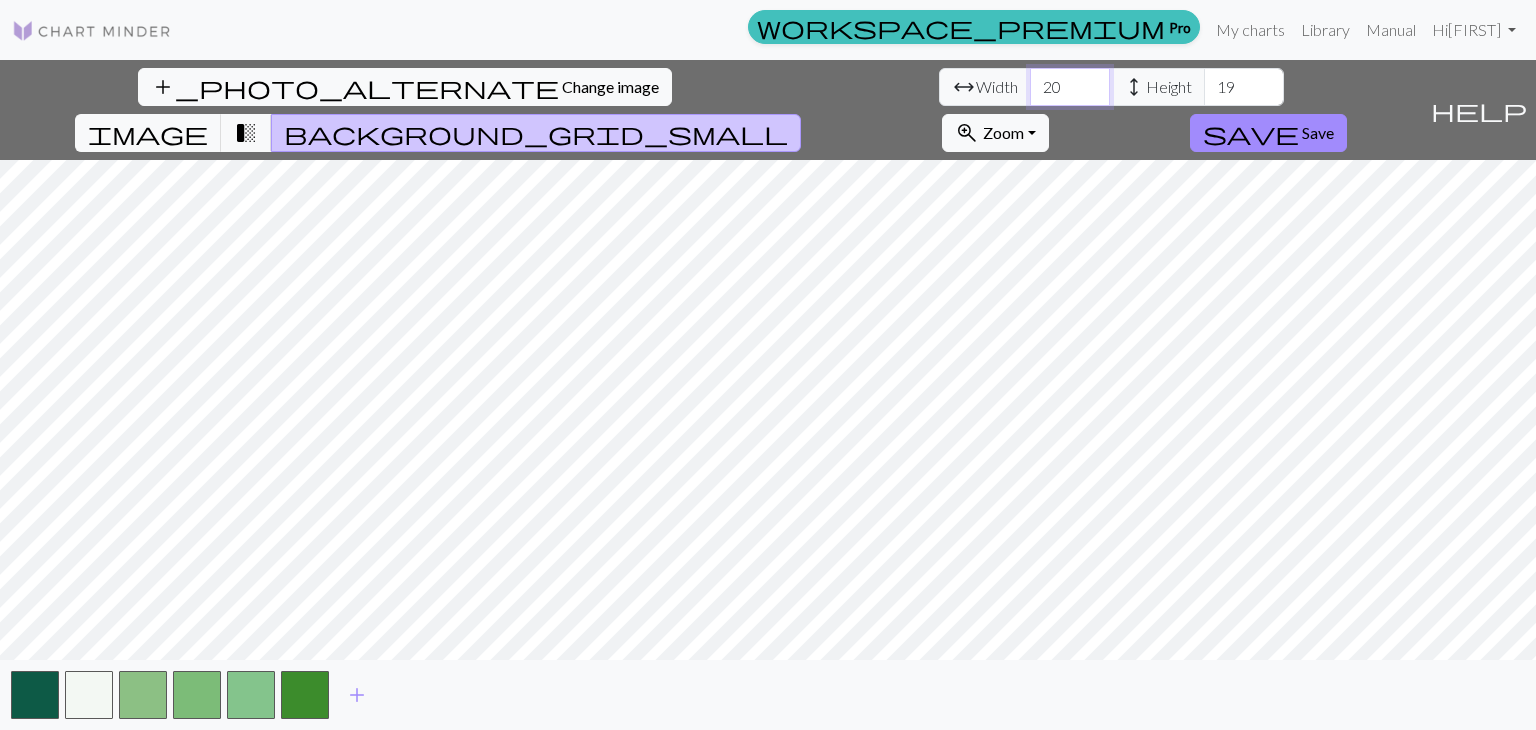 click on "20" at bounding box center [1070, 87] 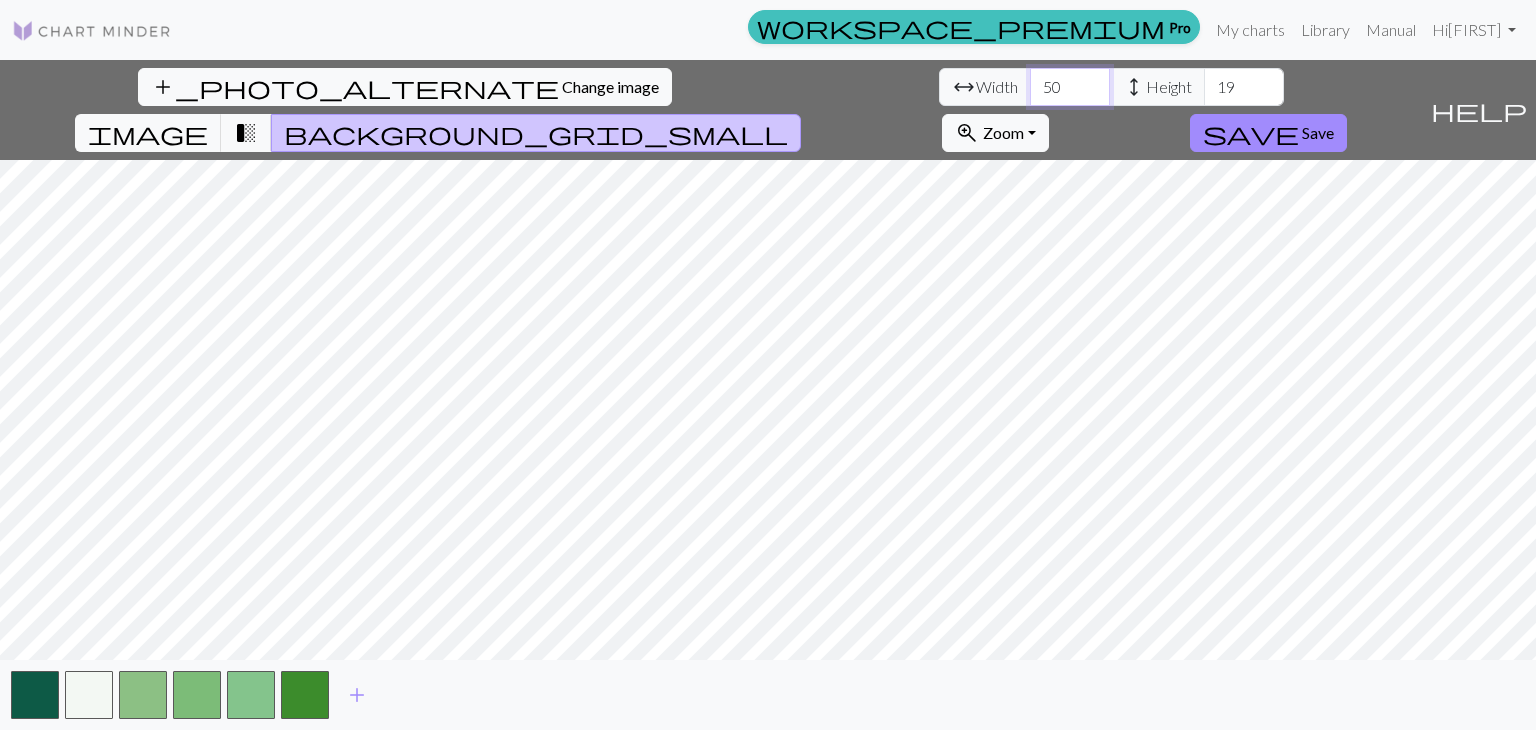 type on "50" 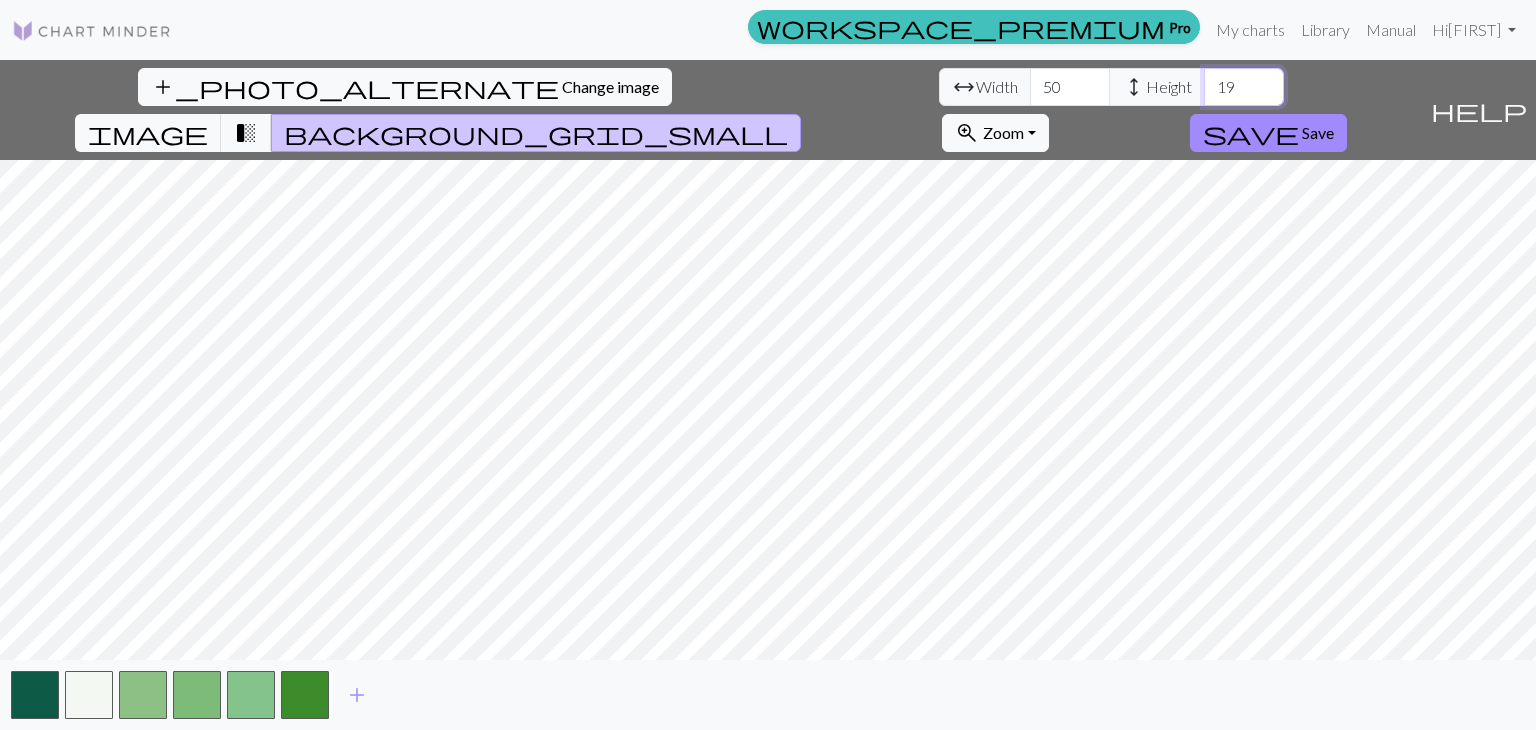 click on "19" at bounding box center (1244, 87) 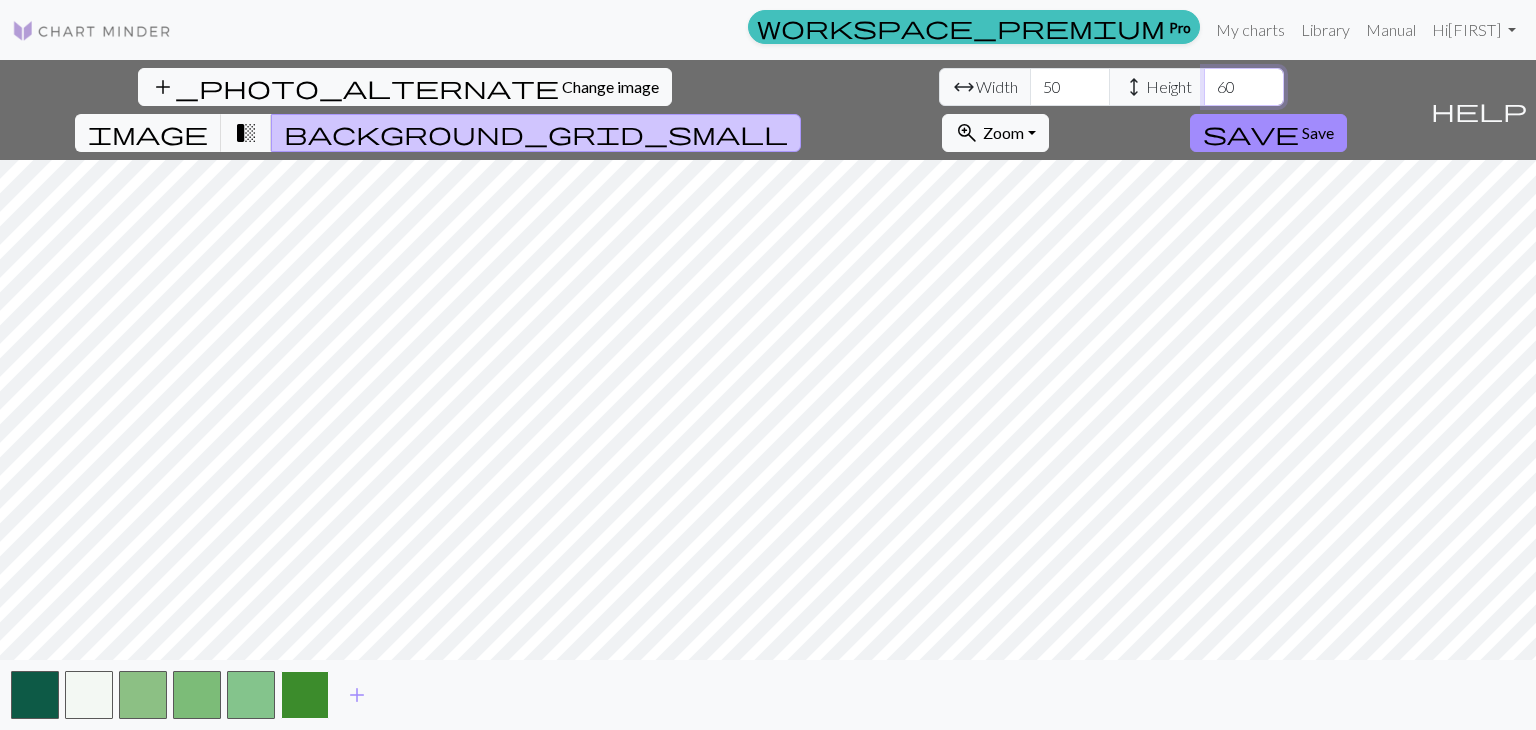 type on "60" 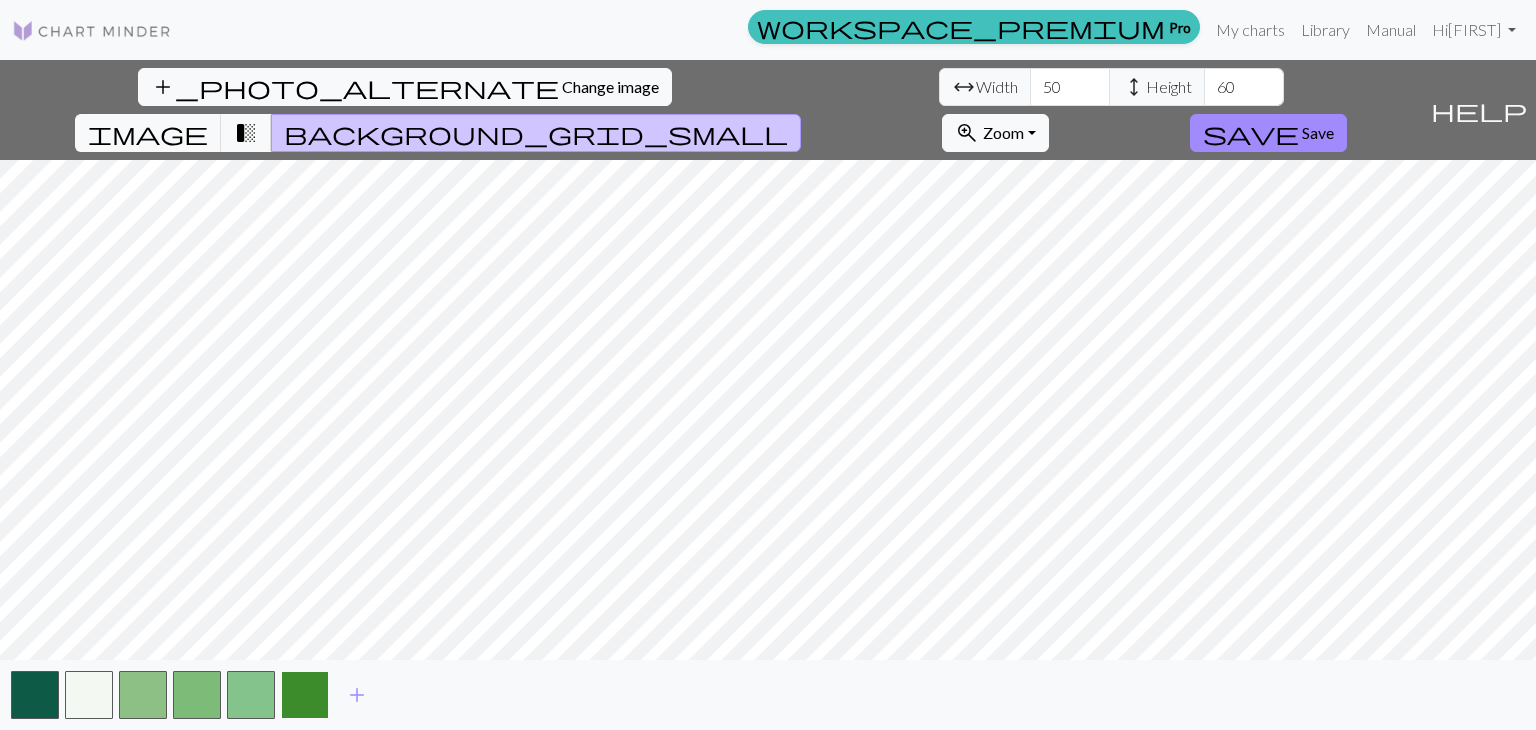 click at bounding box center (305, 695) 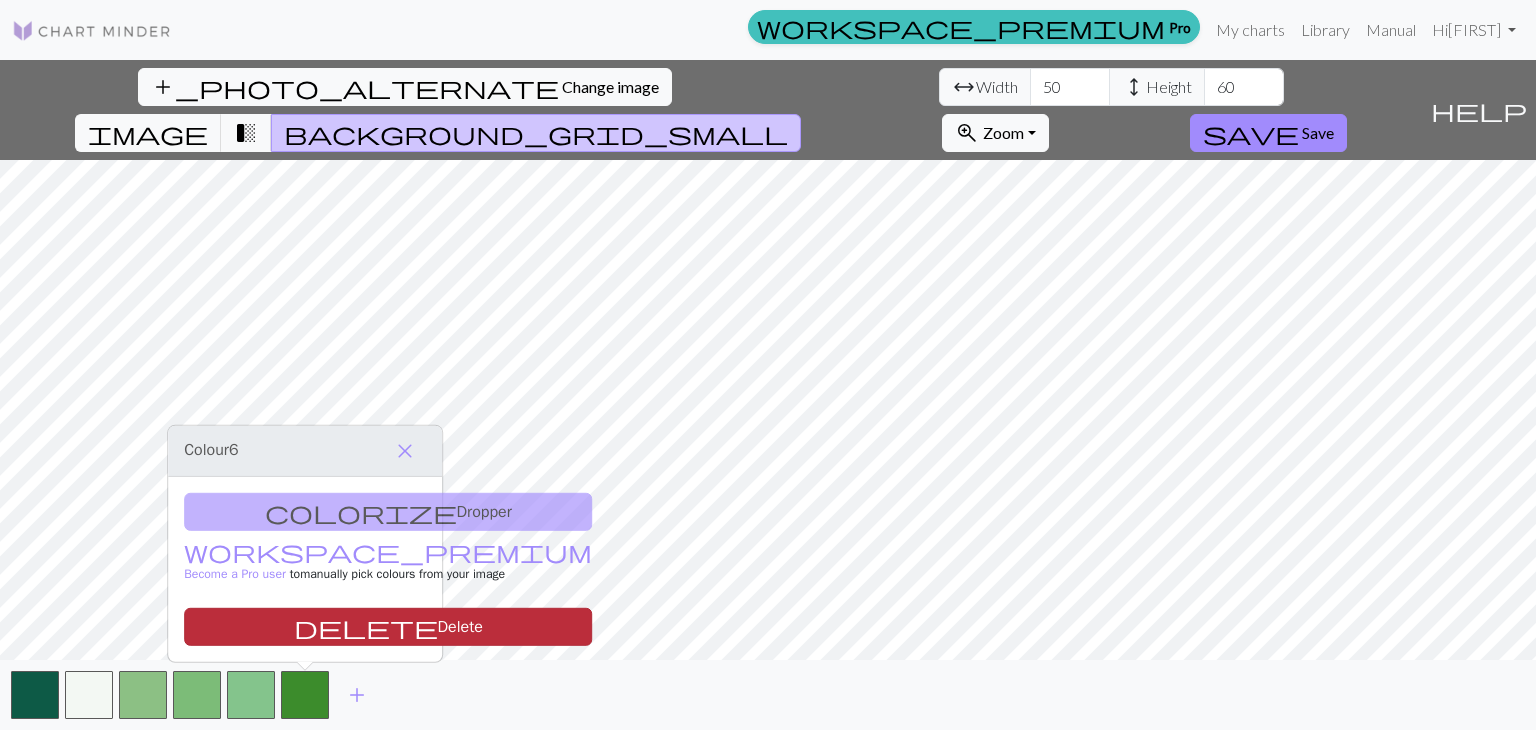 click on "delete Delete" at bounding box center (388, 627) 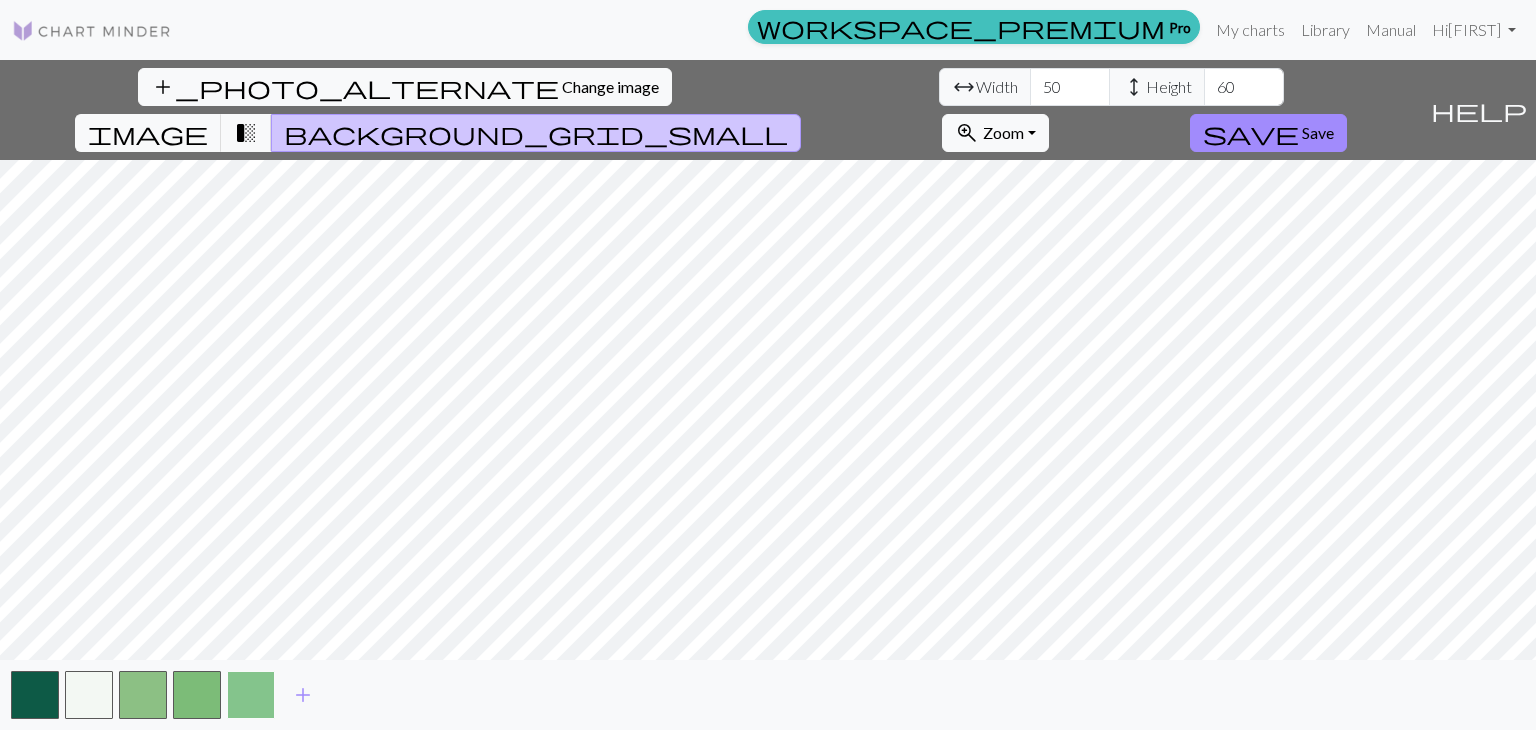 click at bounding box center [251, 695] 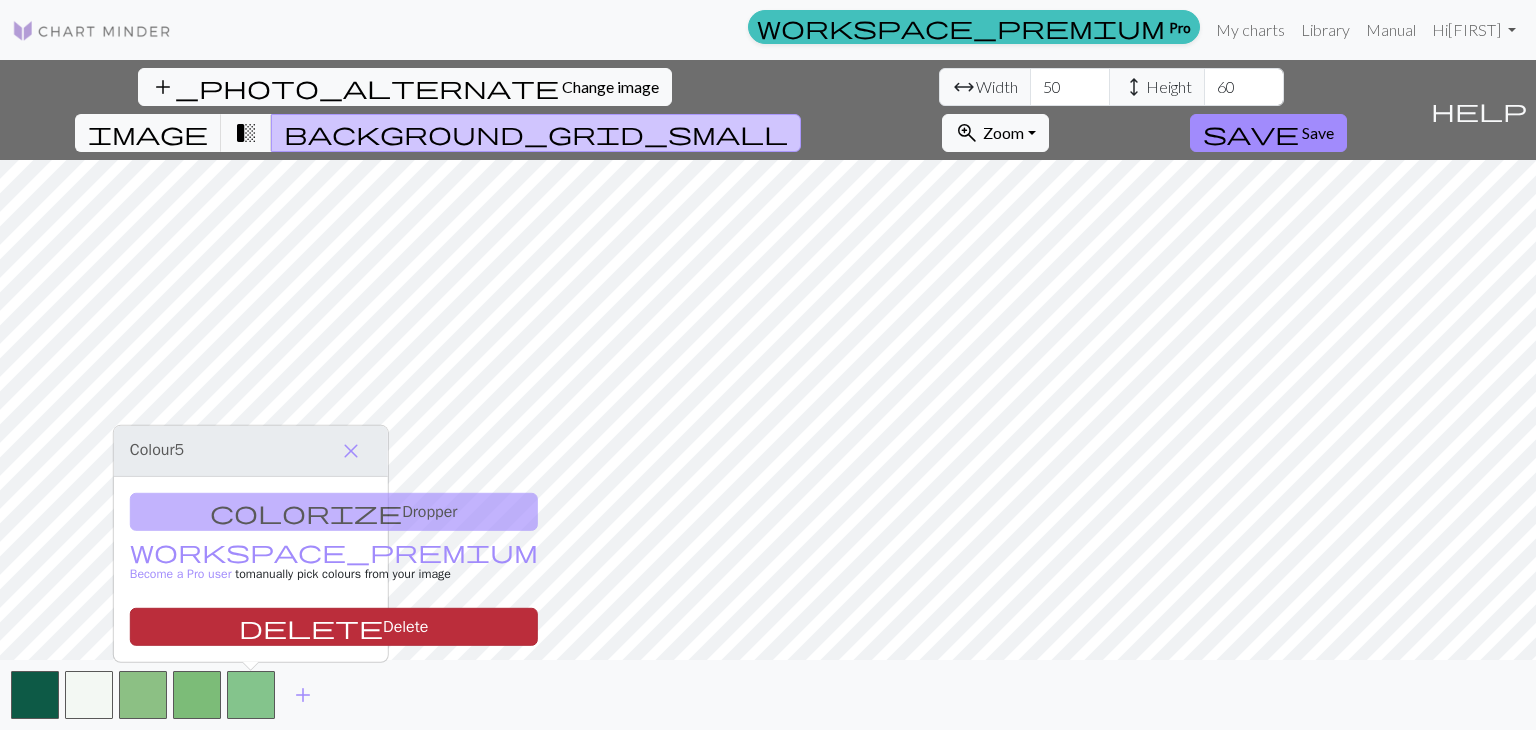 click on "delete Delete" at bounding box center [334, 627] 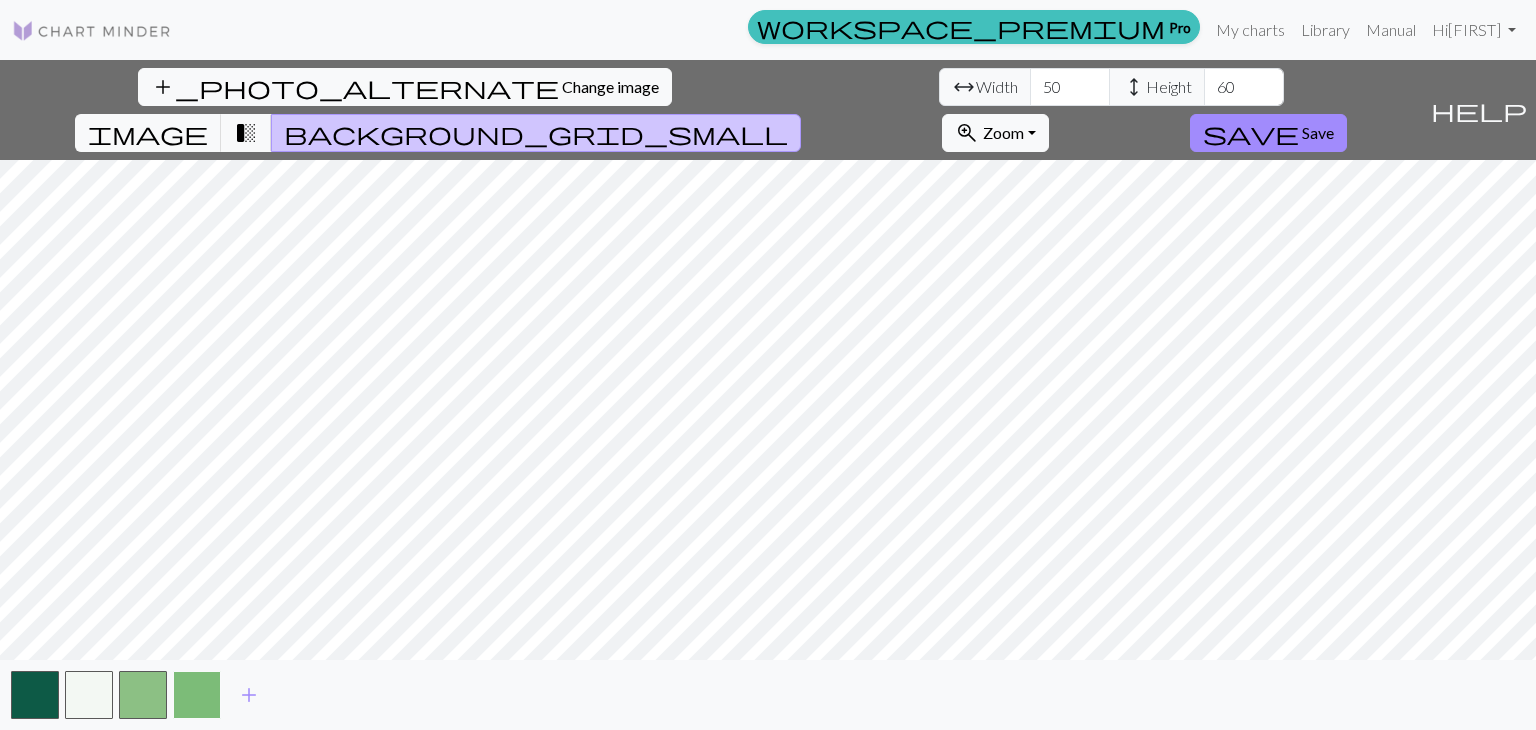 click at bounding box center [197, 695] 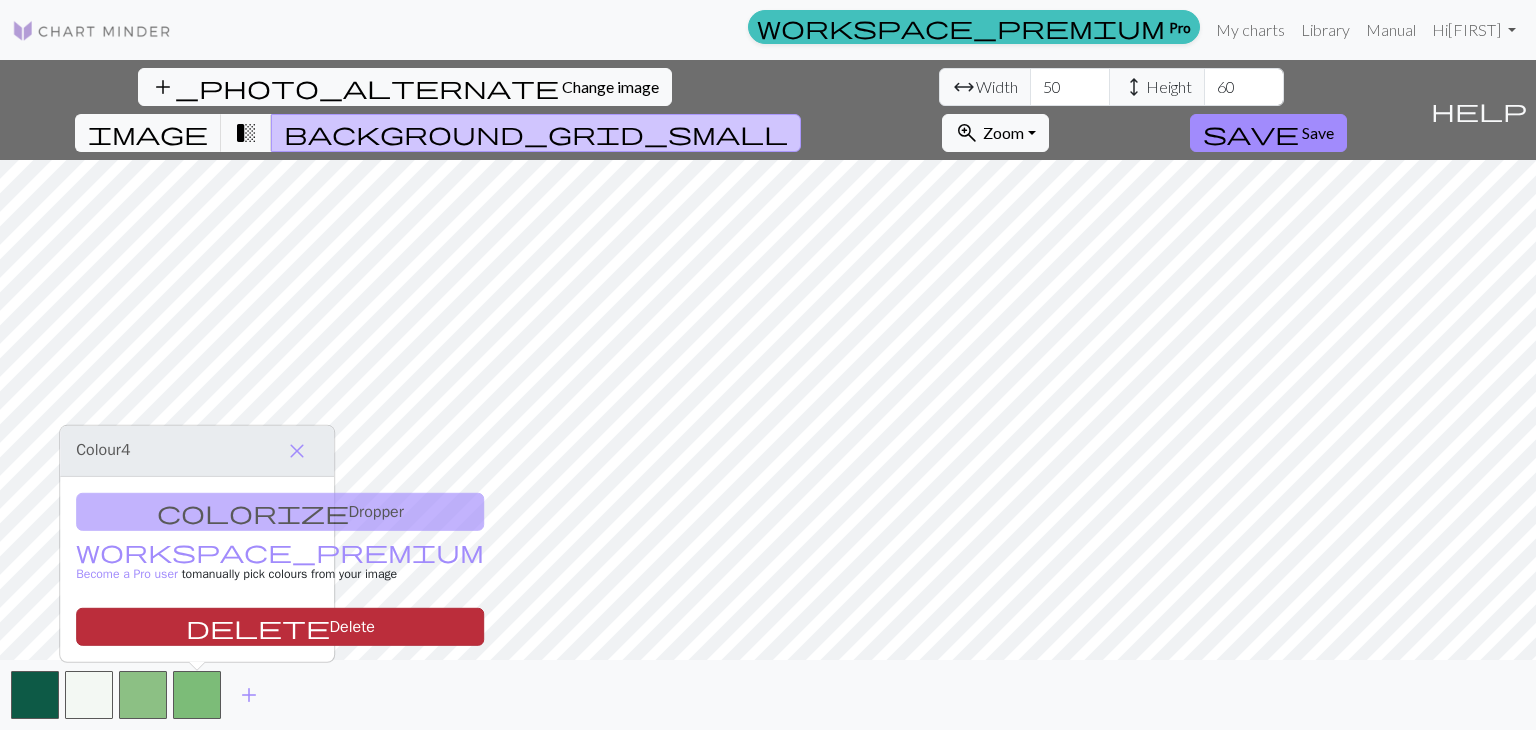 click on "delete Delete" at bounding box center [280, 627] 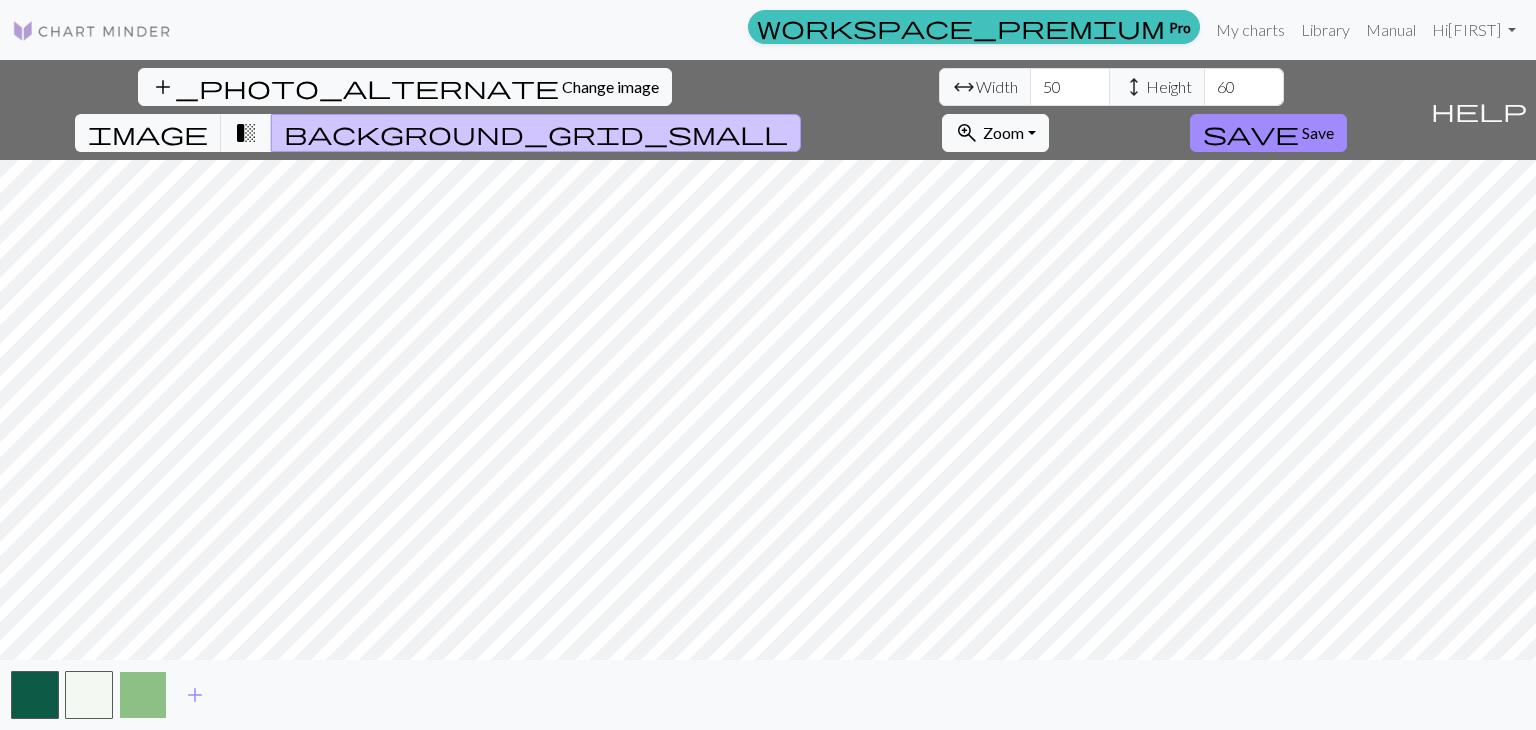 click at bounding box center (143, 695) 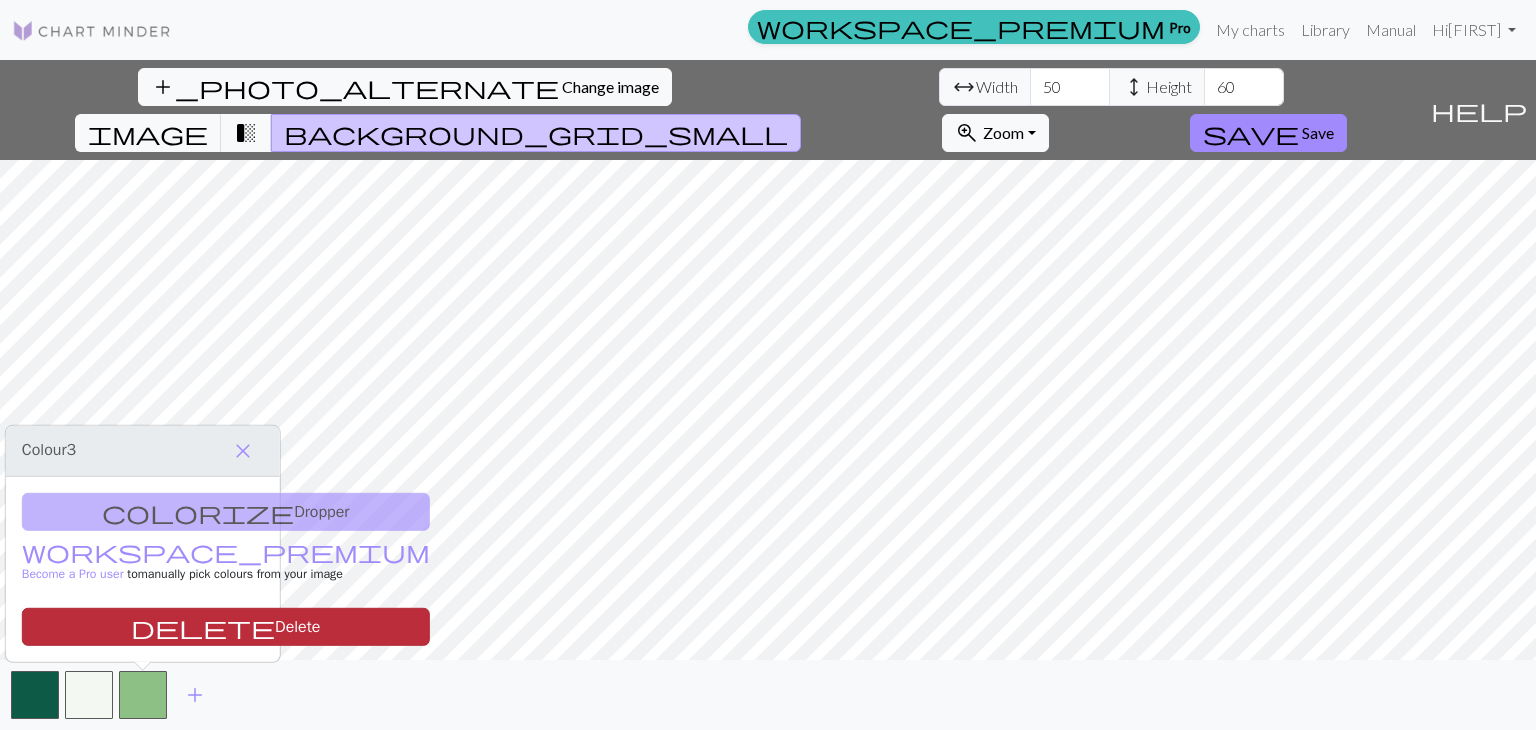 click on "delete Delete" at bounding box center [226, 627] 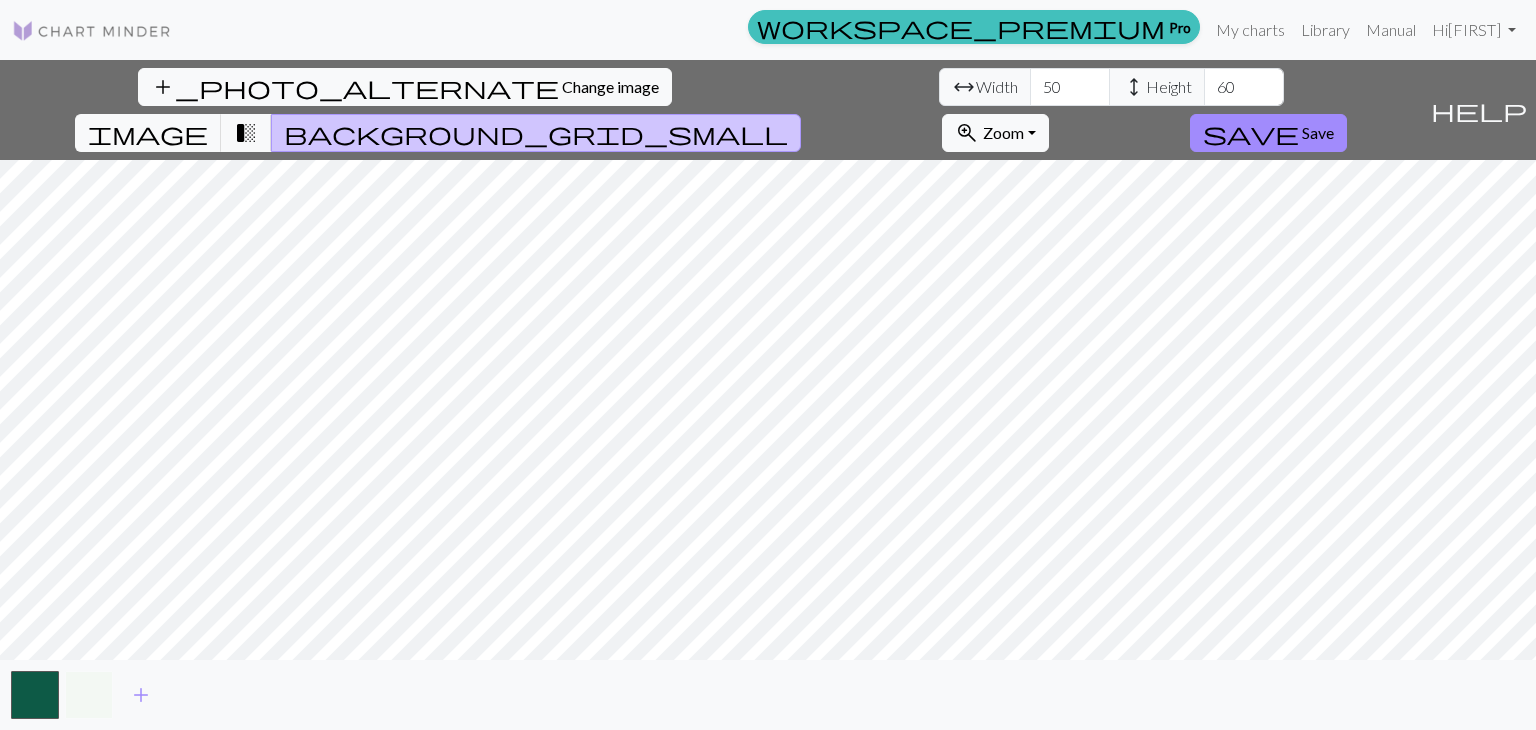 click at bounding box center [89, 695] 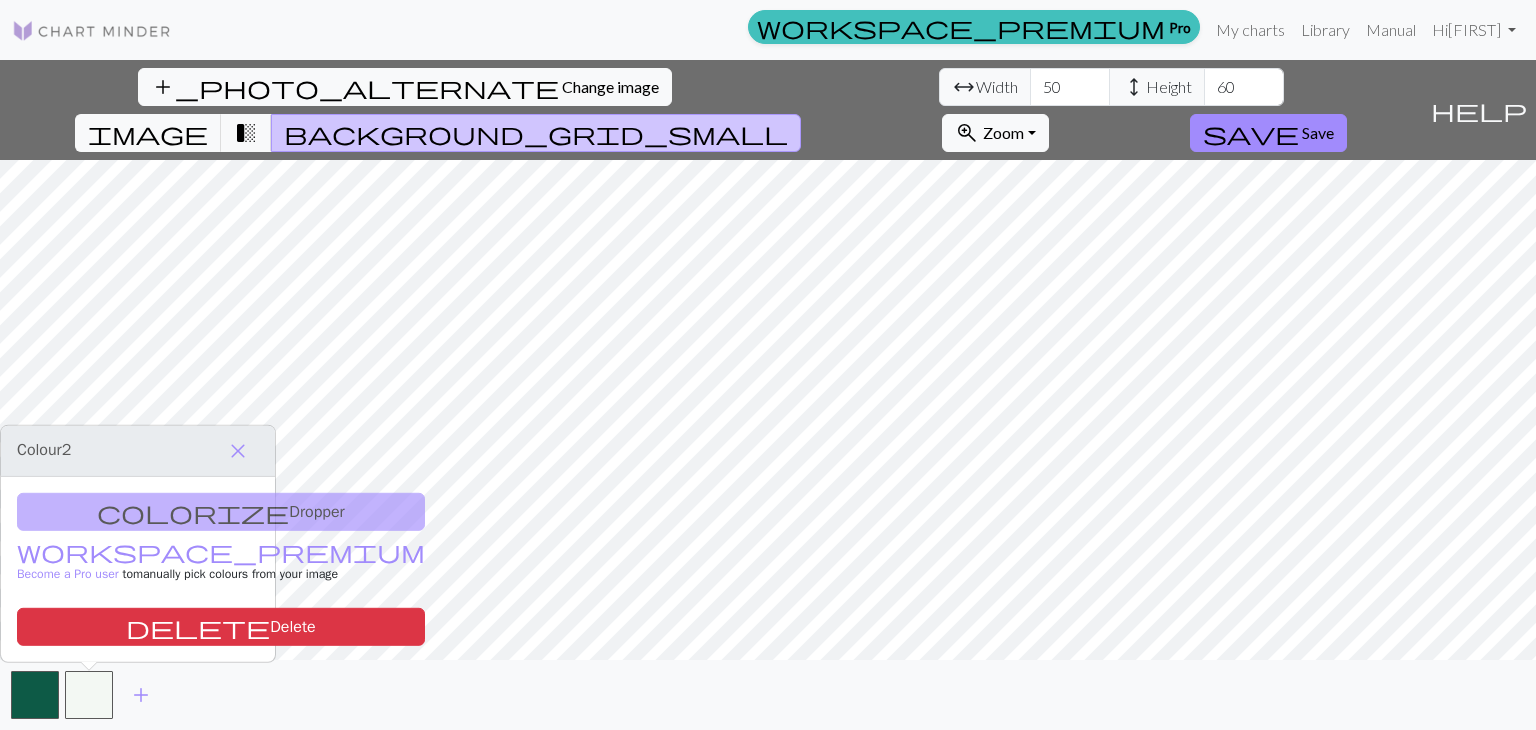 click on "add" at bounding box center (768, 695) 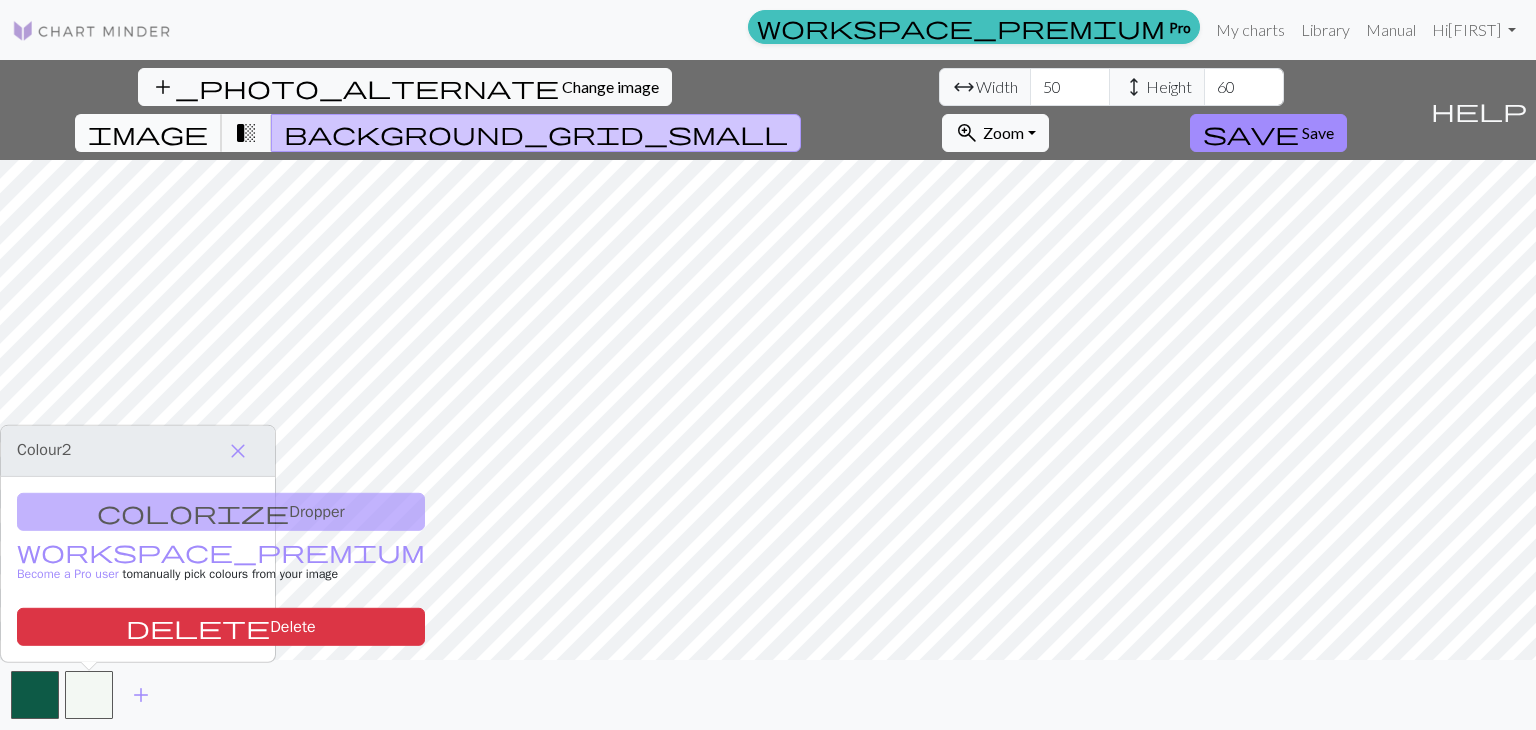 click on "image" at bounding box center [148, 133] 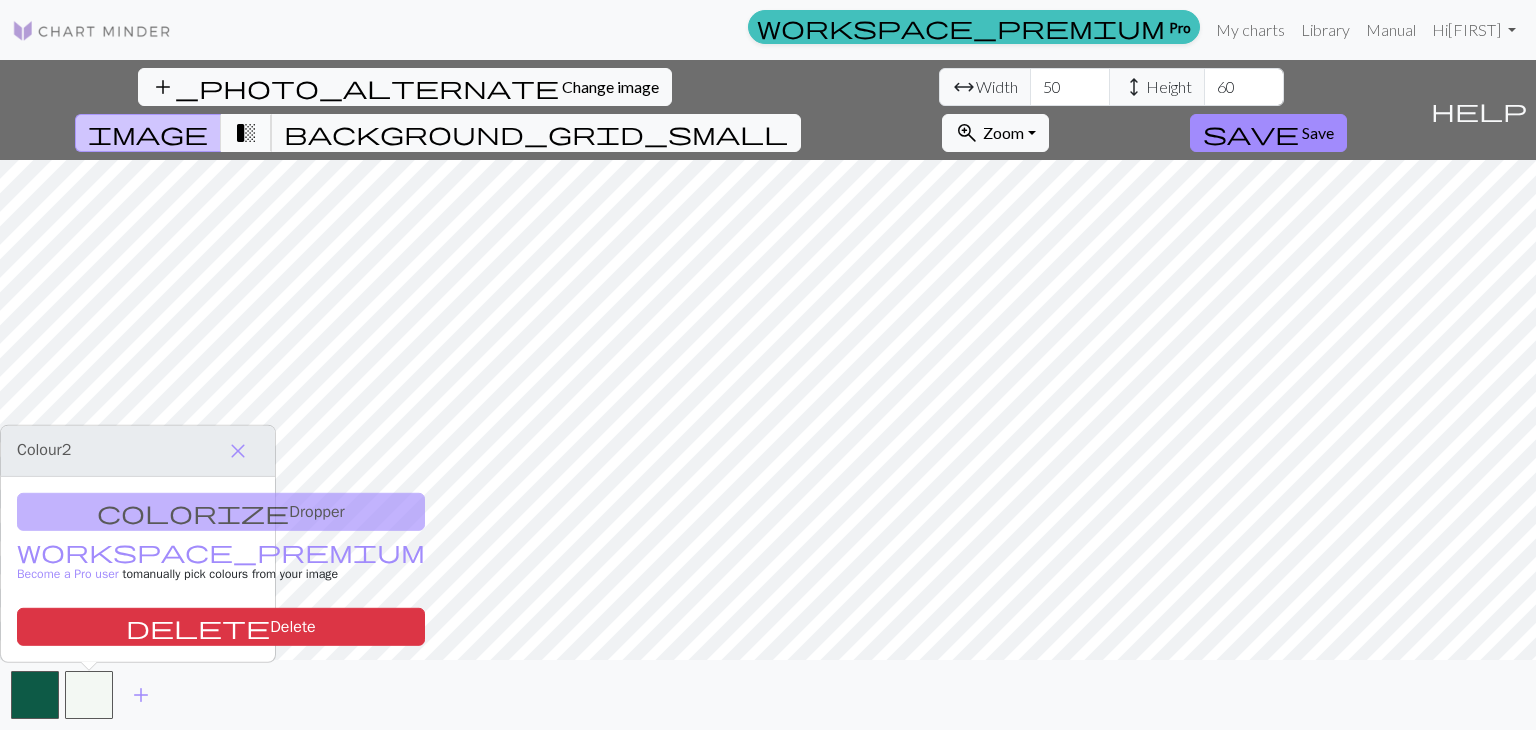 click on "transition_fade" at bounding box center (246, 133) 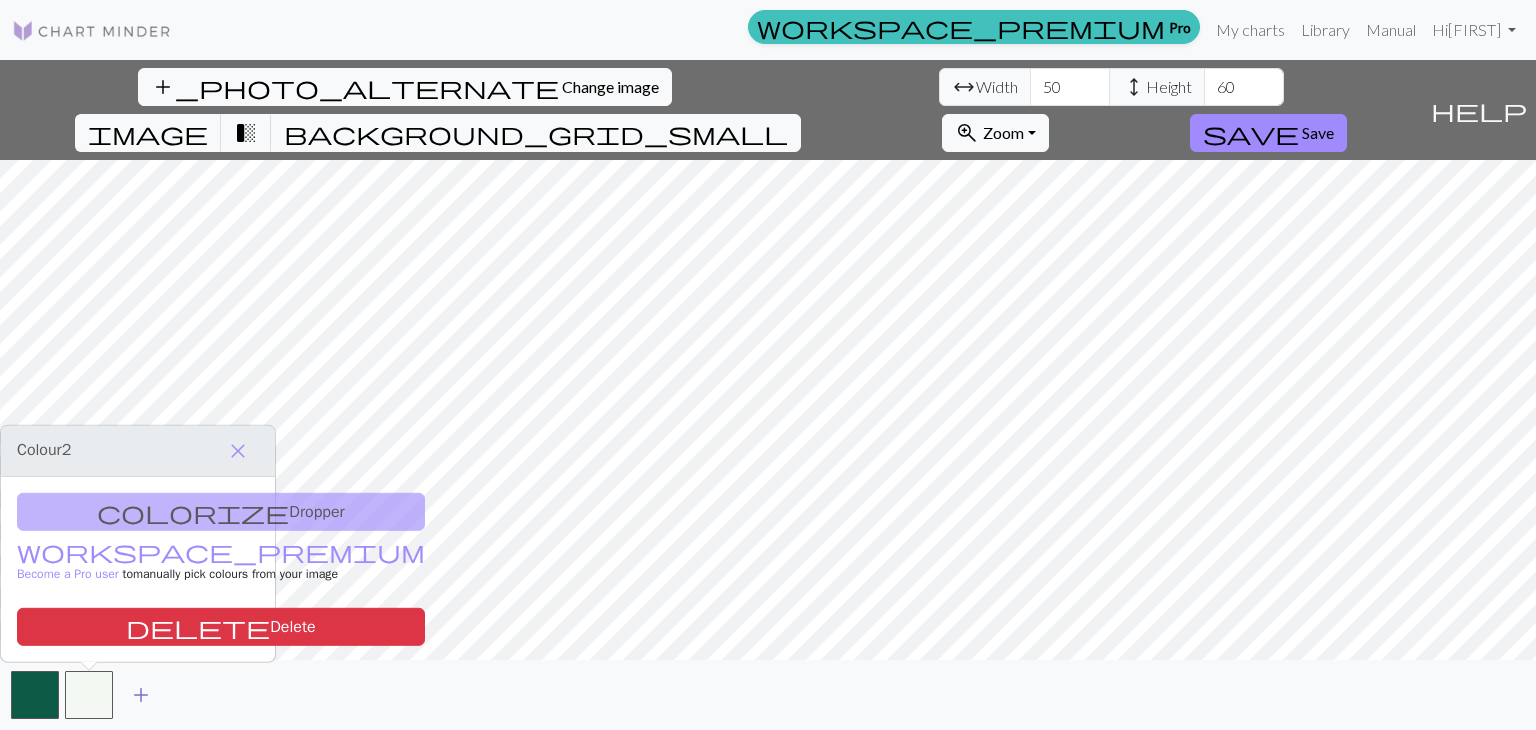 click on "add" at bounding box center [141, 695] 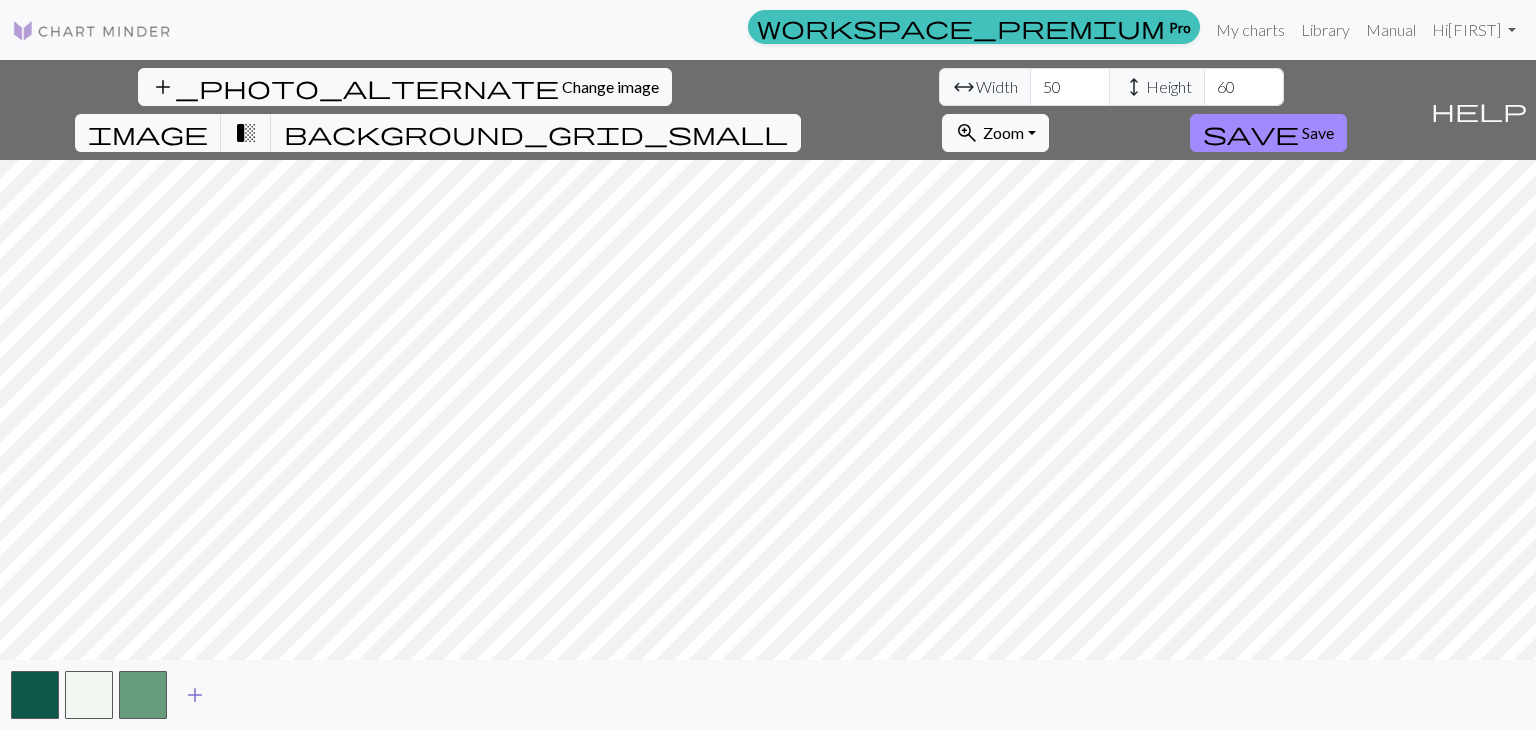 click on "add" at bounding box center (195, 695) 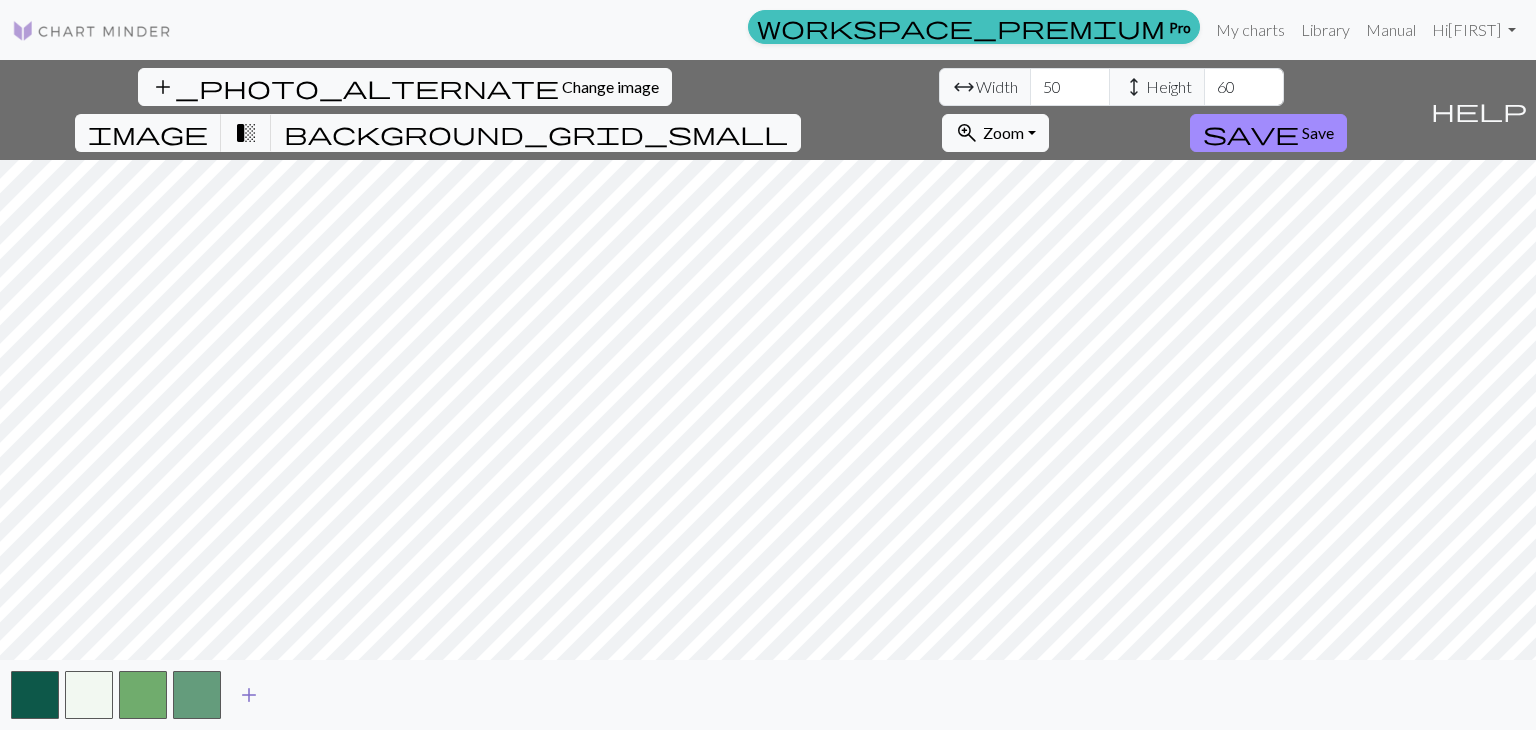 click on "add" at bounding box center (249, 695) 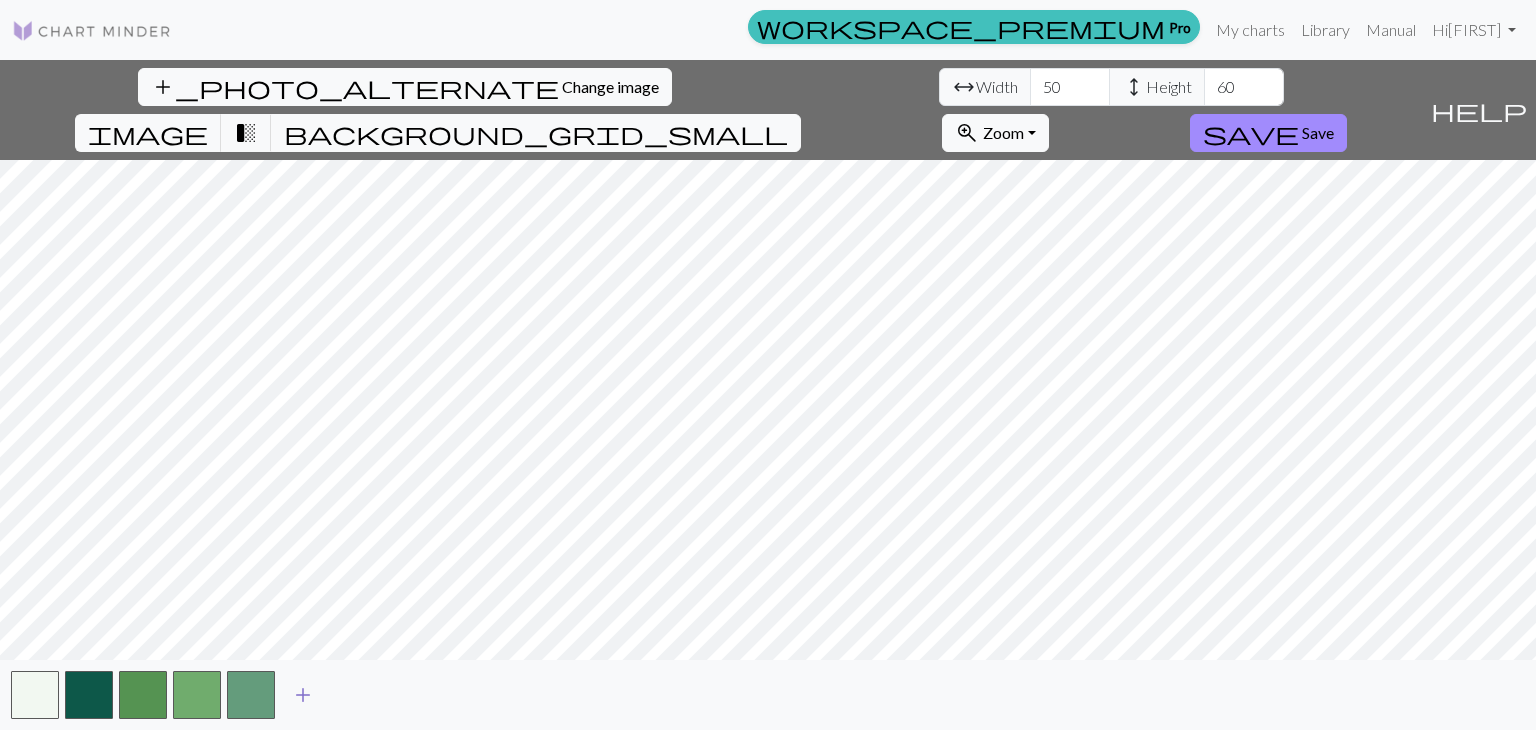 click on "add" at bounding box center (303, 695) 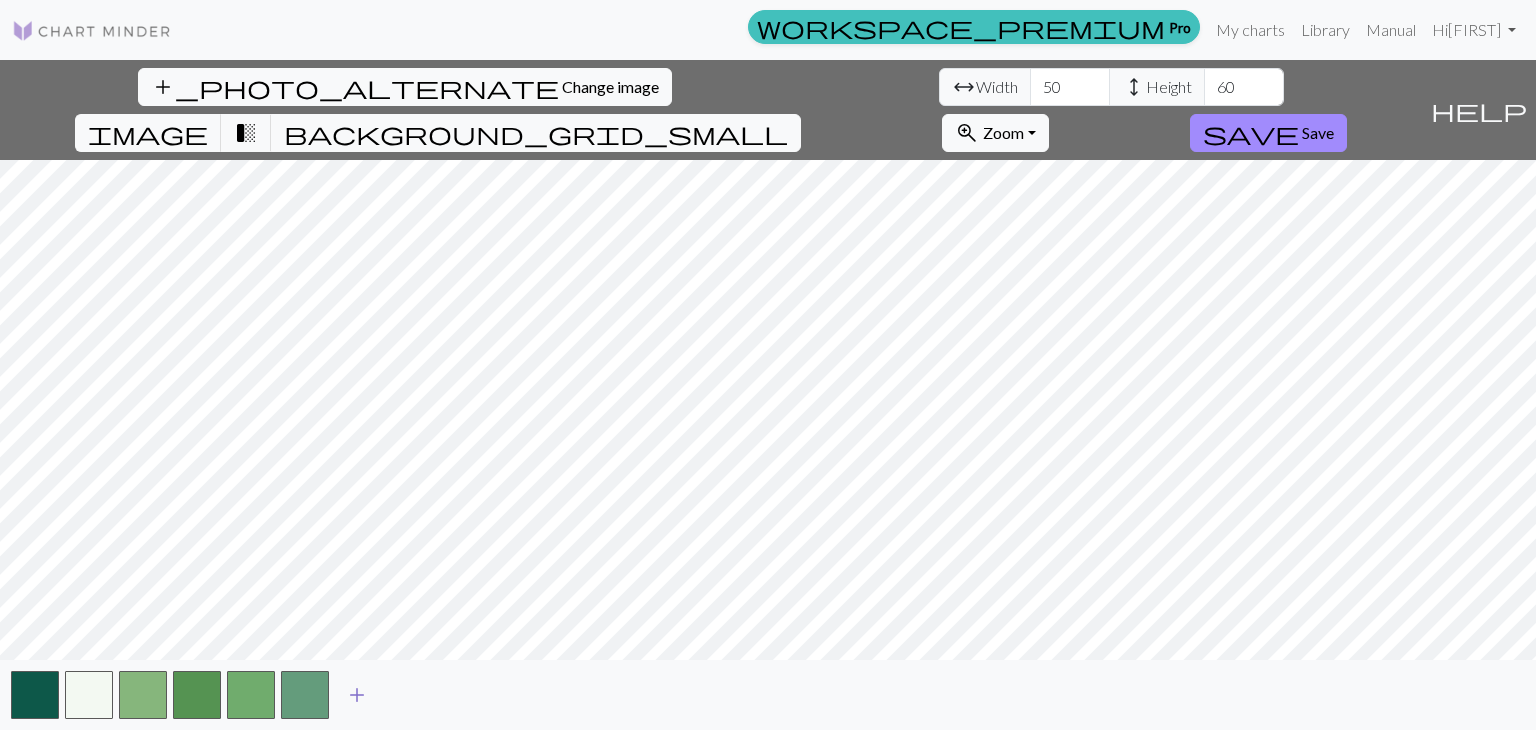 click on "add" at bounding box center [357, 695] 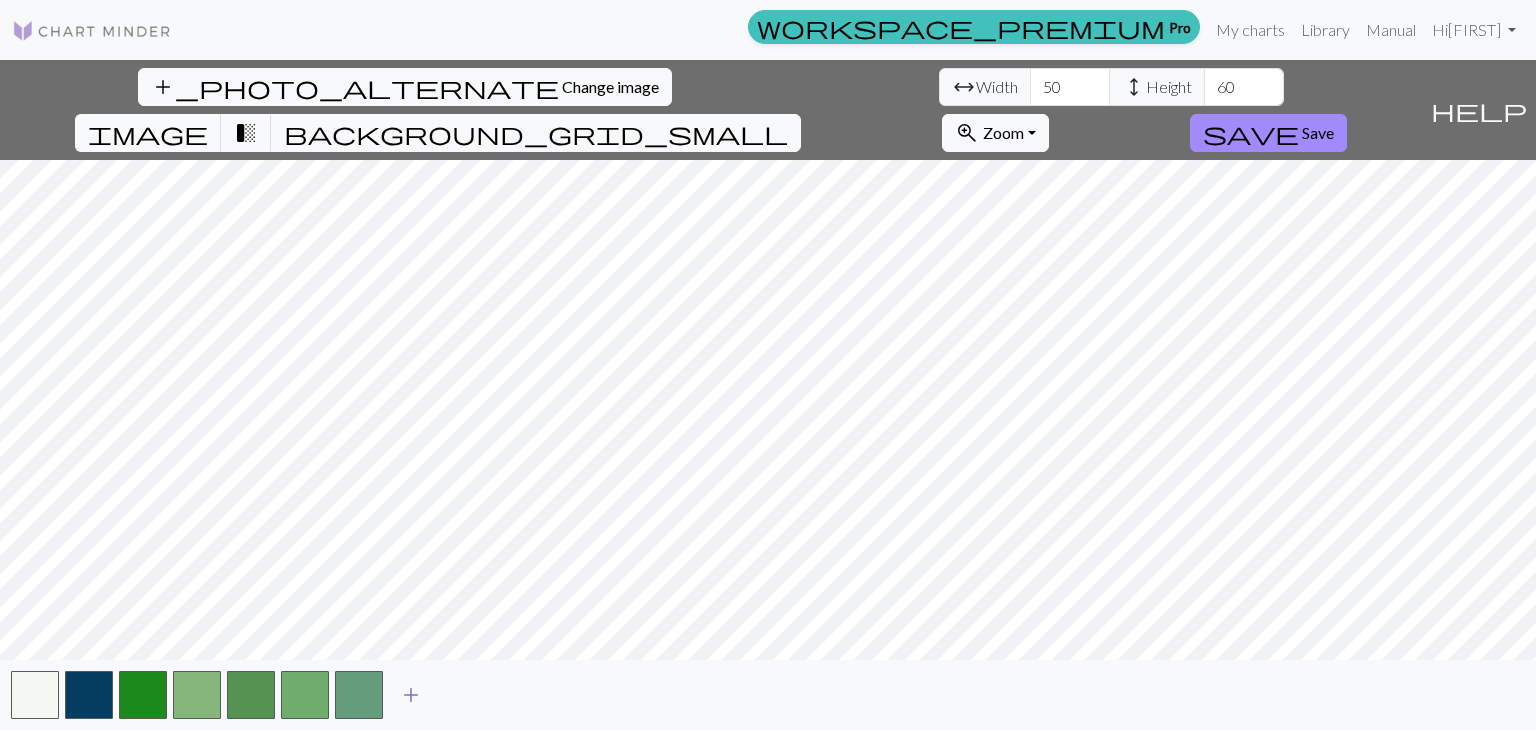 click on "add" at bounding box center [411, 695] 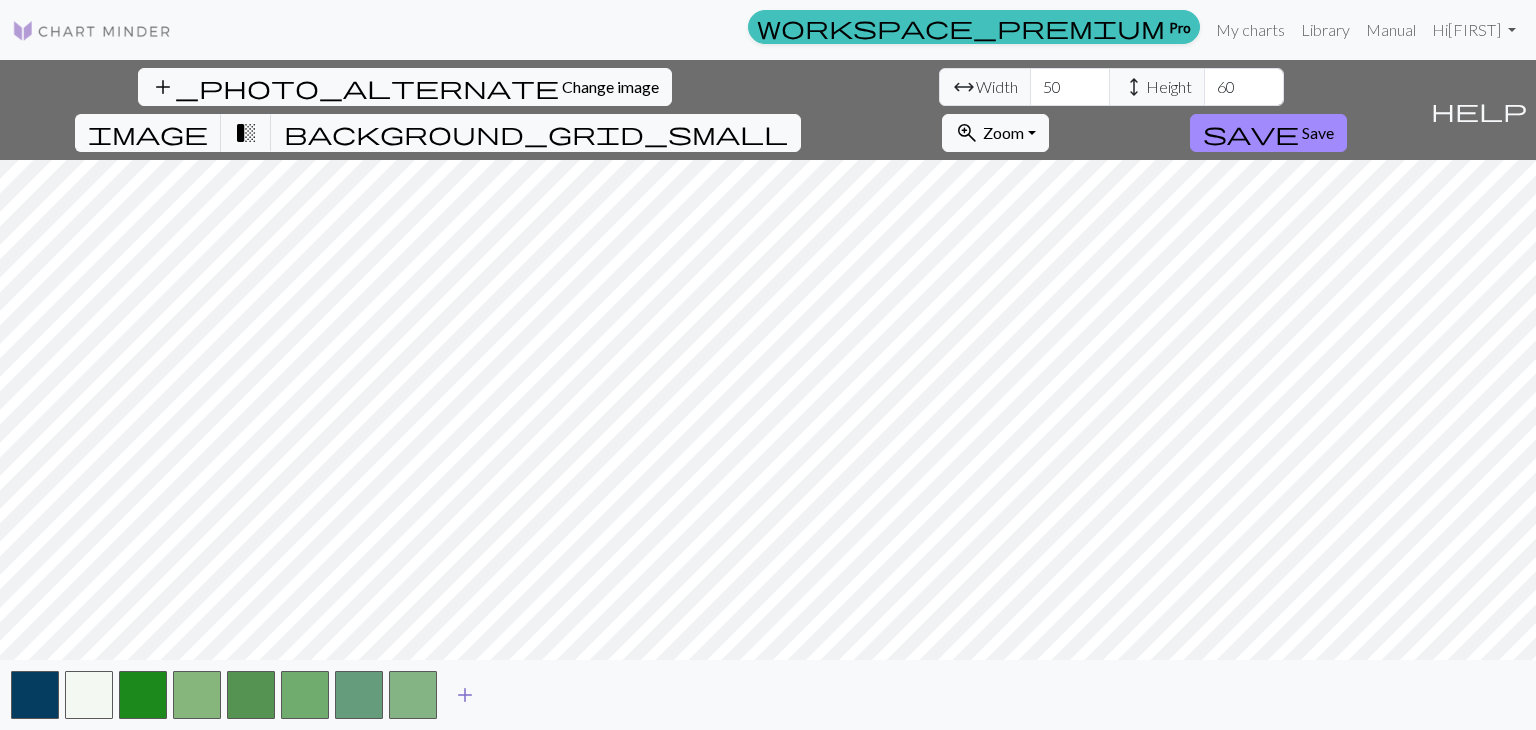 click on "add" at bounding box center [465, 695] 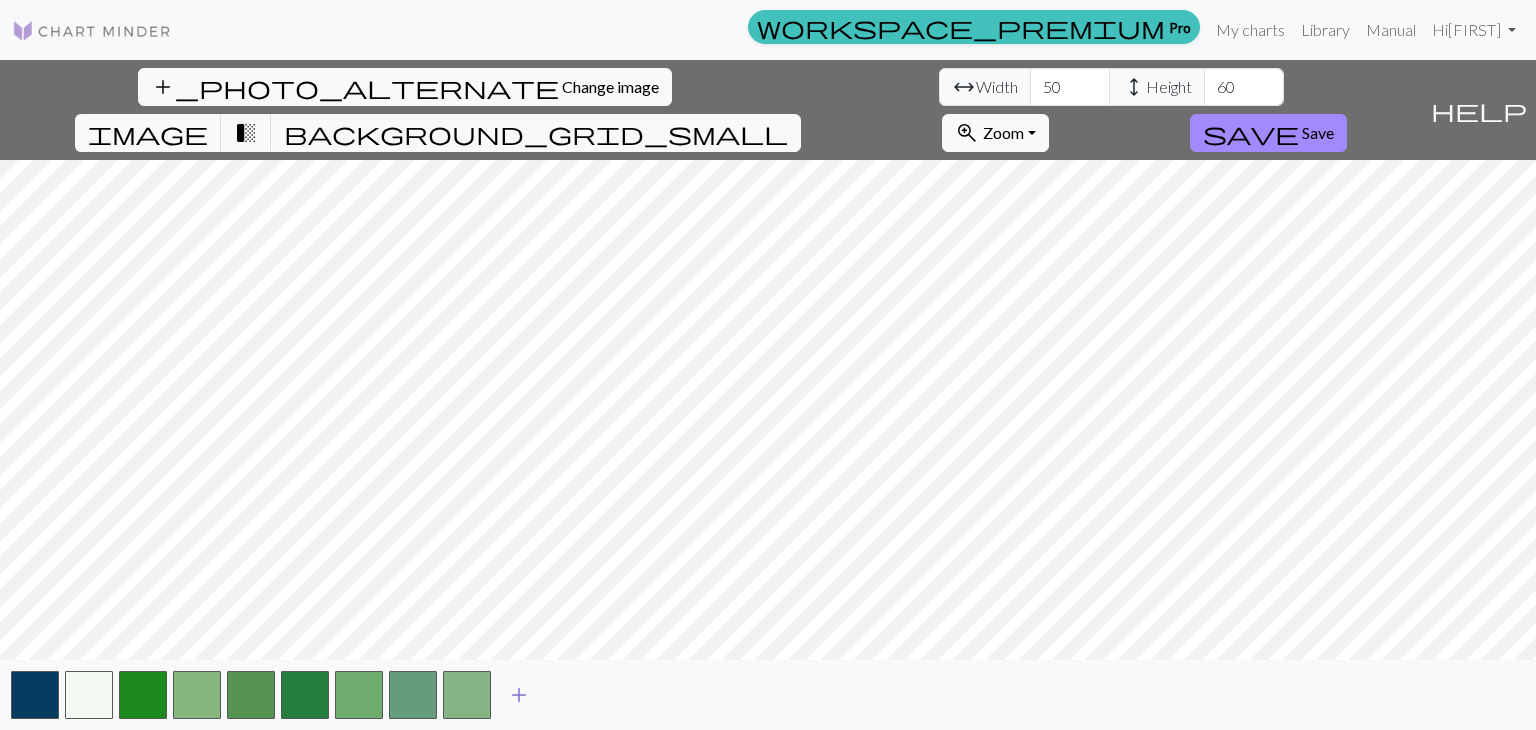 click on "add" at bounding box center (519, 695) 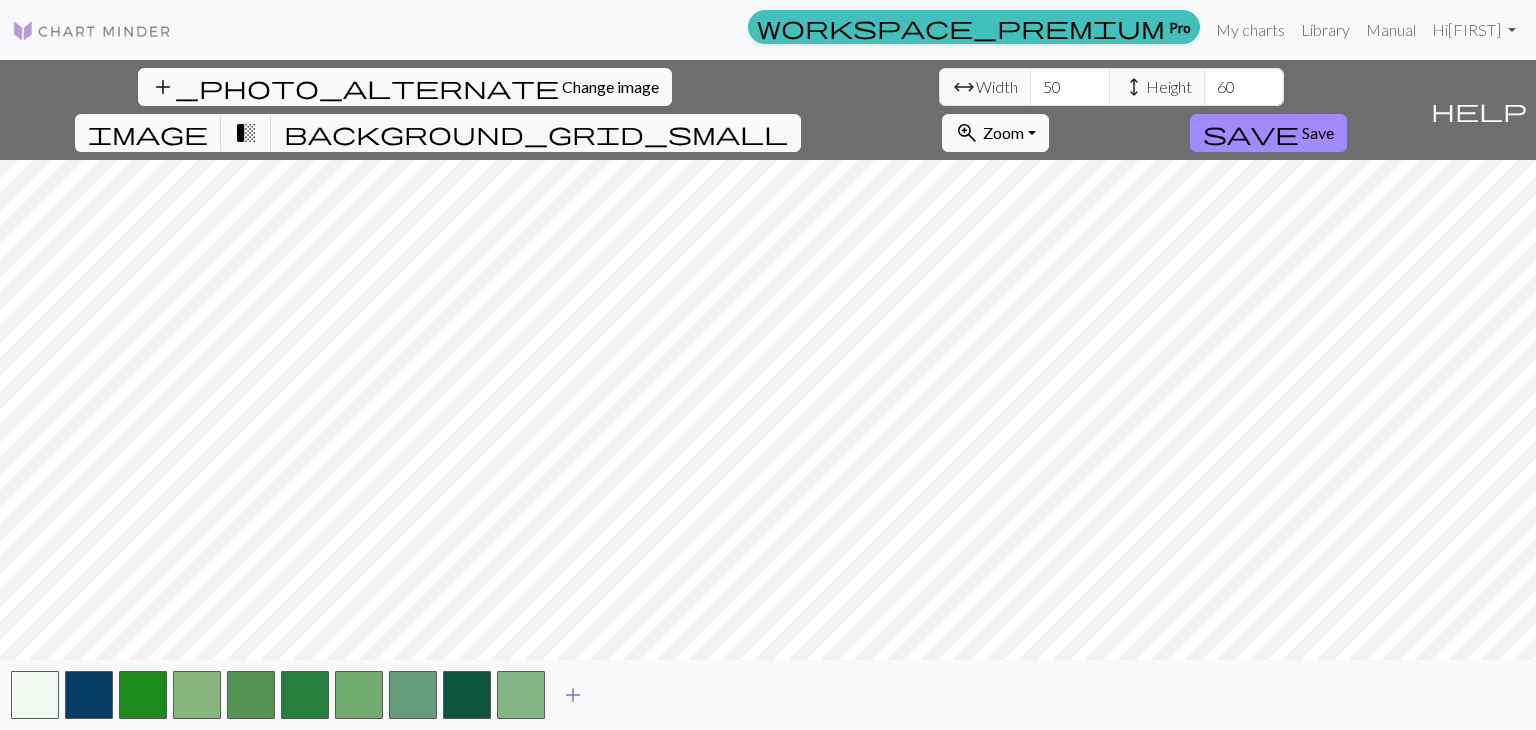 click on "add" at bounding box center (573, 695) 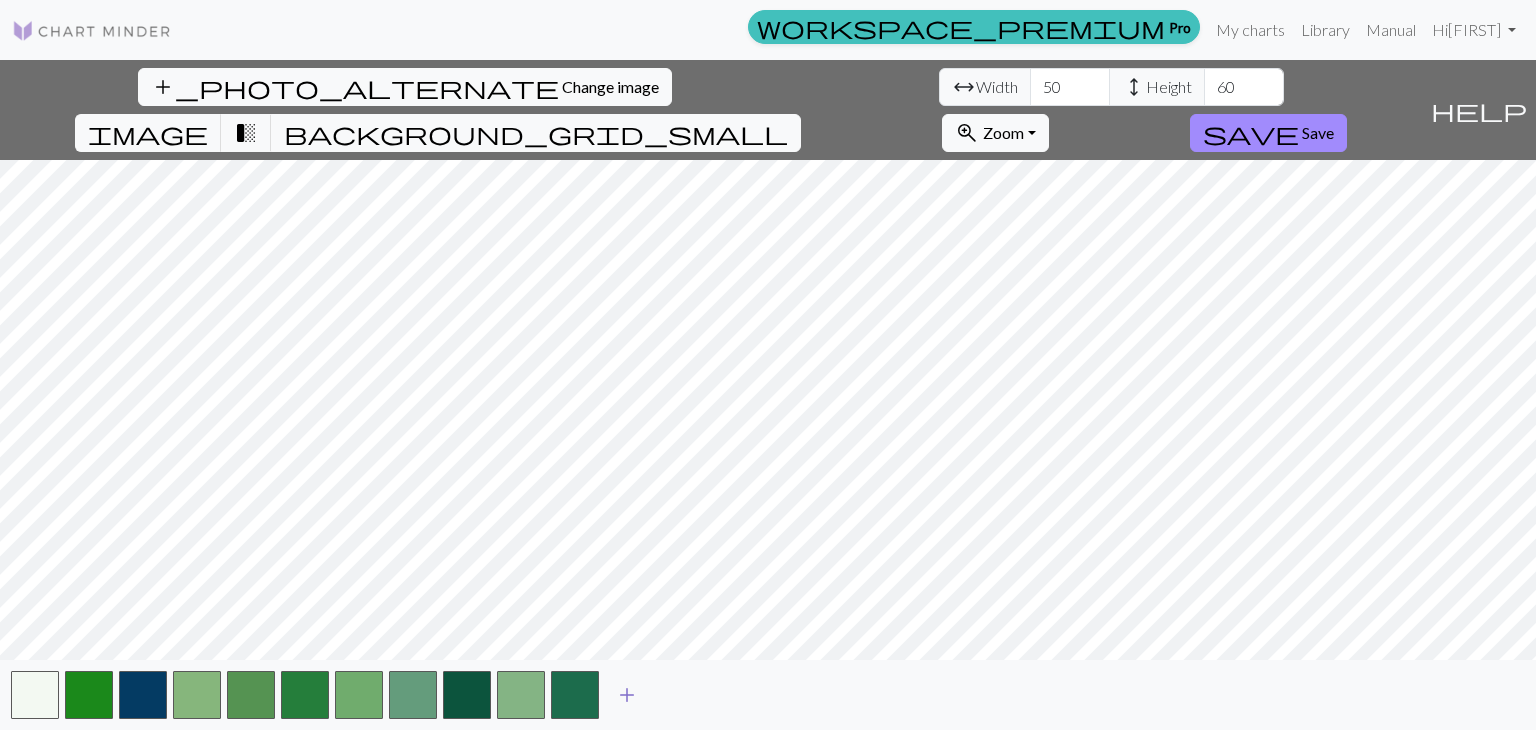 click on "add" at bounding box center [627, 695] 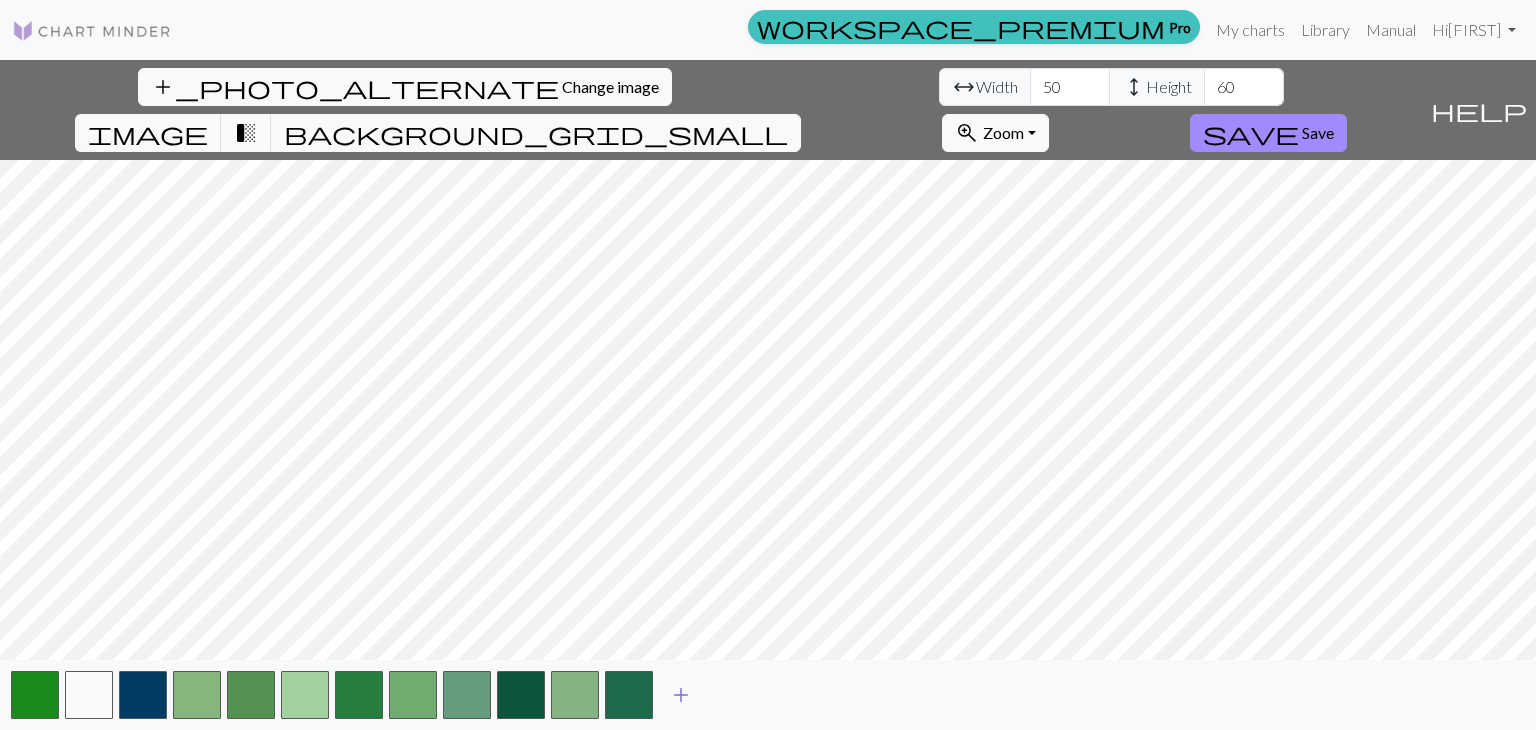 click on "add" at bounding box center [681, 695] 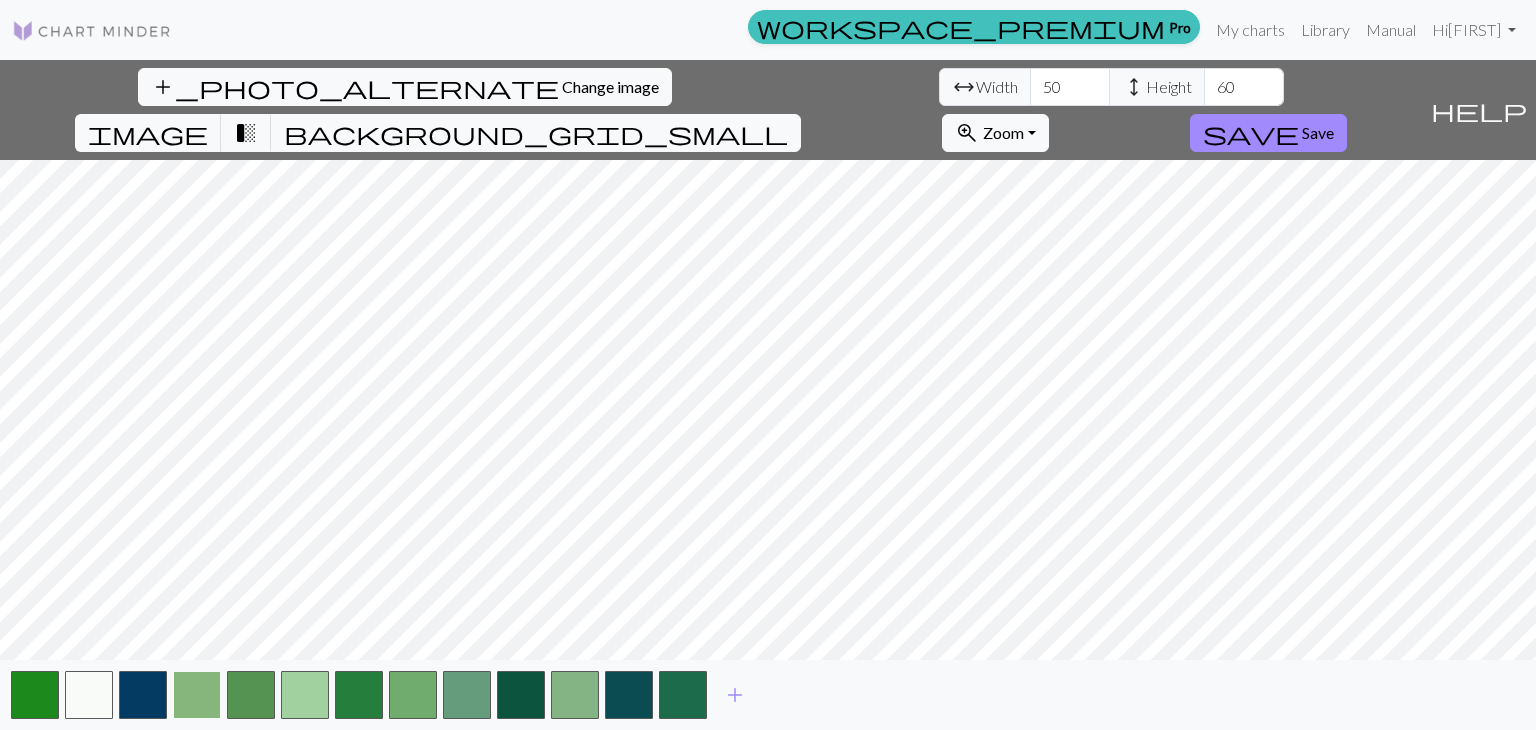 click at bounding box center [197, 695] 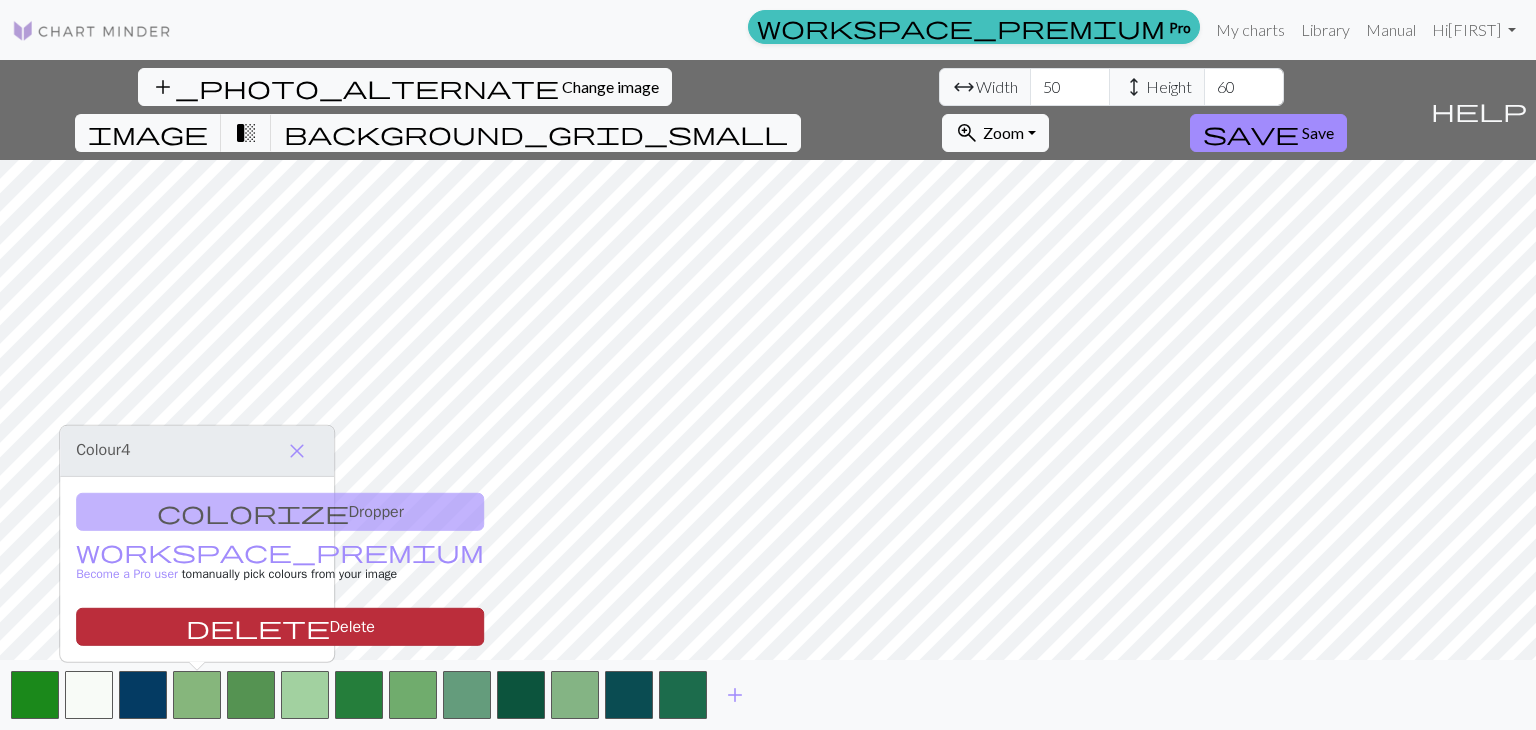 click on "delete Delete" at bounding box center [280, 627] 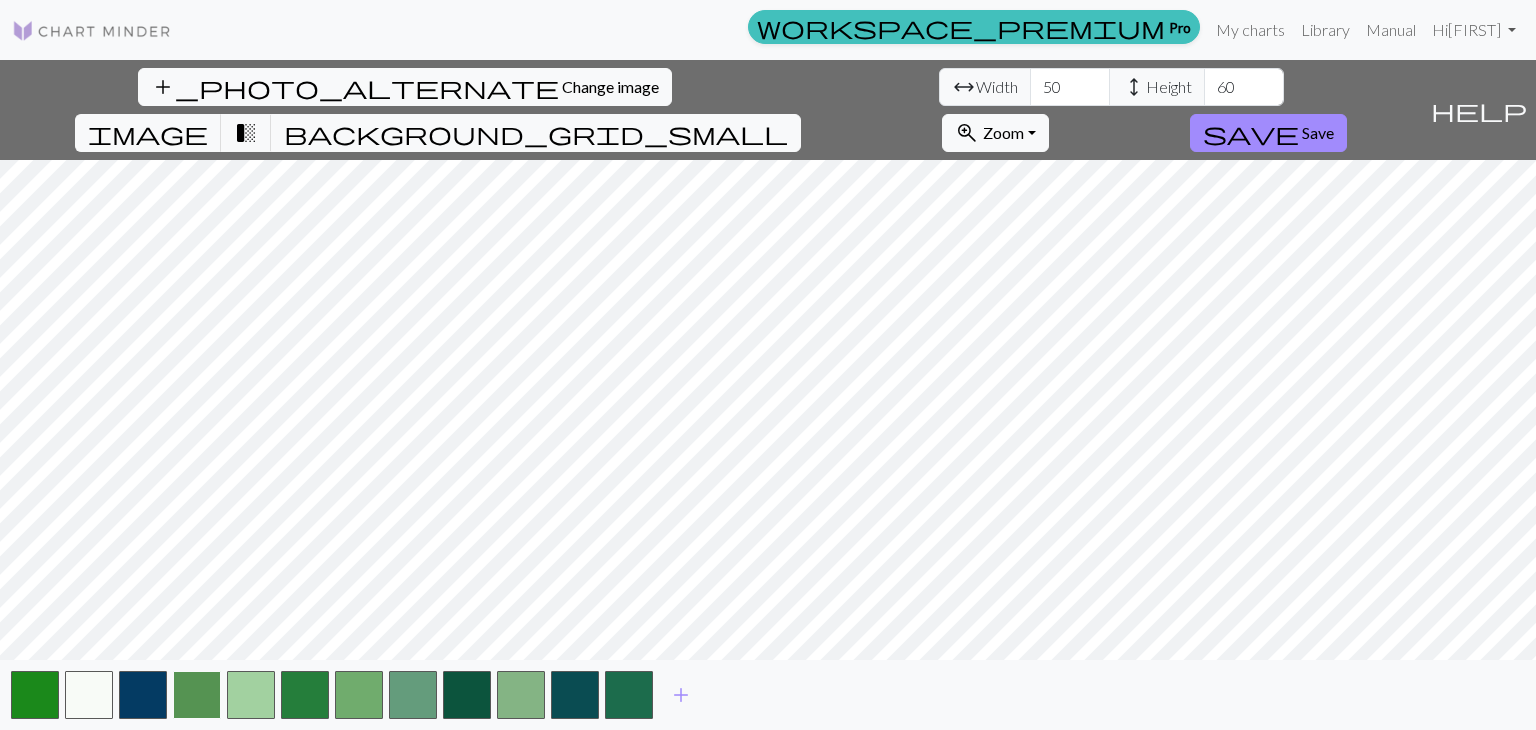 click at bounding box center [197, 695] 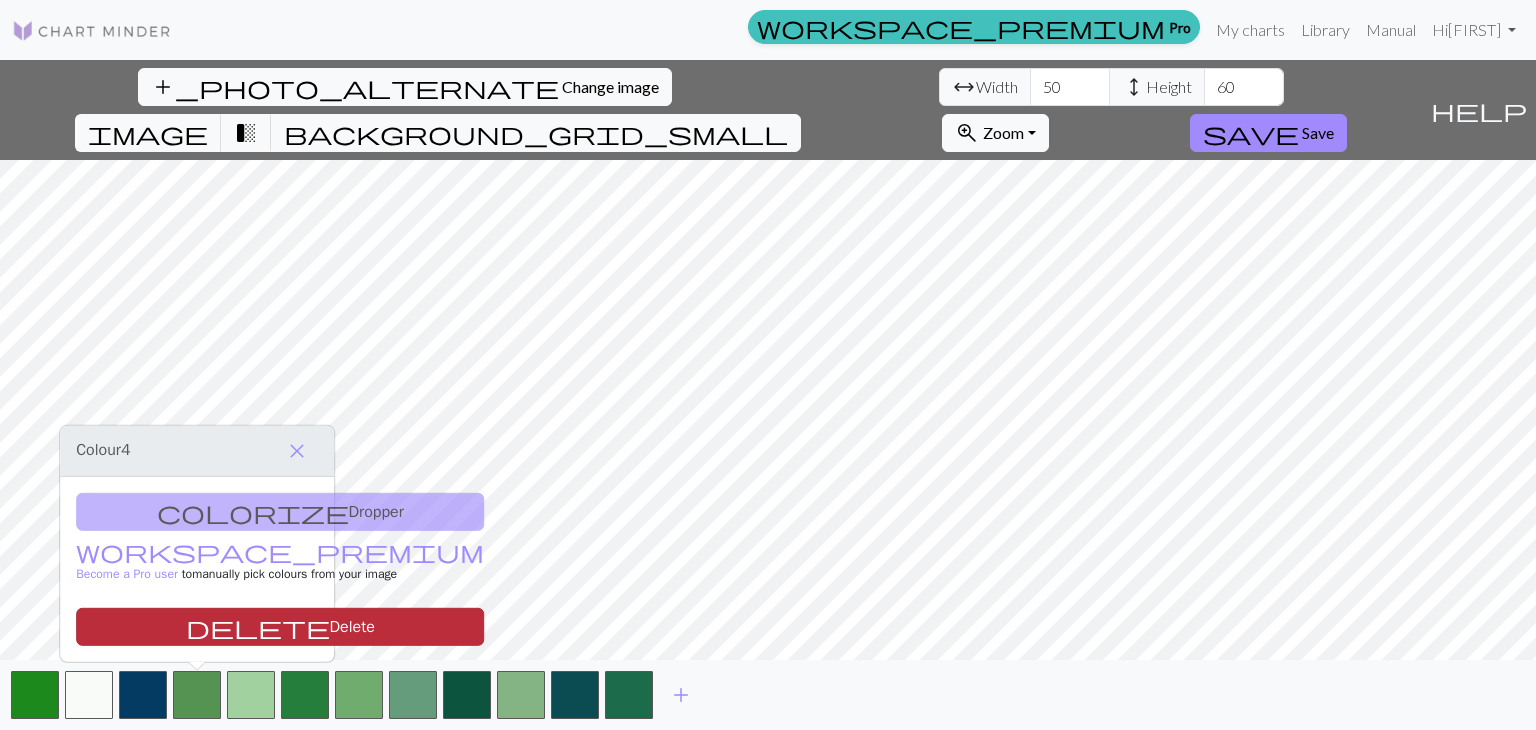click on "delete Delete" at bounding box center (280, 627) 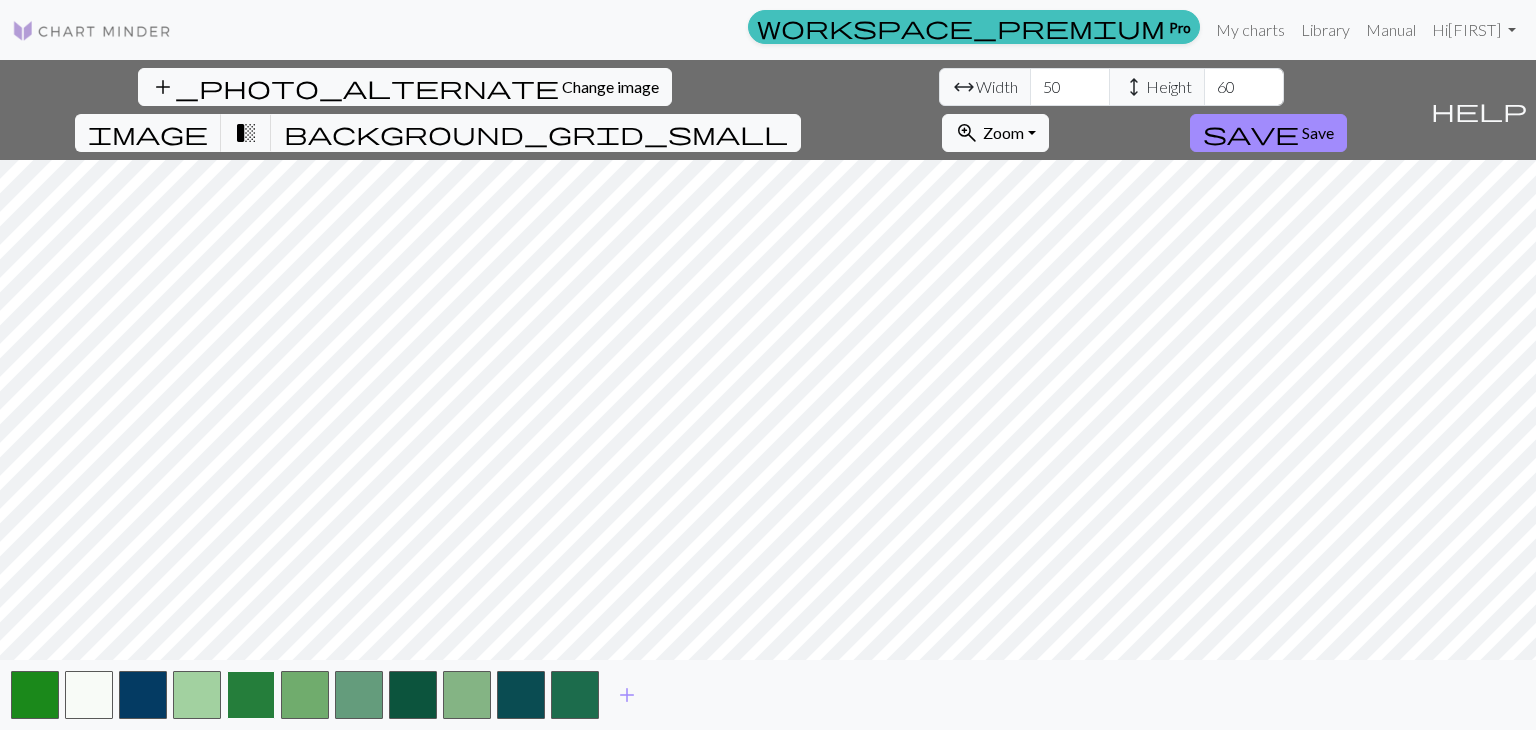 click at bounding box center (251, 695) 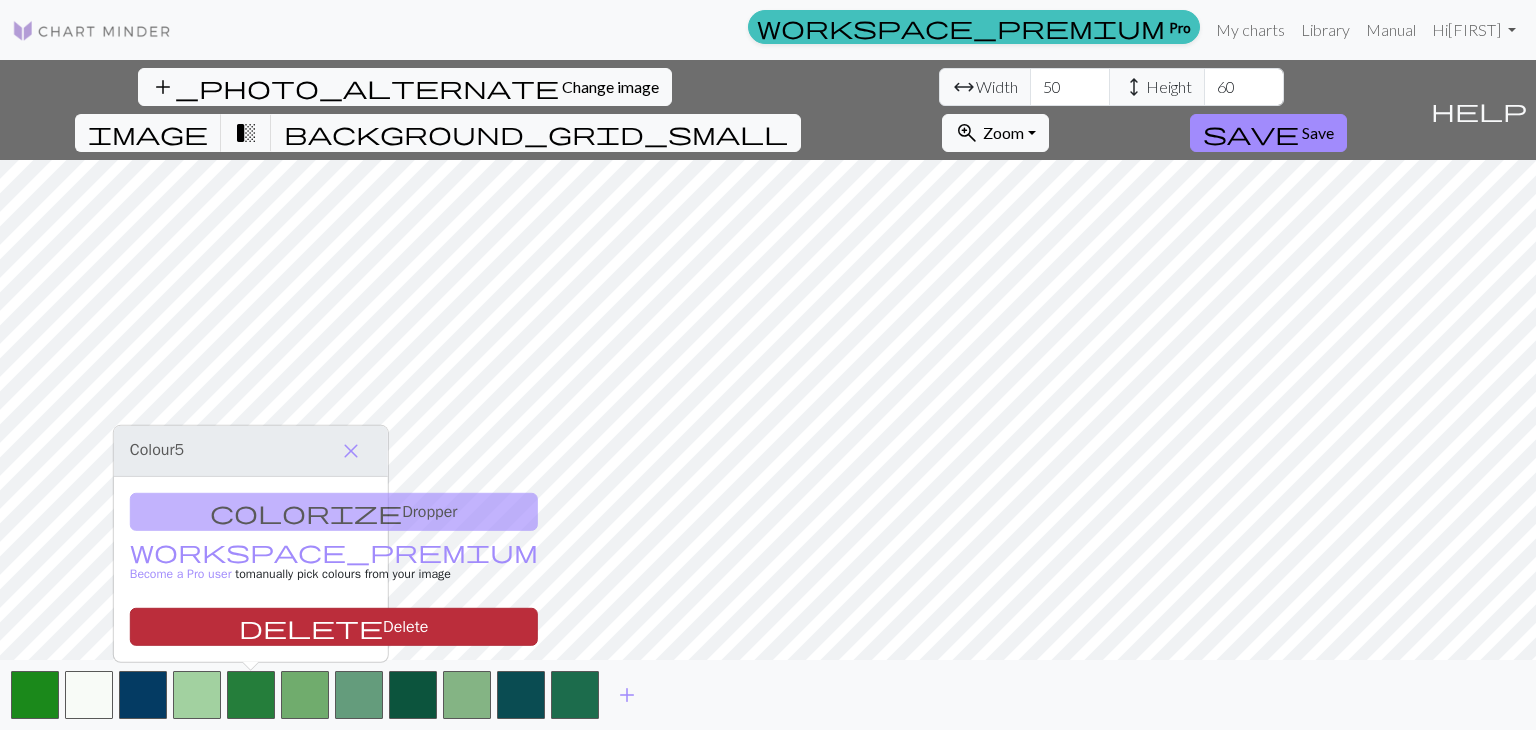 click on "delete Delete" at bounding box center [334, 627] 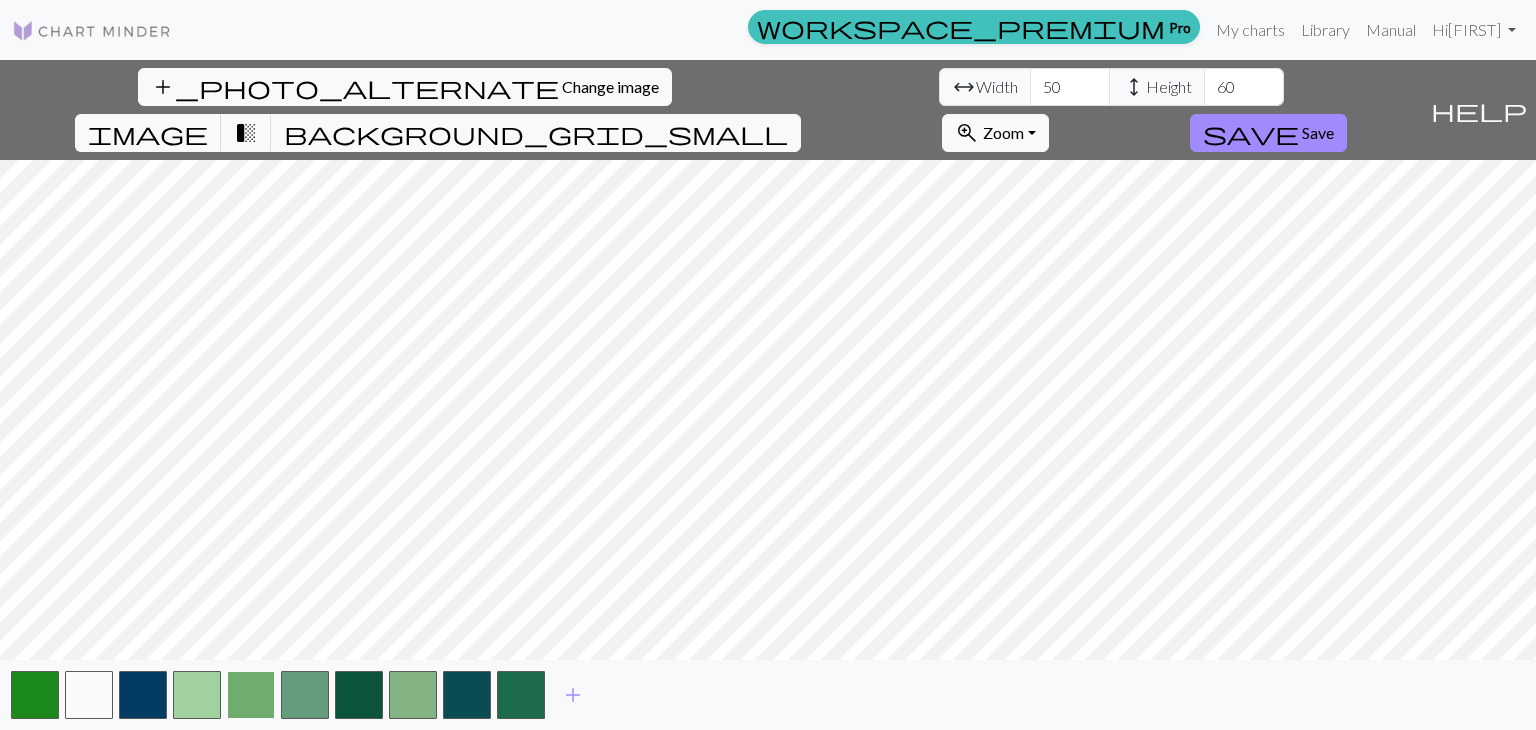click at bounding box center (251, 695) 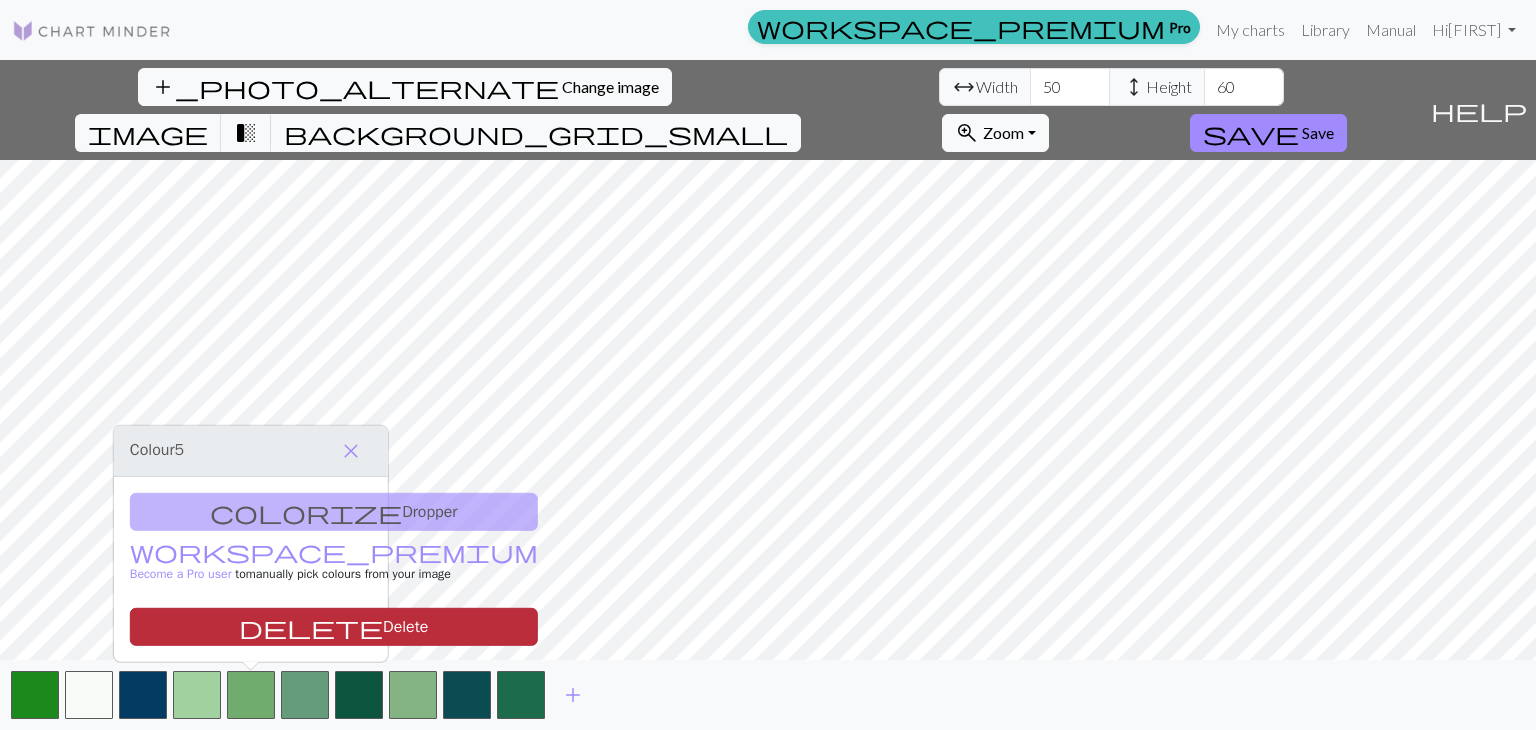 click on "delete Delete" at bounding box center (334, 627) 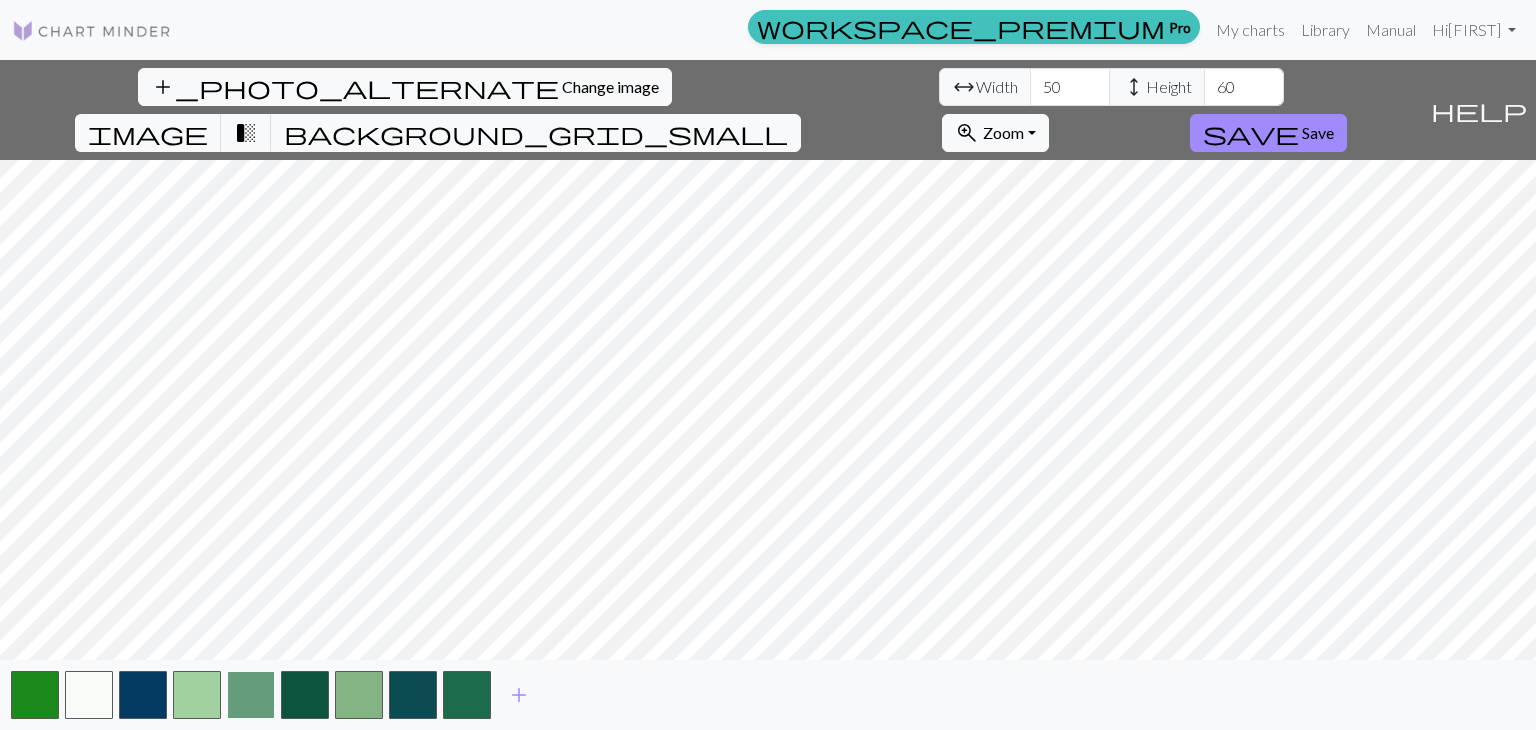 click at bounding box center (251, 695) 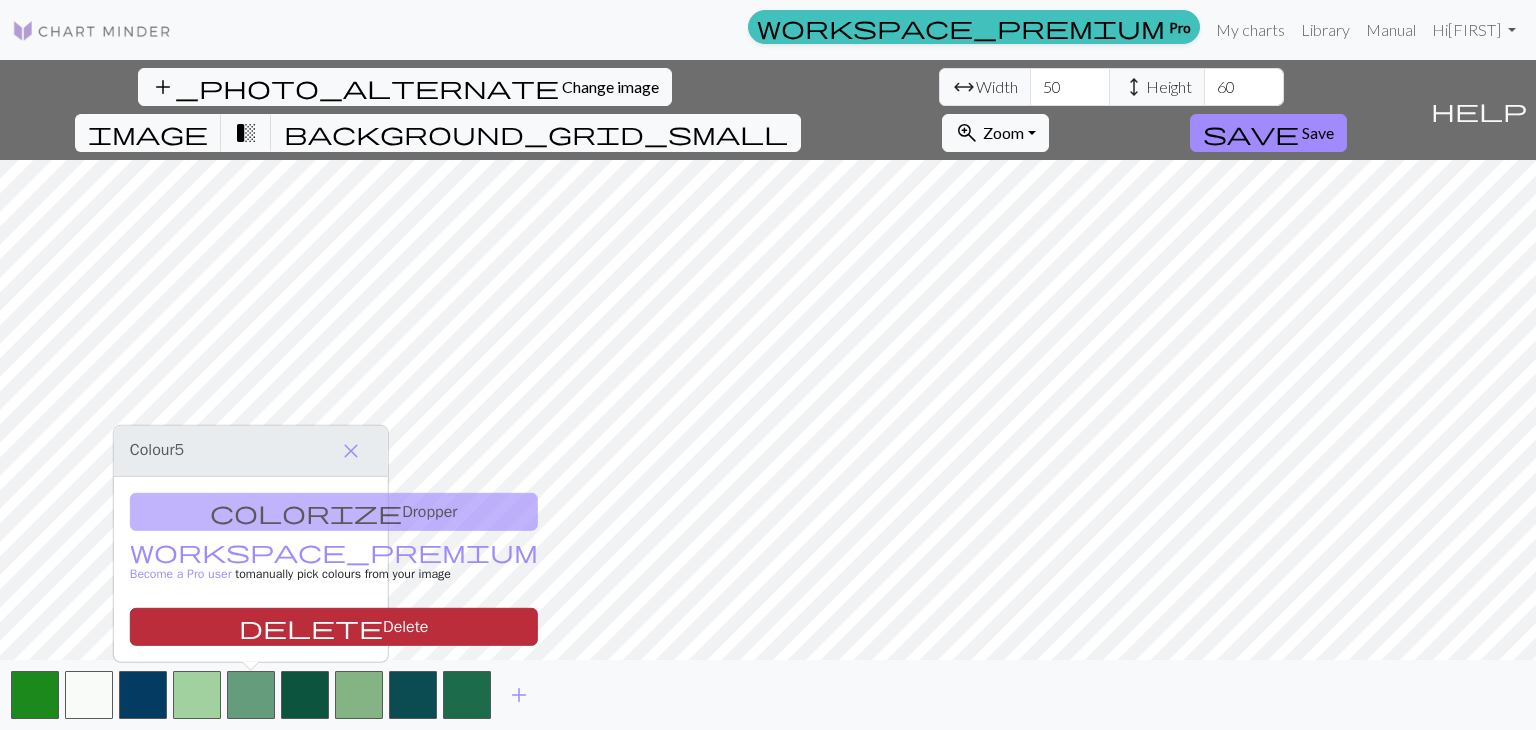 click on "delete Delete" at bounding box center (334, 627) 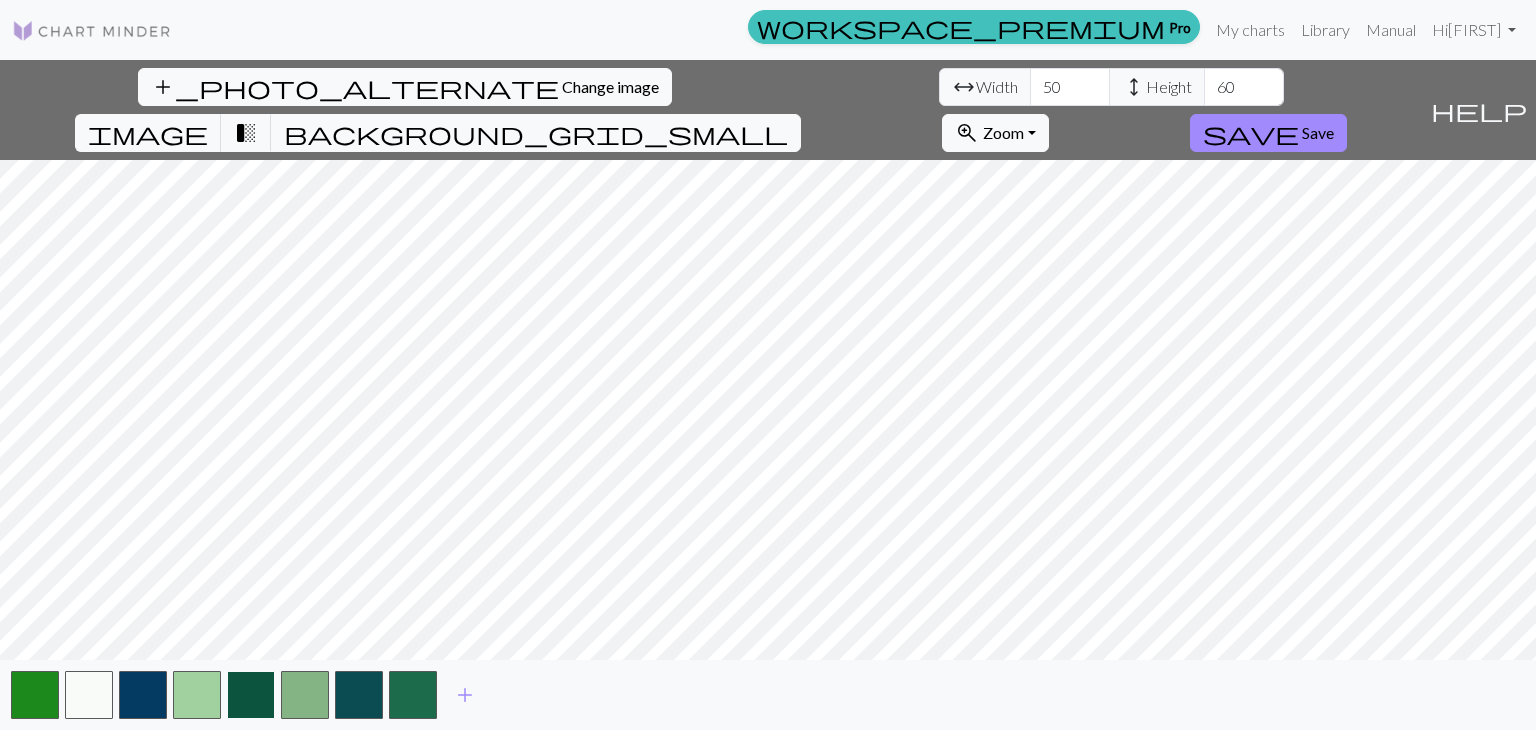 click at bounding box center [251, 695] 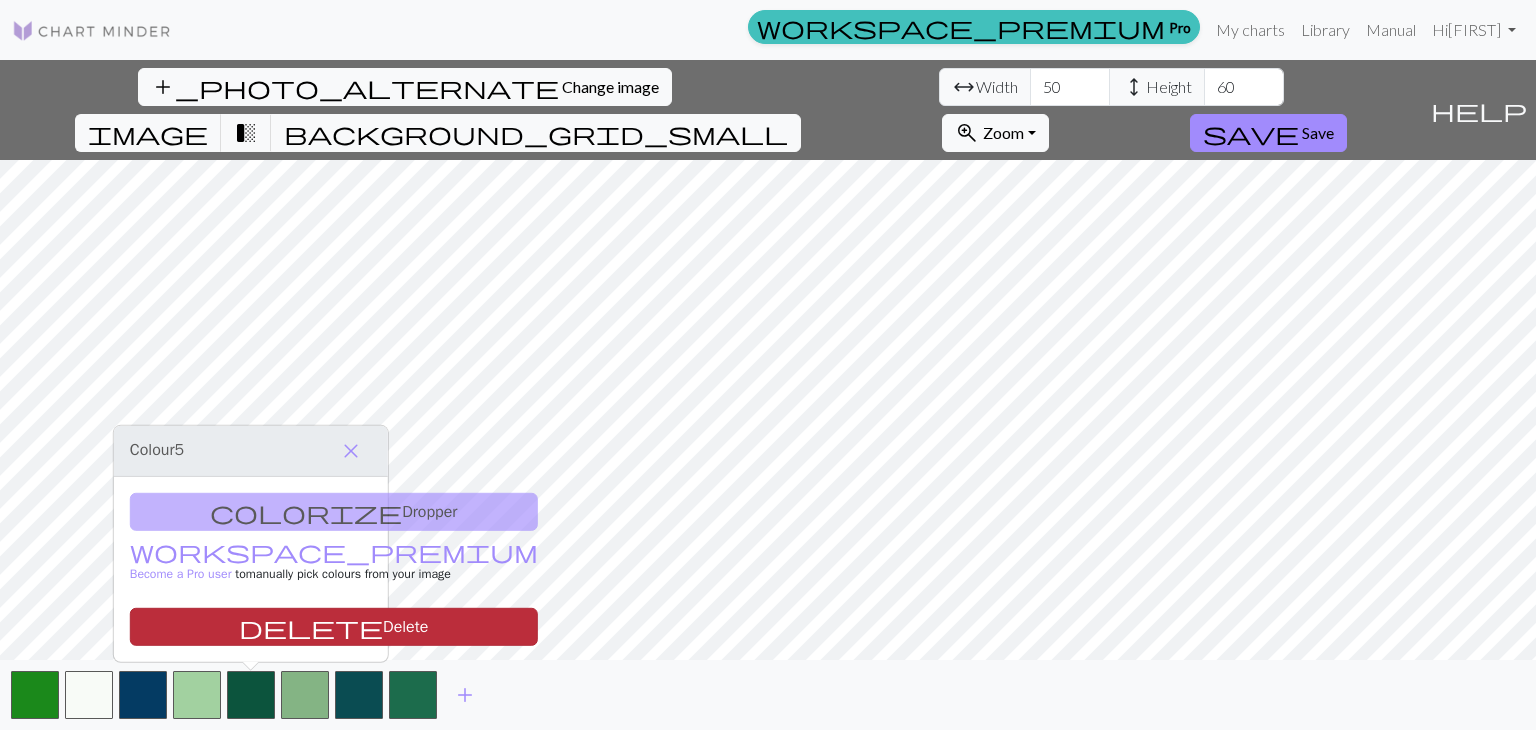 click on "delete Delete" at bounding box center (334, 627) 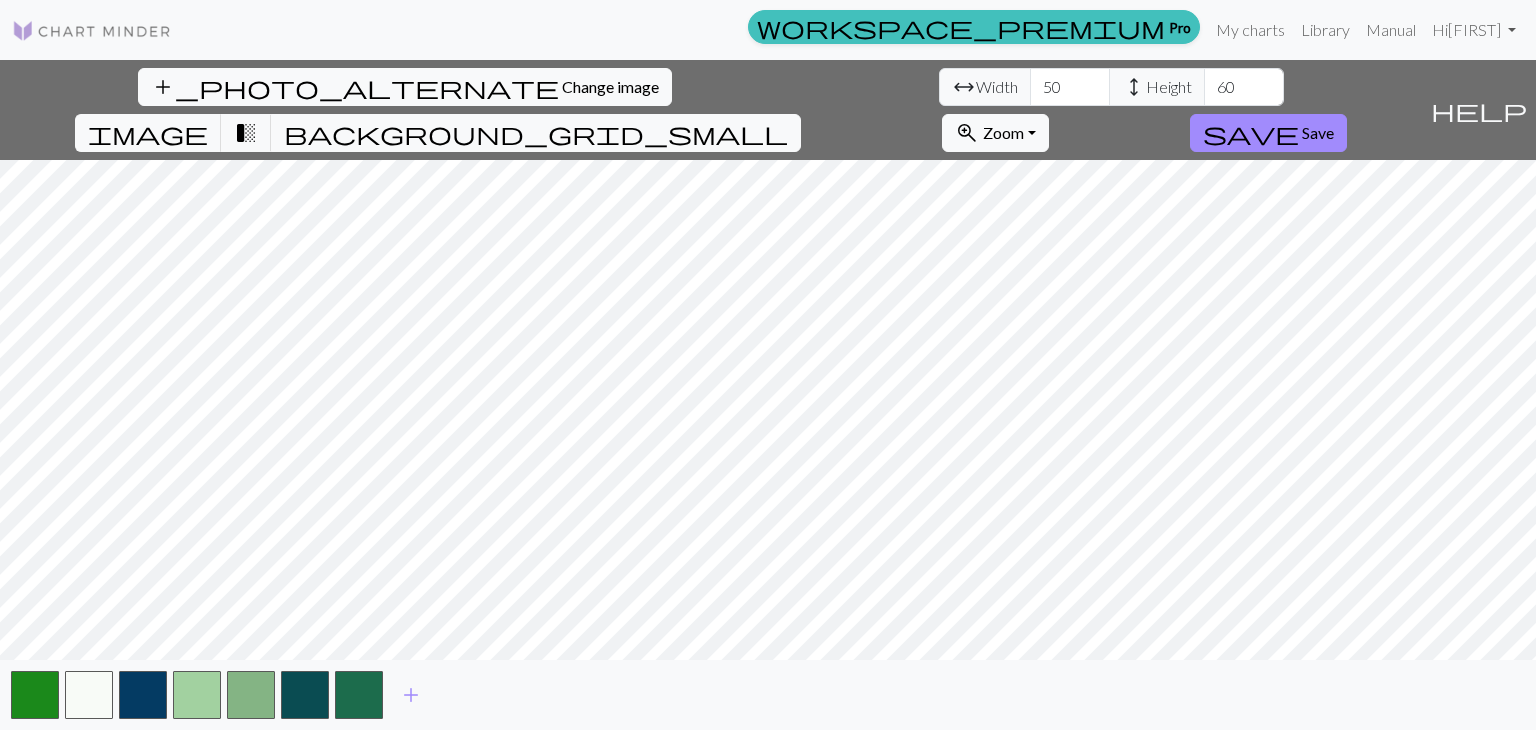 click on "add" at bounding box center [768, 695] 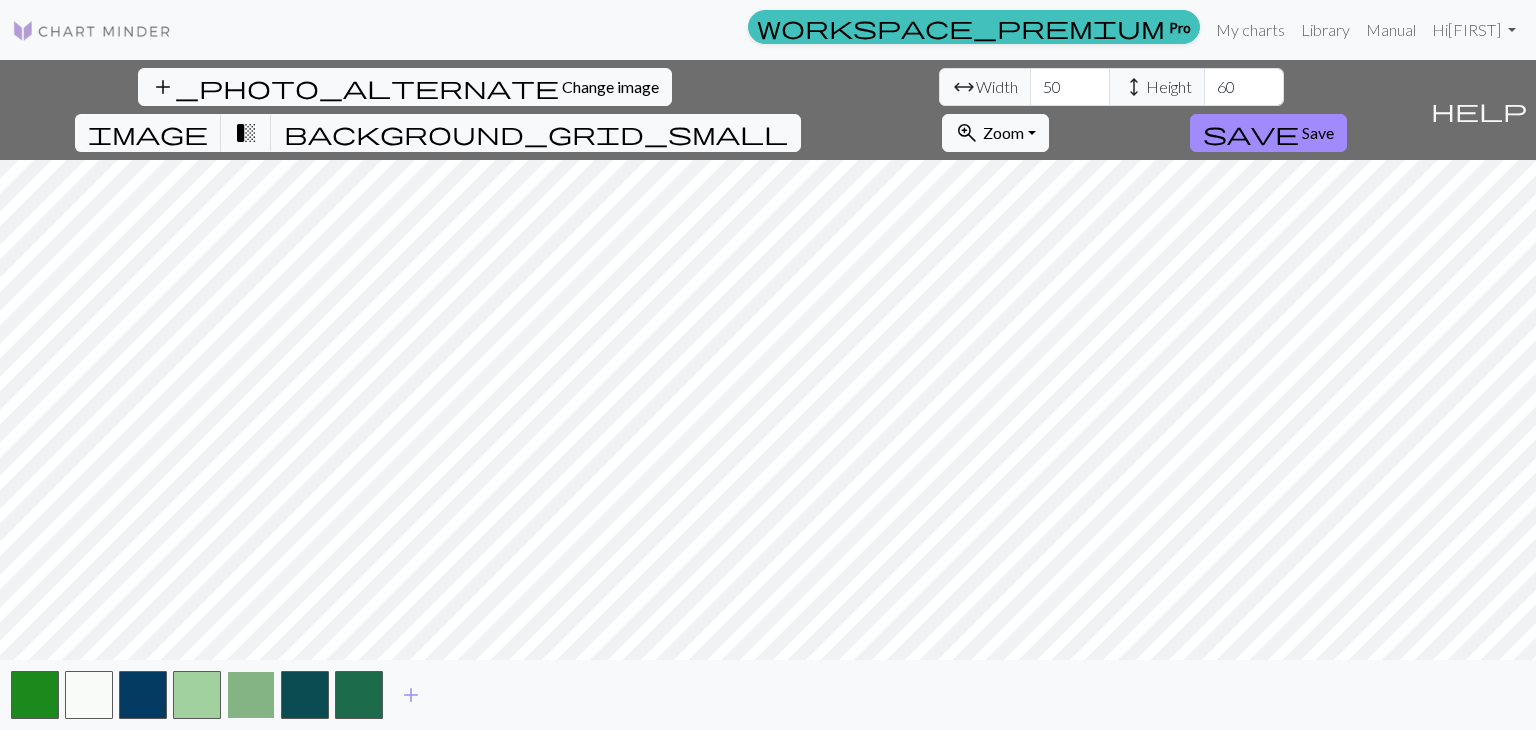 click at bounding box center [251, 695] 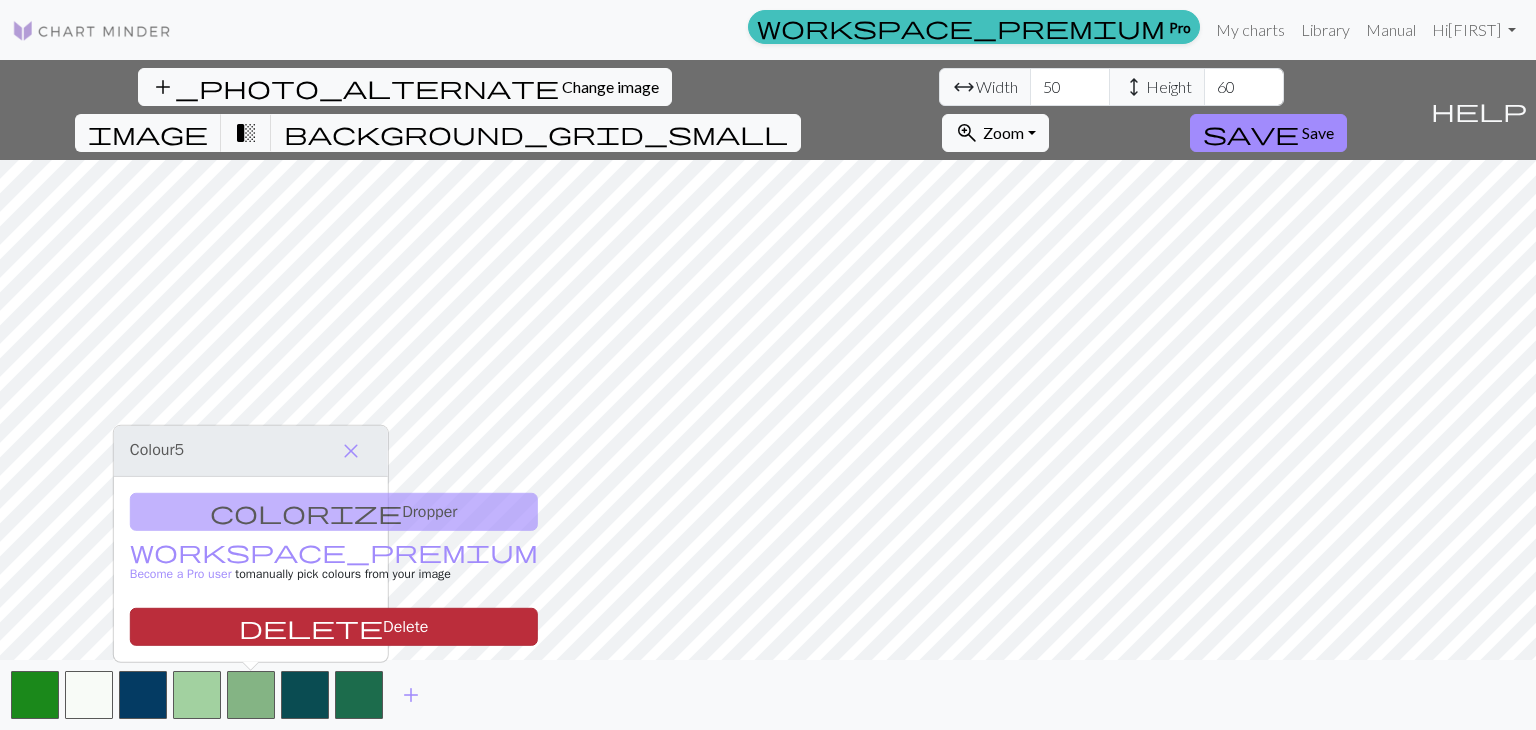 click on "delete Delete" at bounding box center (334, 627) 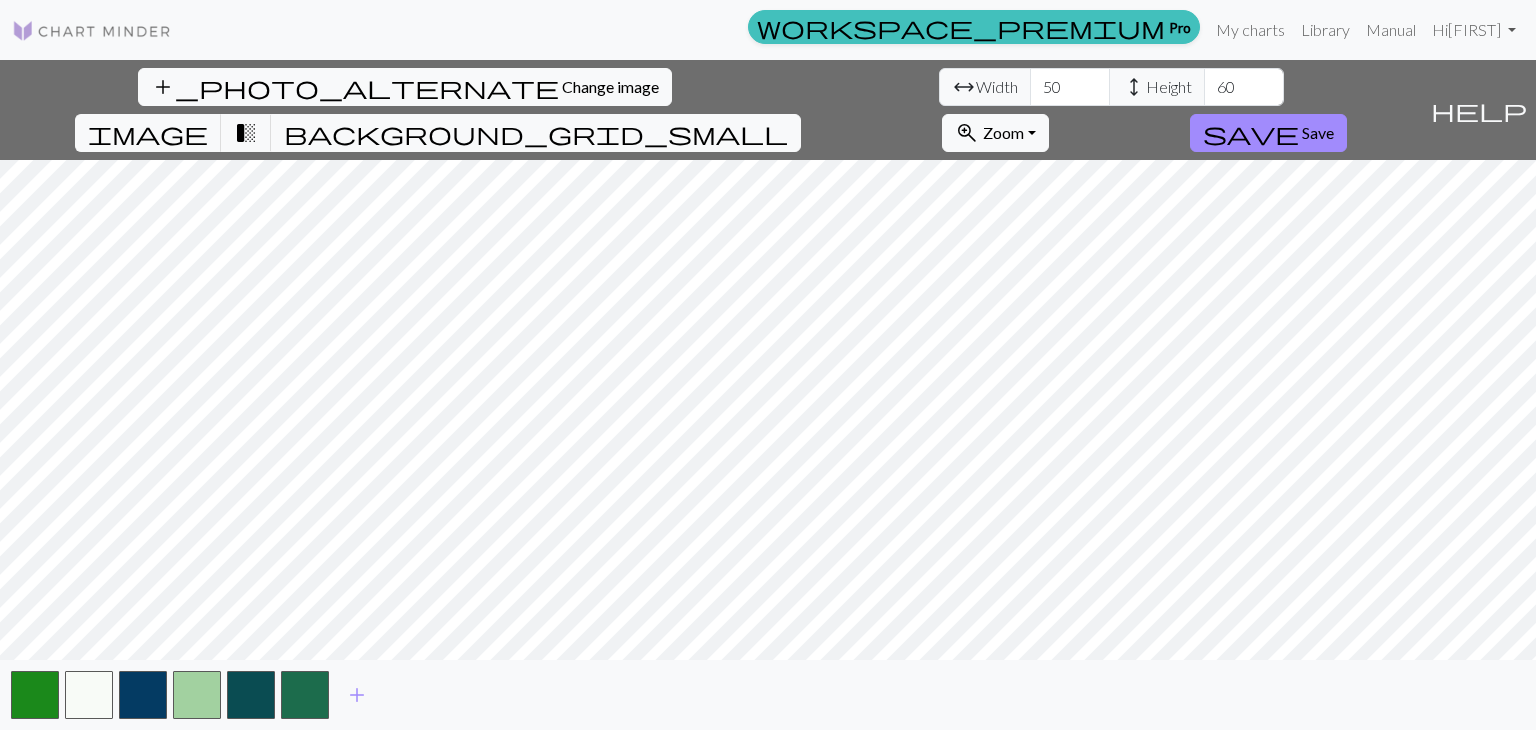 click on "add" at bounding box center (768, 695) 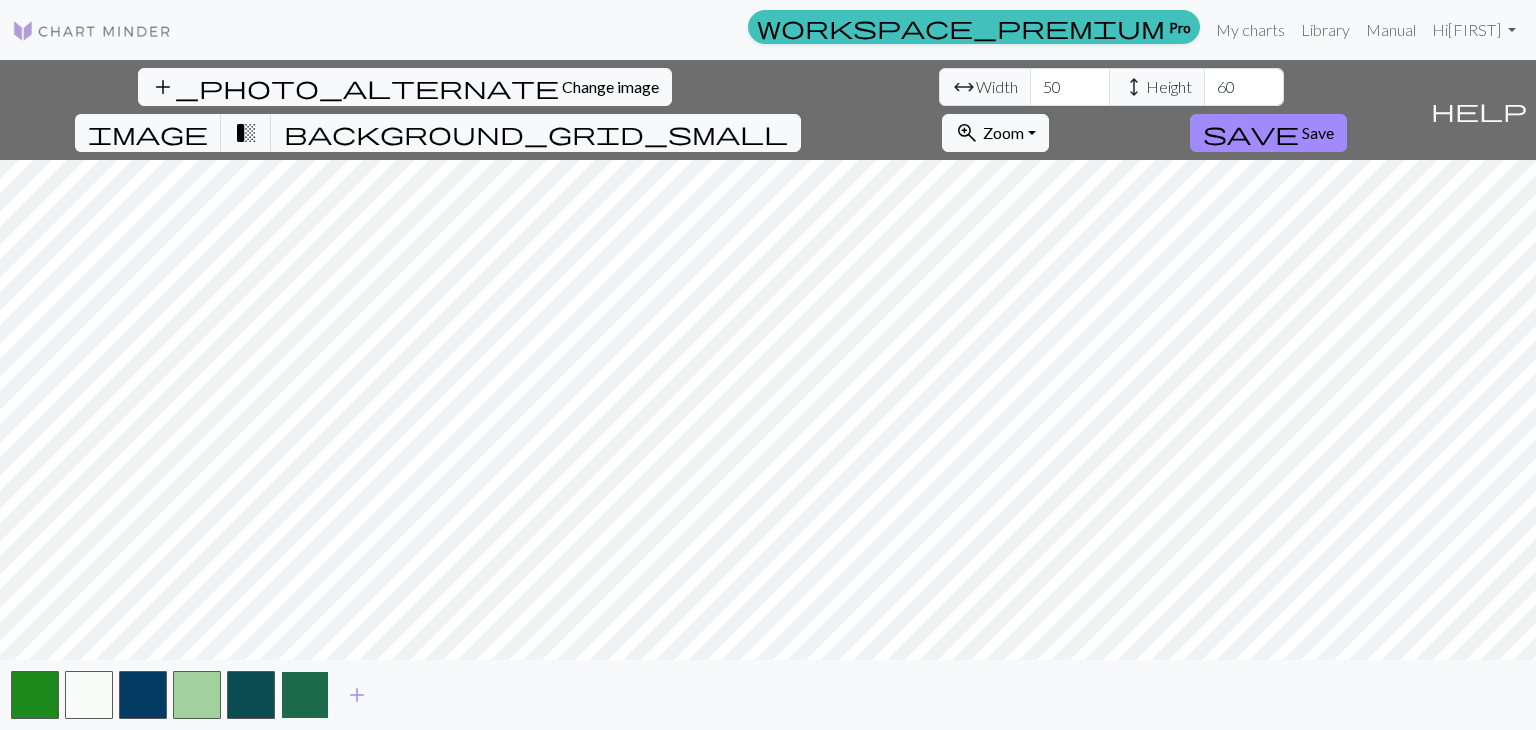 click at bounding box center [305, 695] 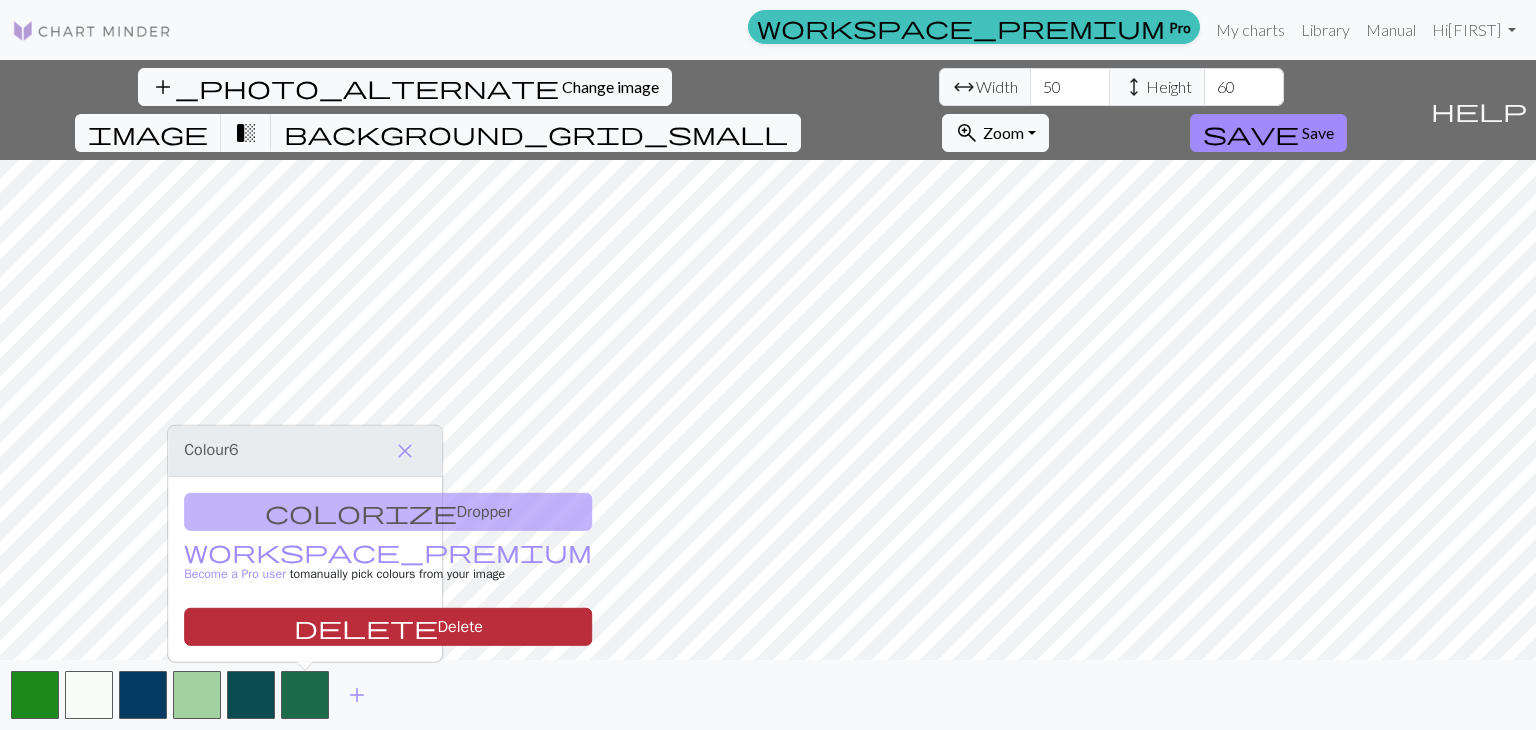click on "delete Delete" at bounding box center (388, 627) 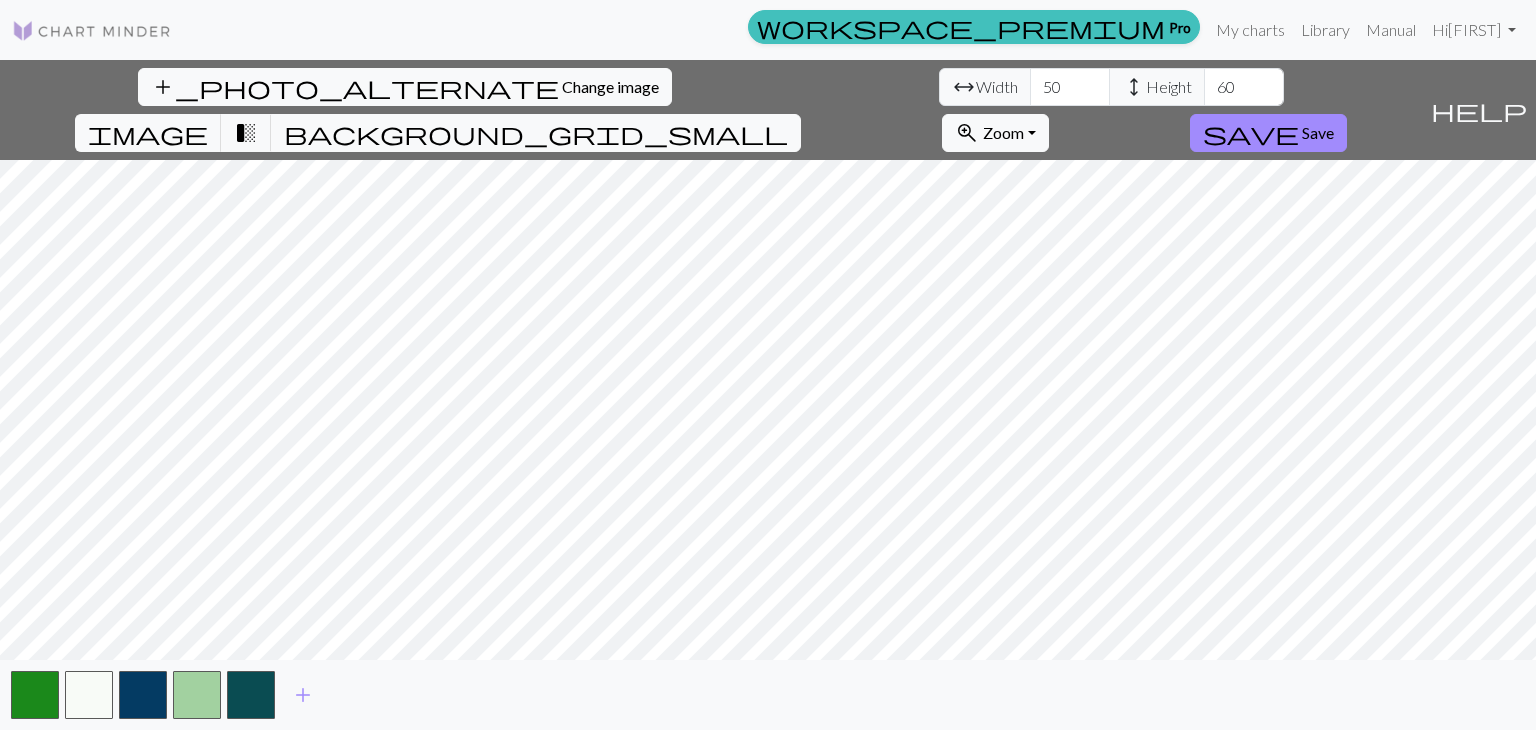 click on "add" at bounding box center (768, 695) 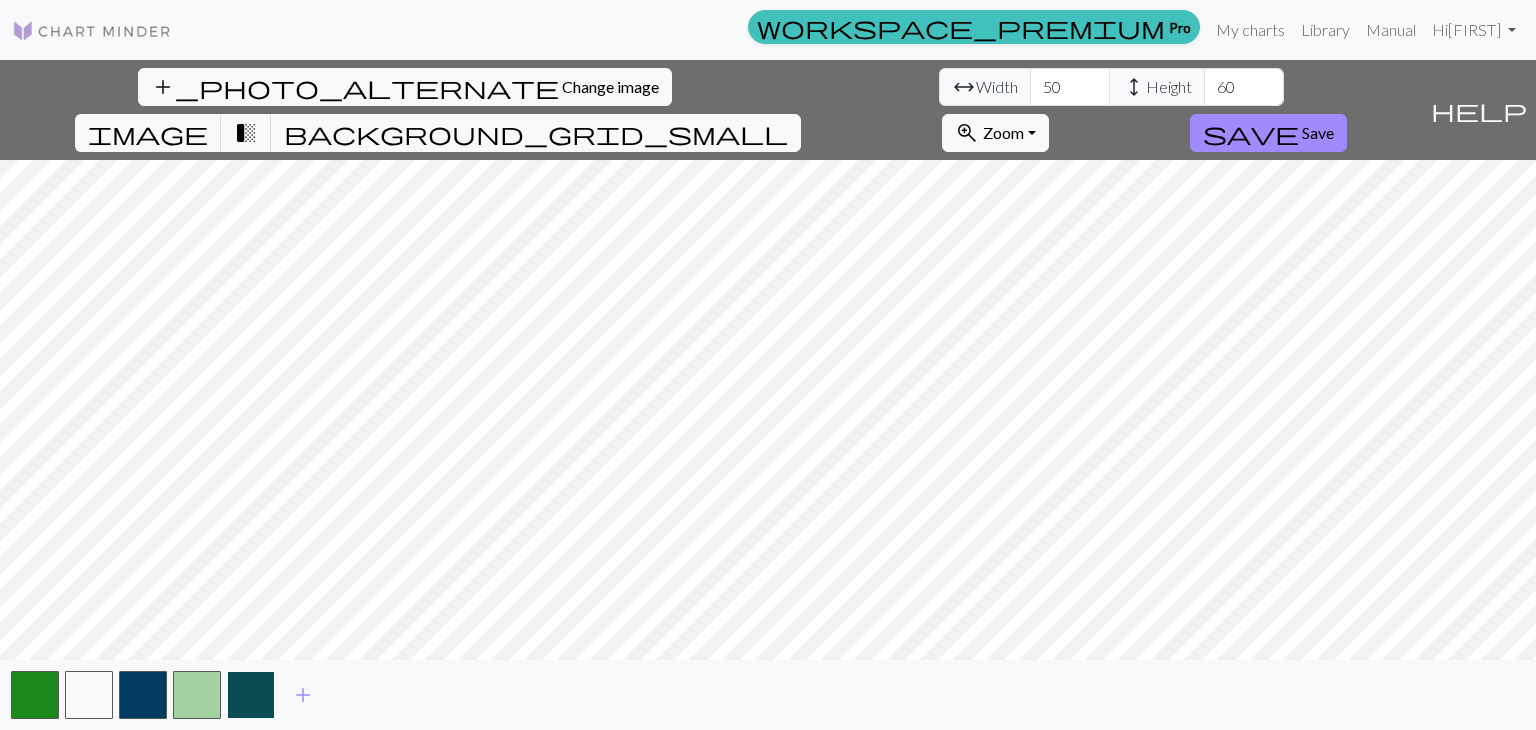 click at bounding box center [251, 695] 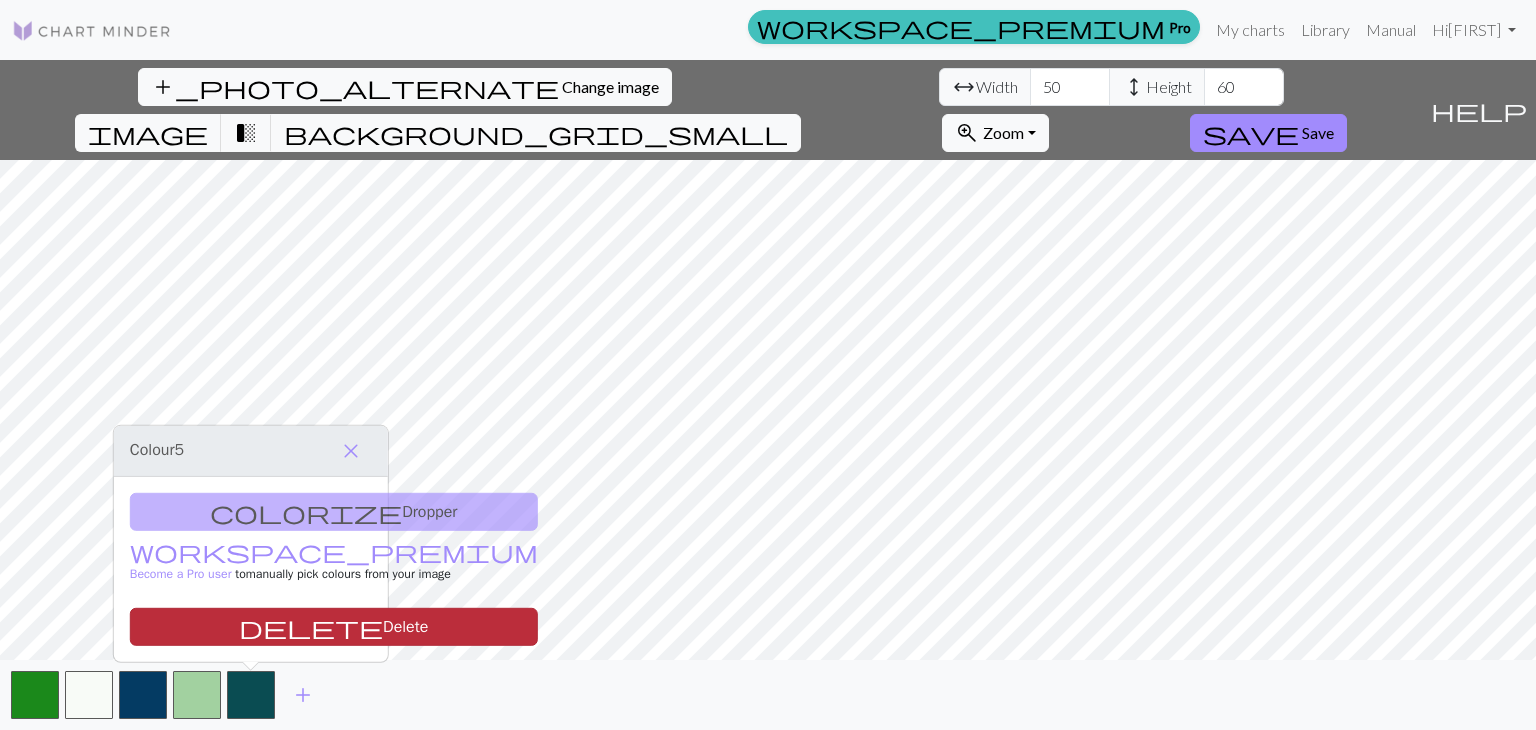 click on "delete Delete" at bounding box center (334, 627) 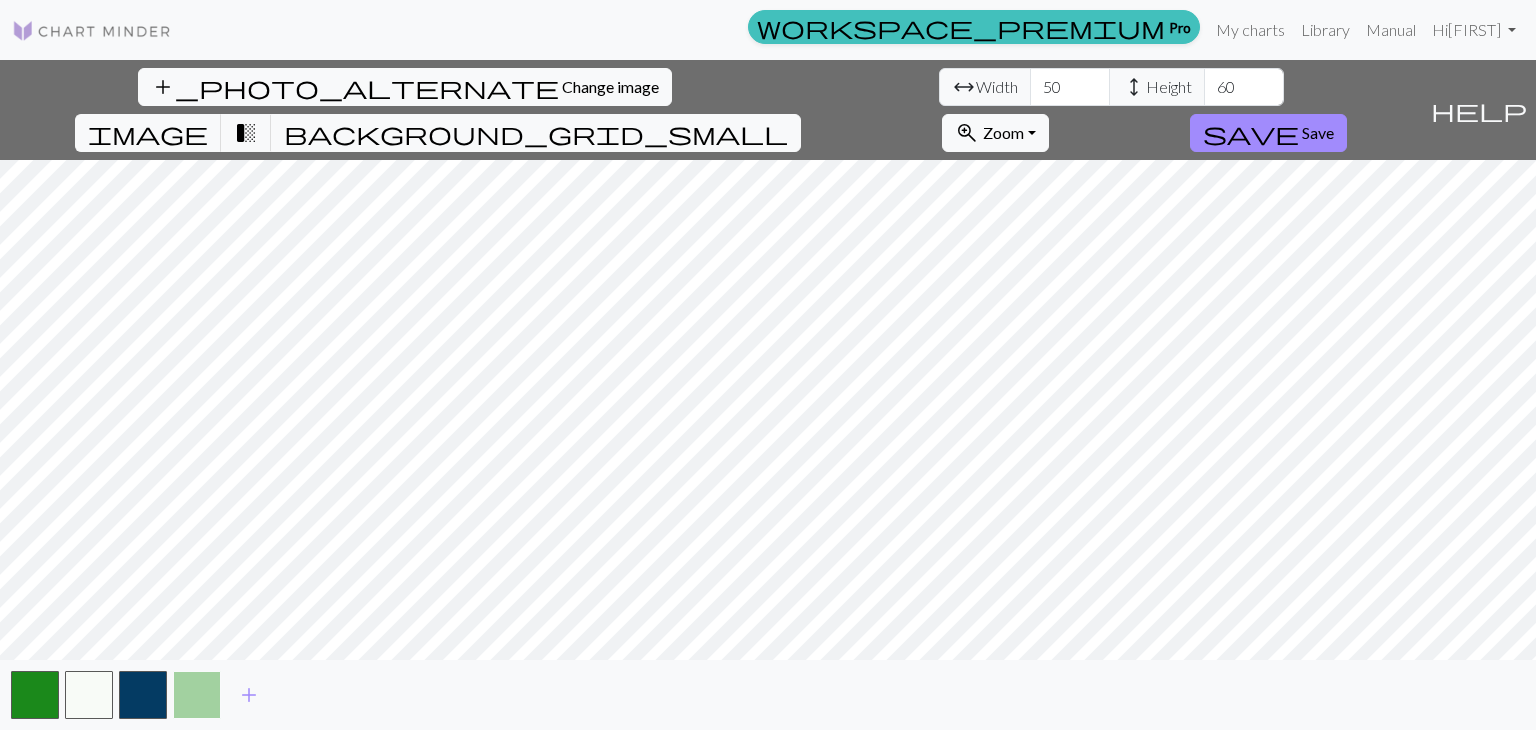 click at bounding box center [197, 695] 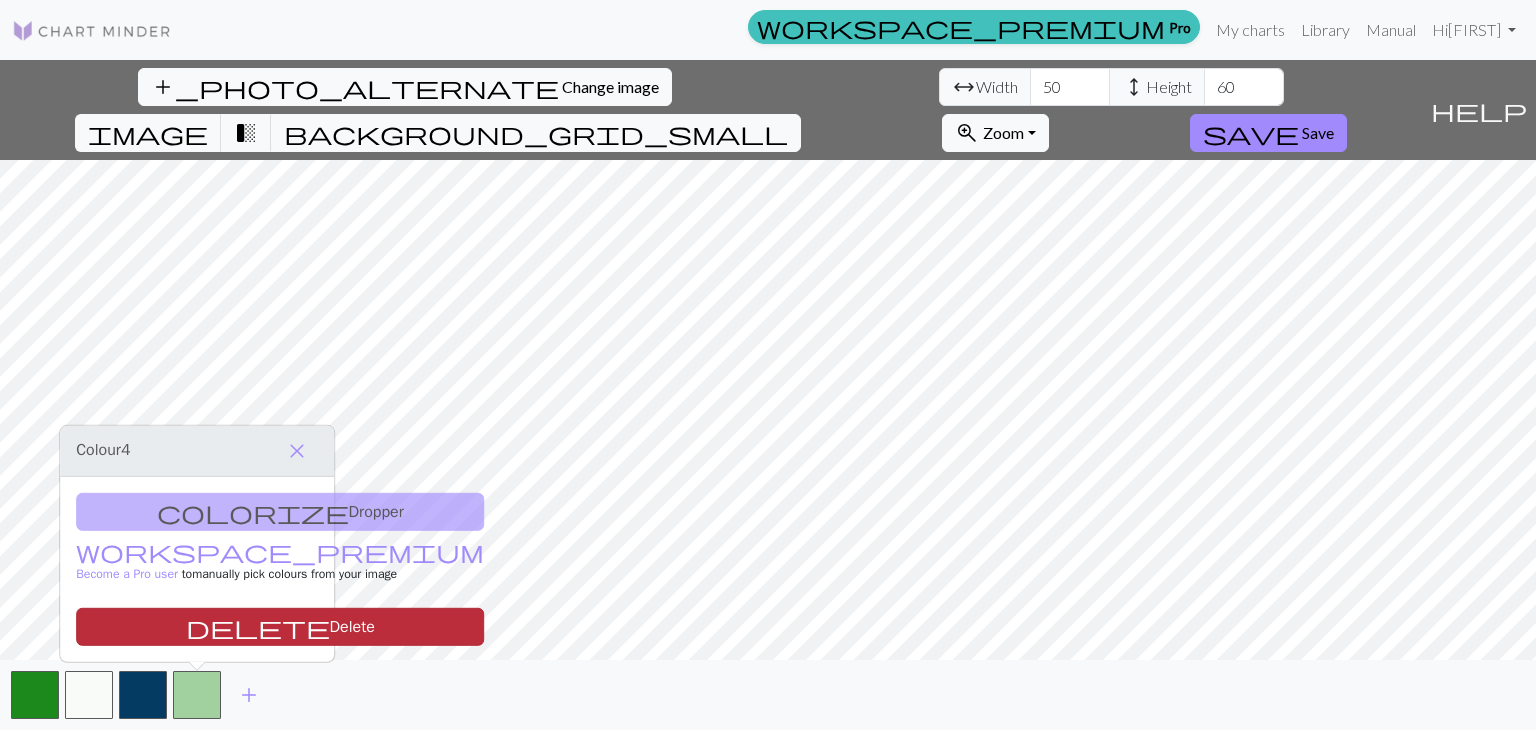 click on "delete Delete" at bounding box center [280, 627] 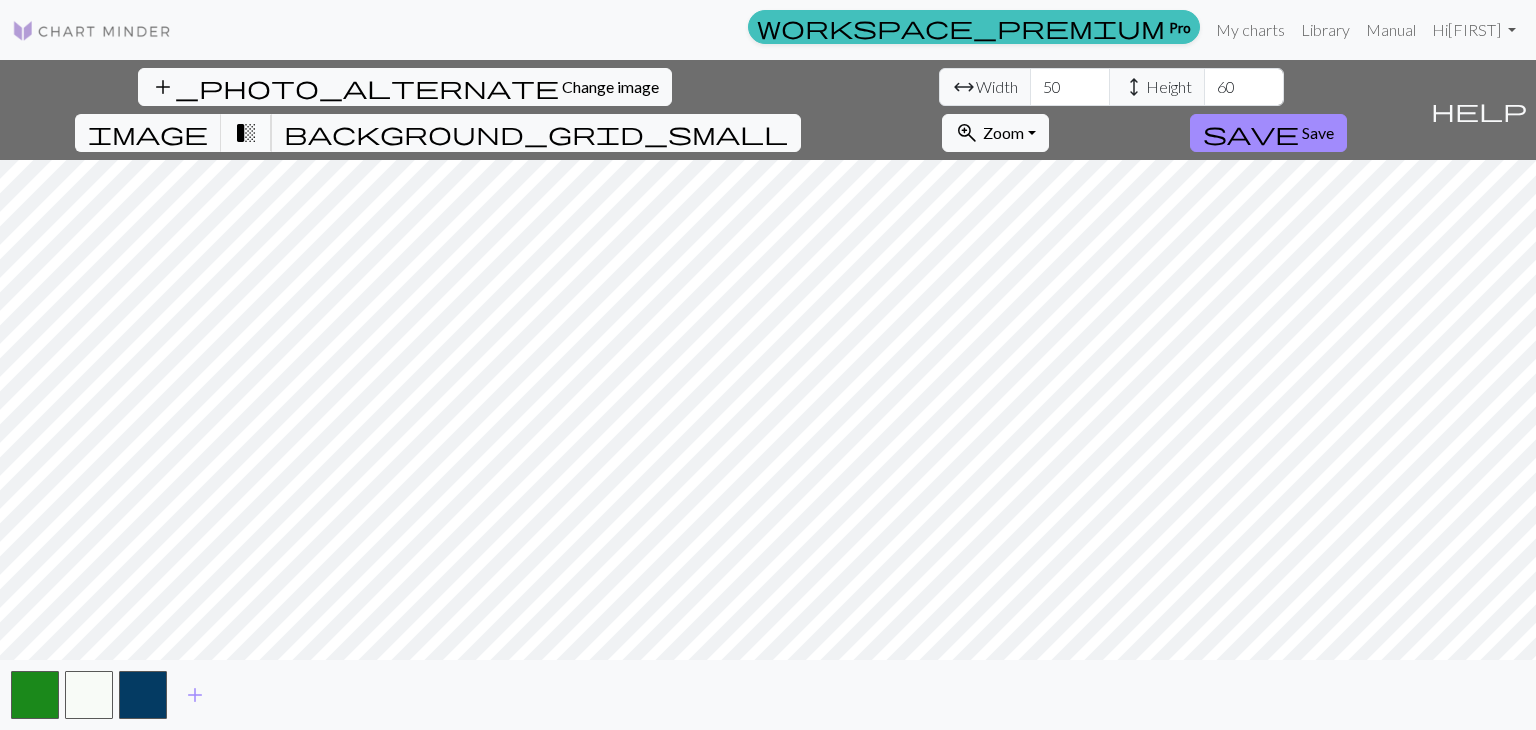 click on "transition_fade" at bounding box center [246, 133] 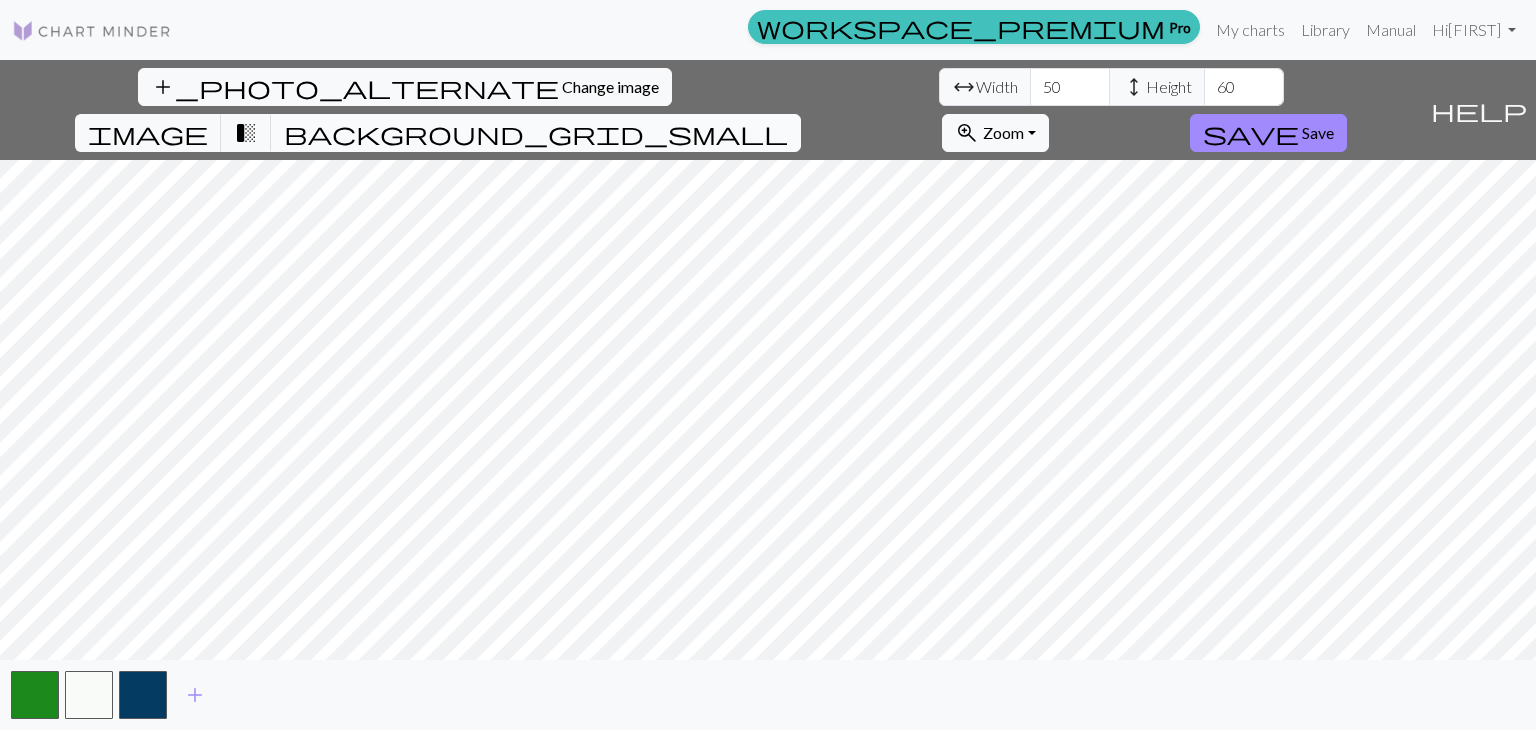 click on "background_grid_small" at bounding box center [536, 133] 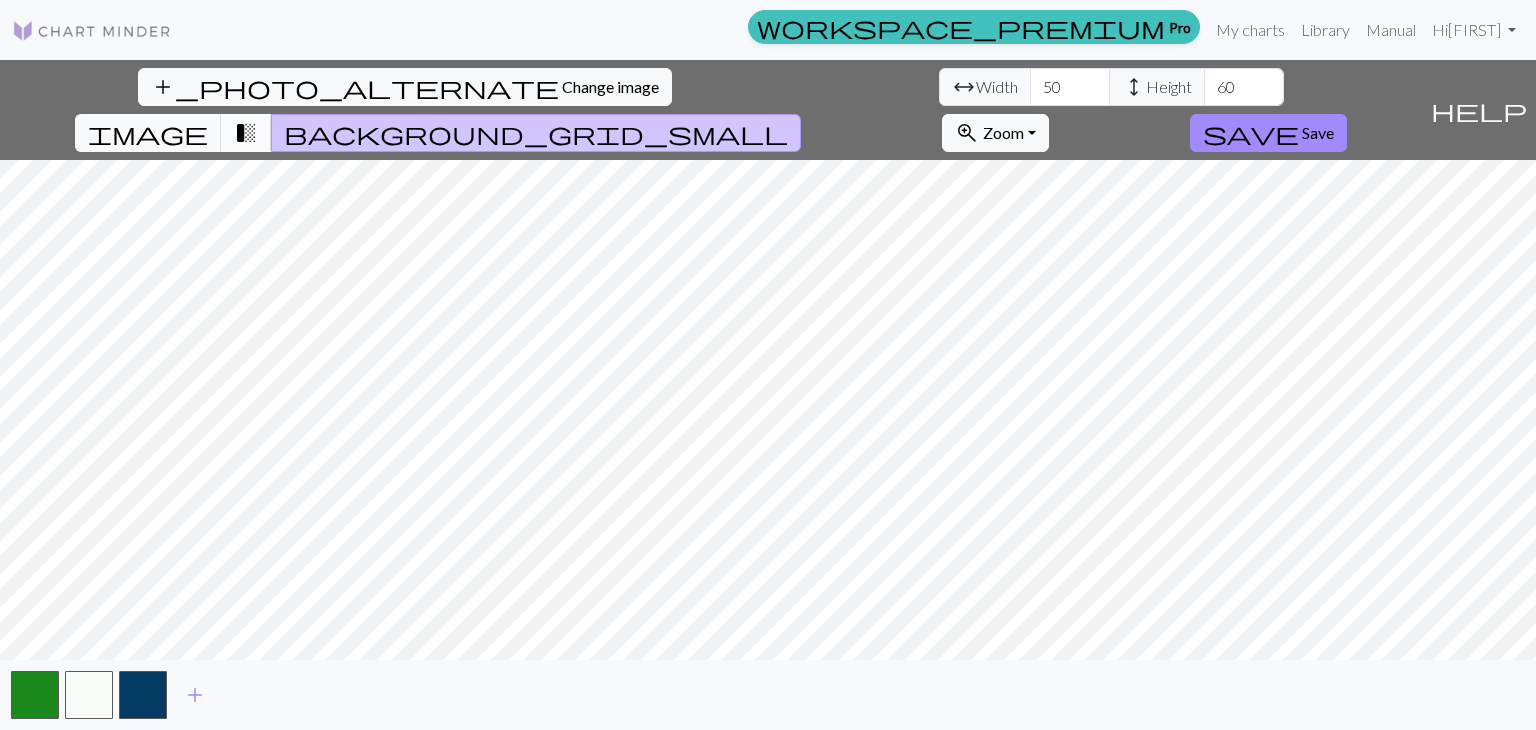 click on "transition_fade" at bounding box center [246, 133] 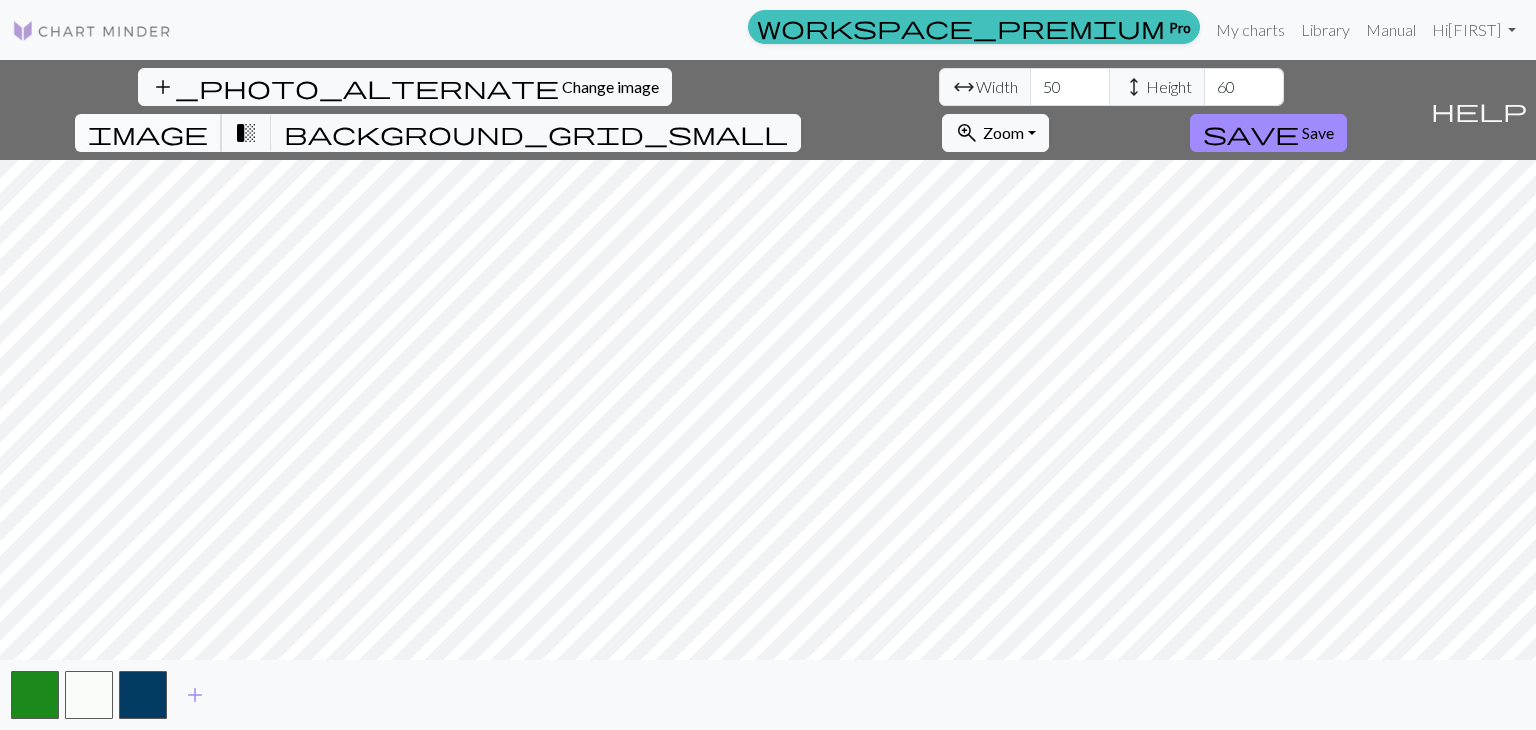 click on "image" at bounding box center [148, 133] 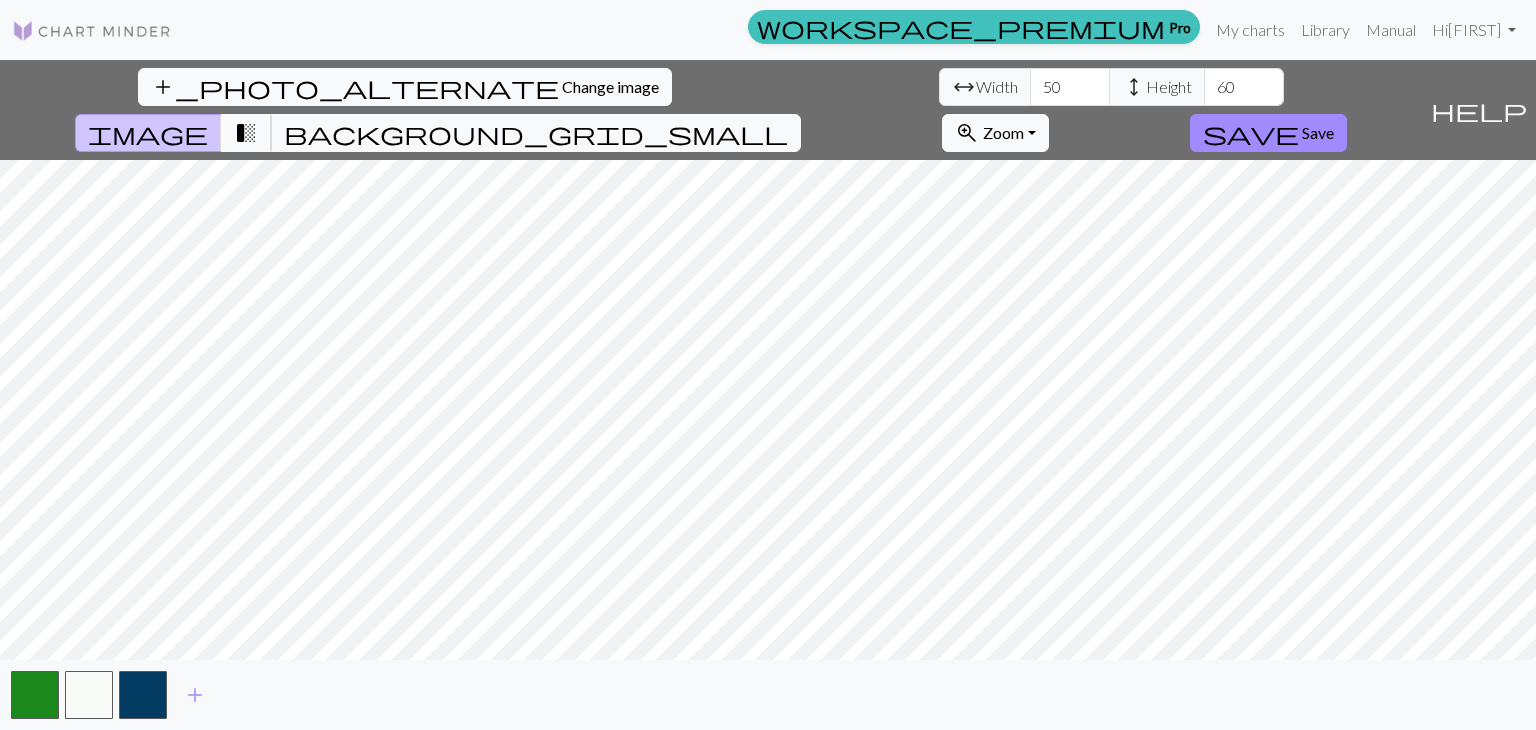click on "transition_fade" at bounding box center [246, 133] 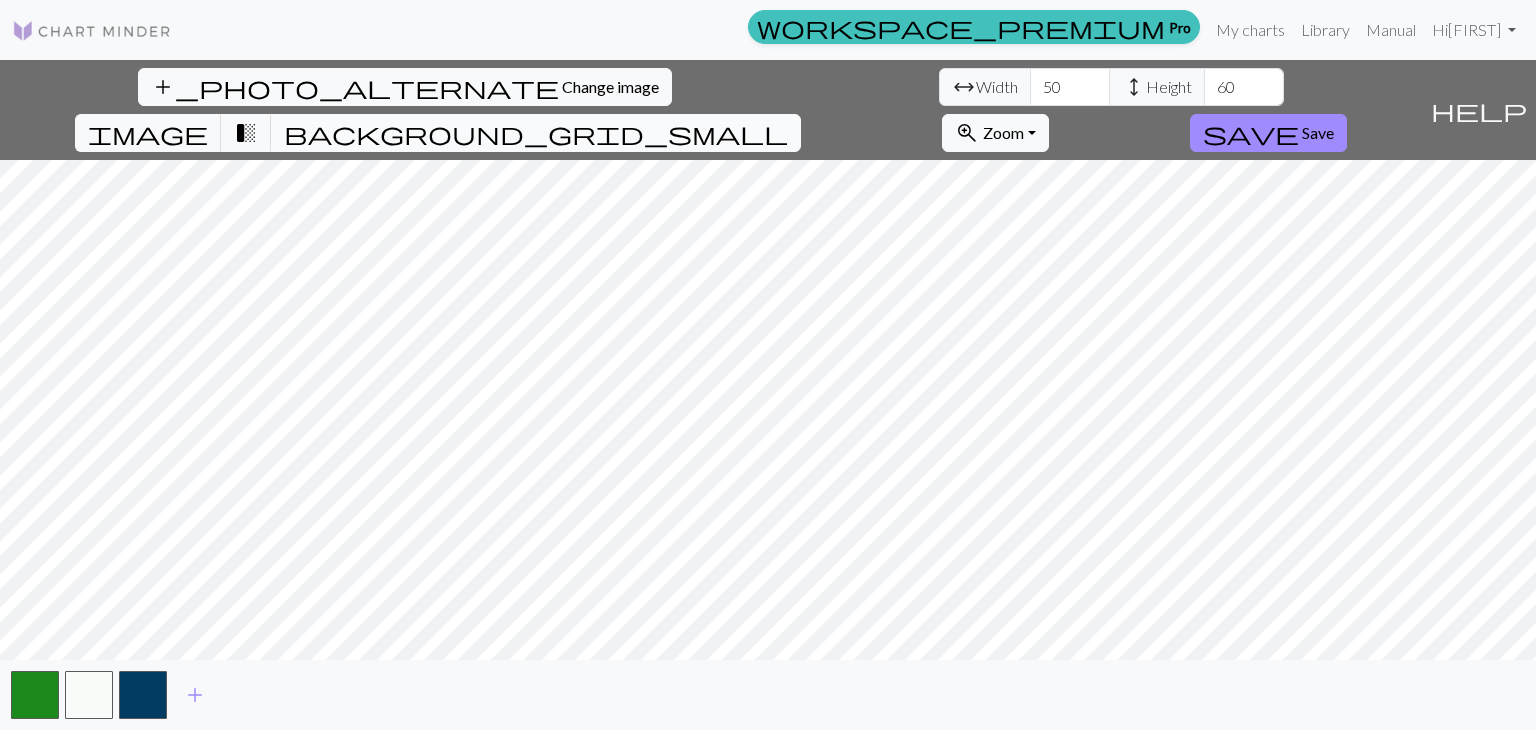 click on "background_grid_small" at bounding box center (536, 133) 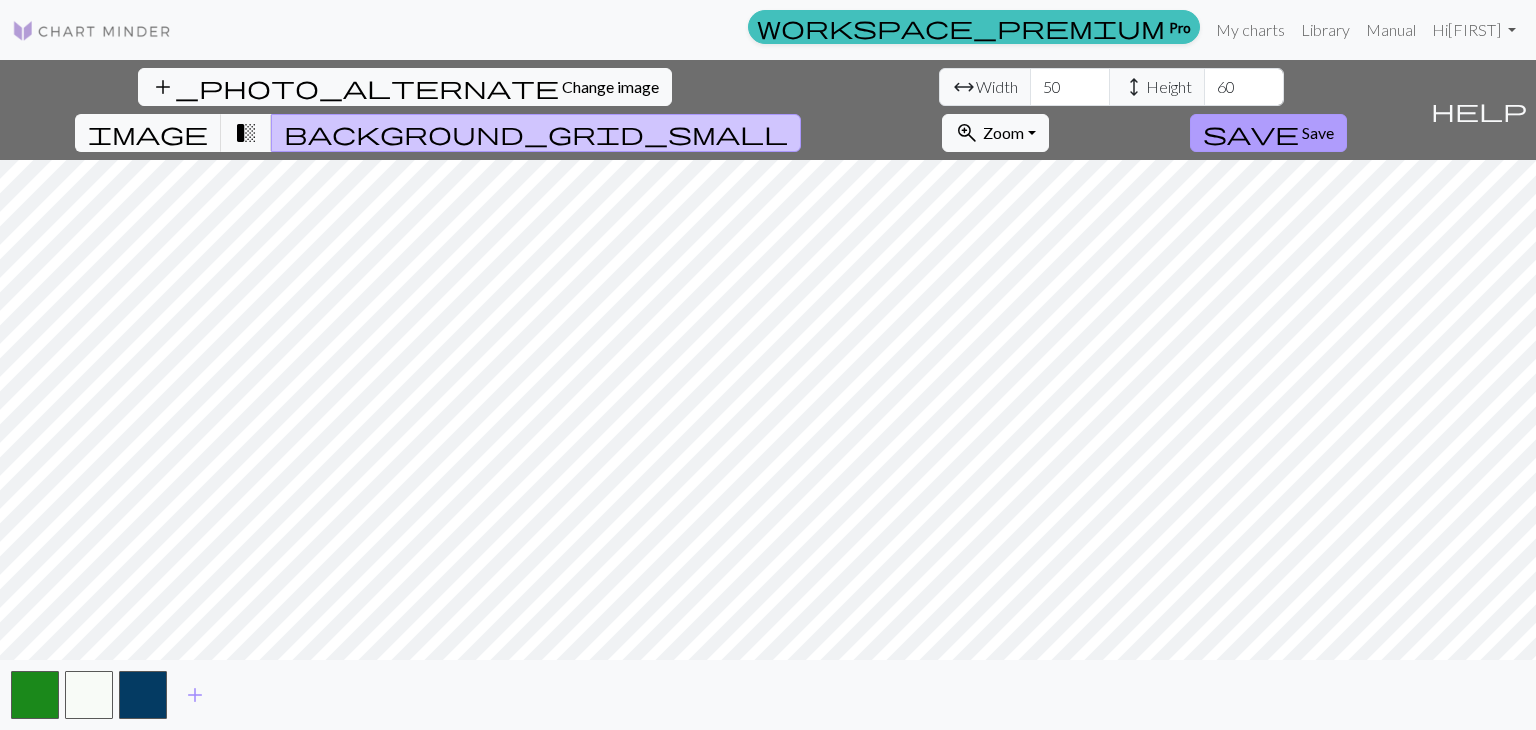 click on "Save" at bounding box center (1318, 132) 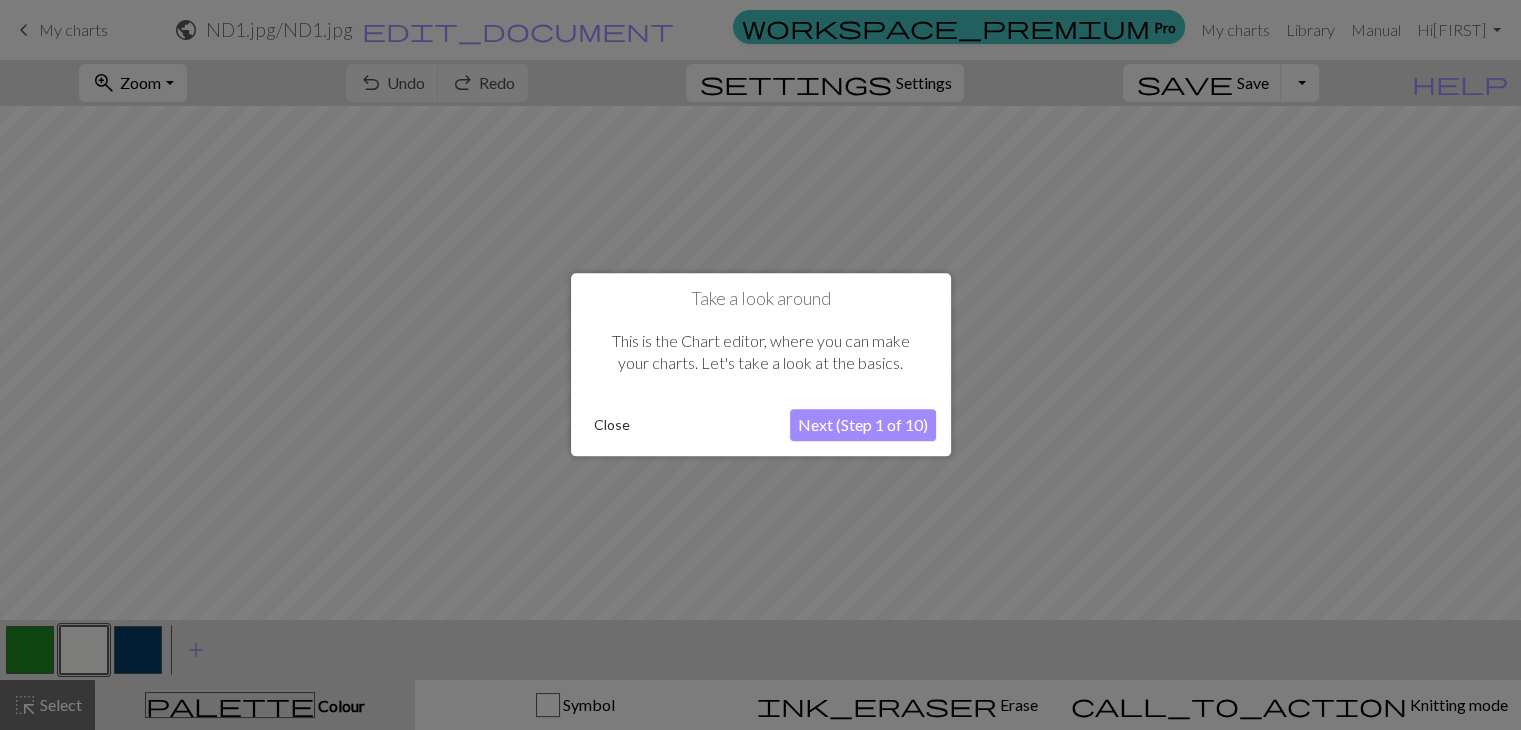 click on "Next (Step 1 of 10)" at bounding box center (863, 426) 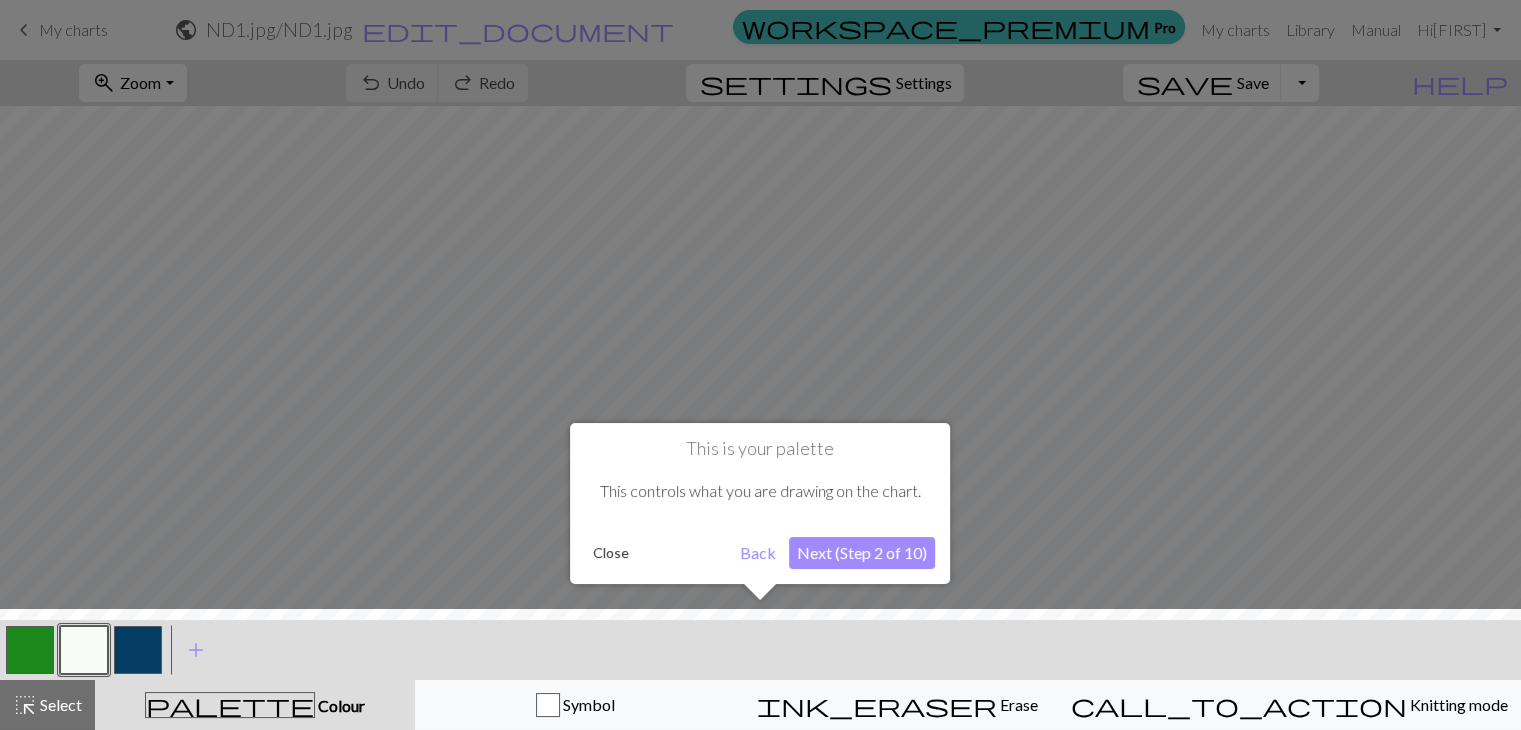 scroll, scrollTop: 0, scrollLeft: 0, axis: both 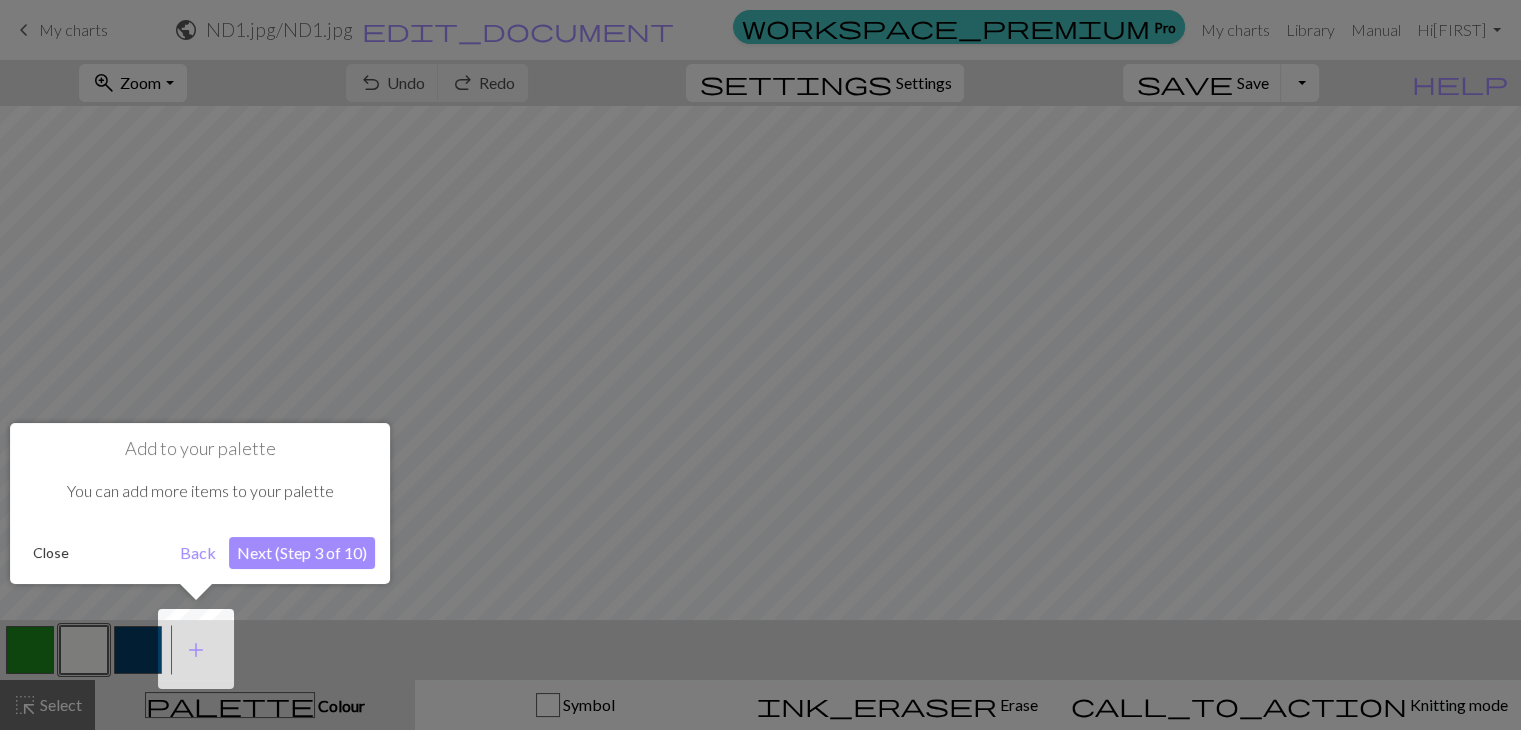 click on "Next (Step 3 of 10)" at bounding box center [302, 553] 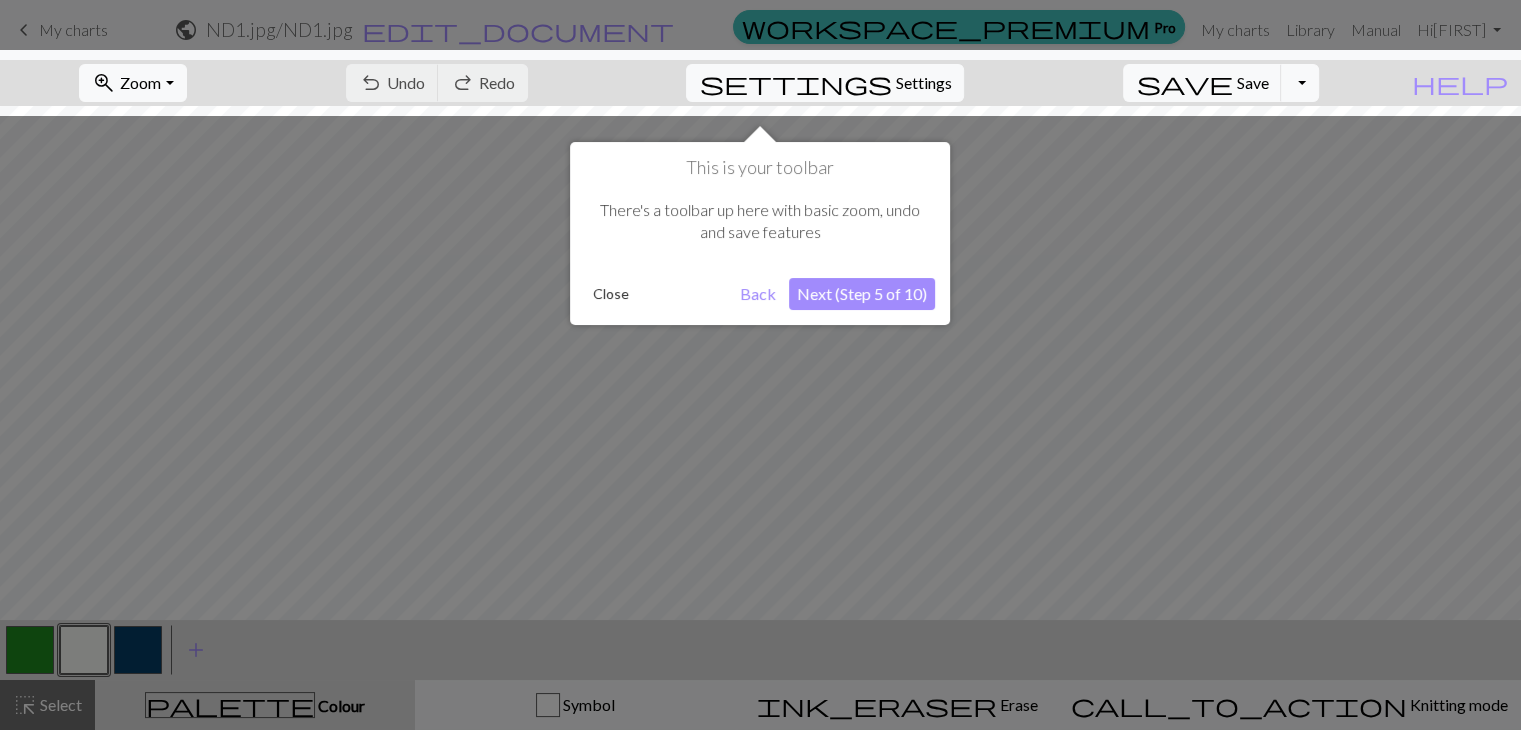 click on "Next (Step 5 of 10)" at bounding box center [862, 294] 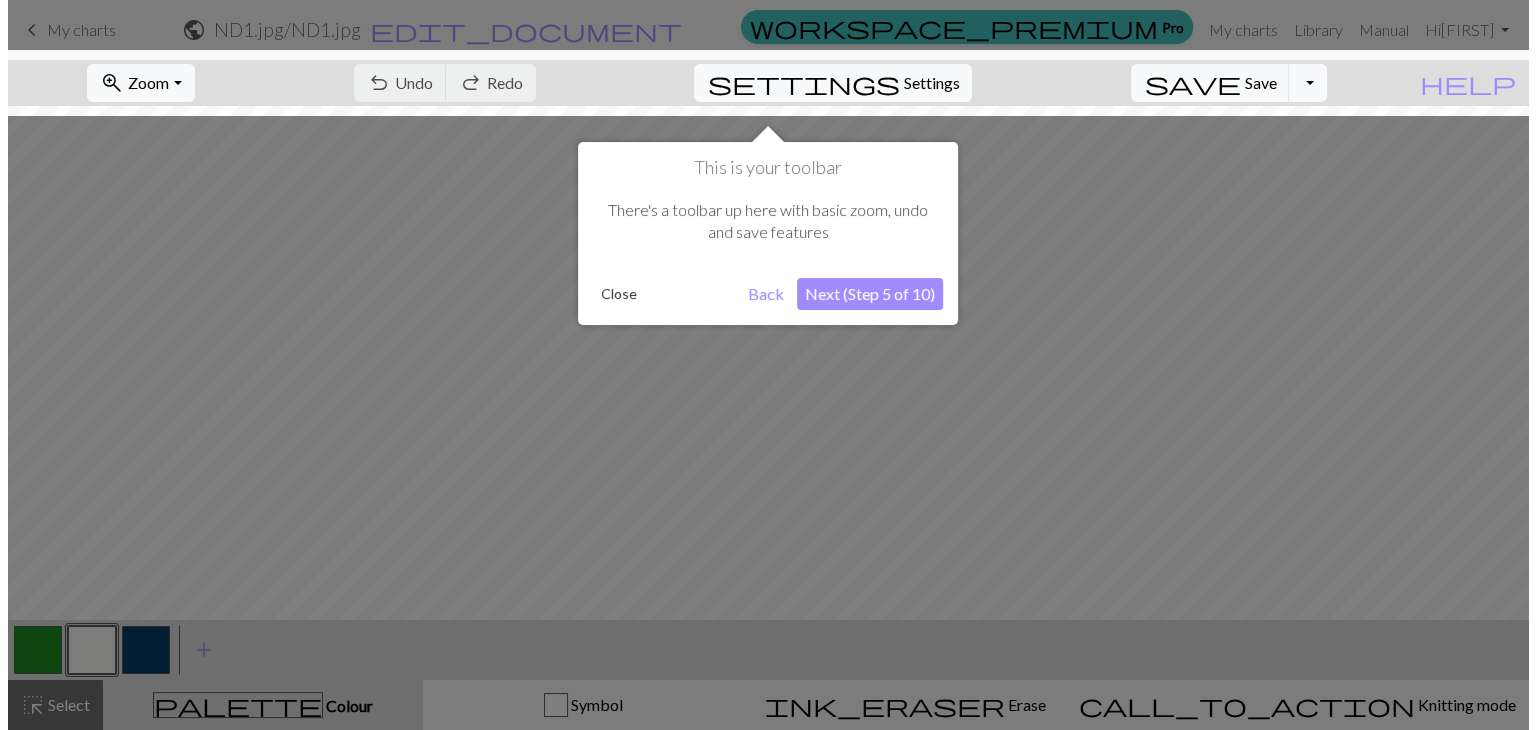 scroll, scrollTop: 0, scrollLeft: 0, axis: both 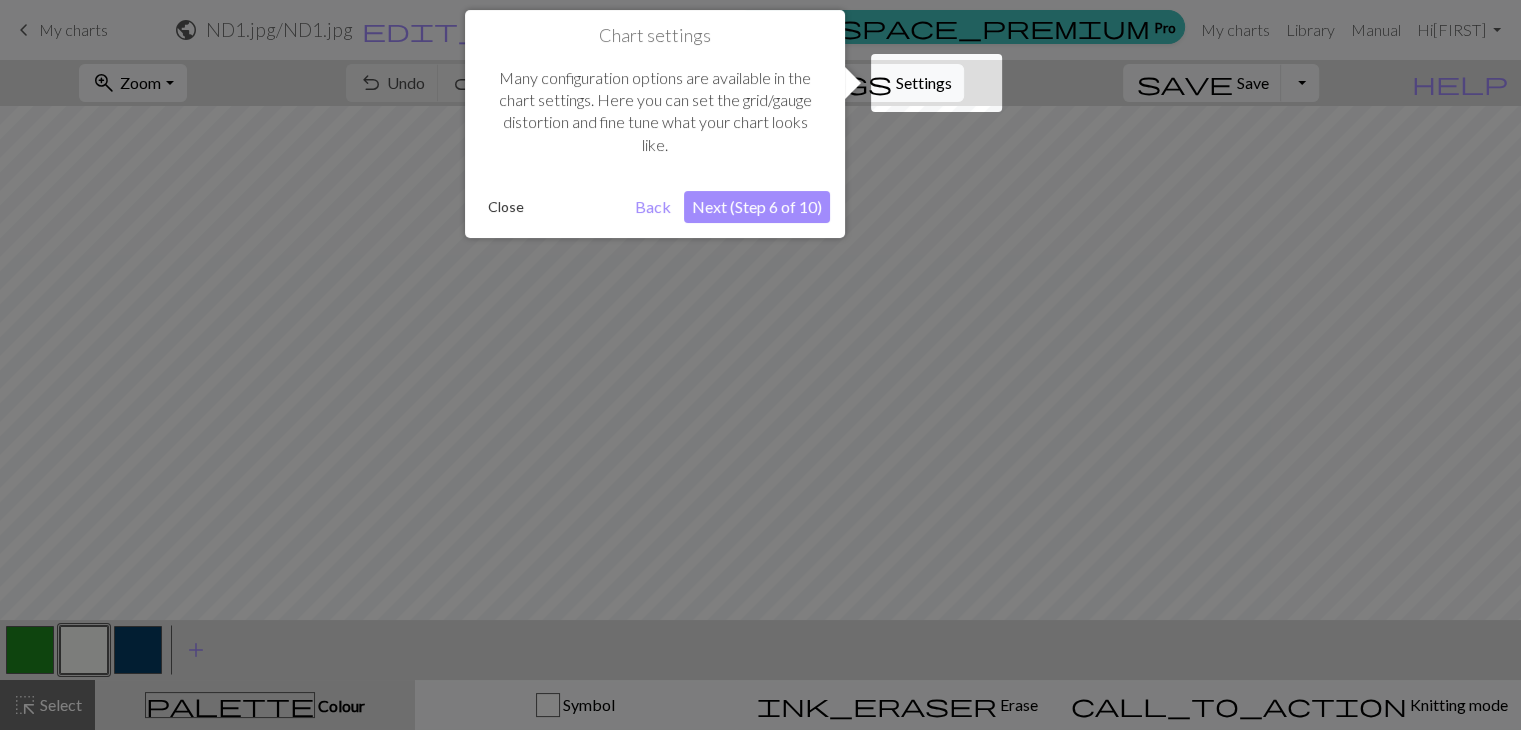 click on "Close" at bounding box center (506, 207) 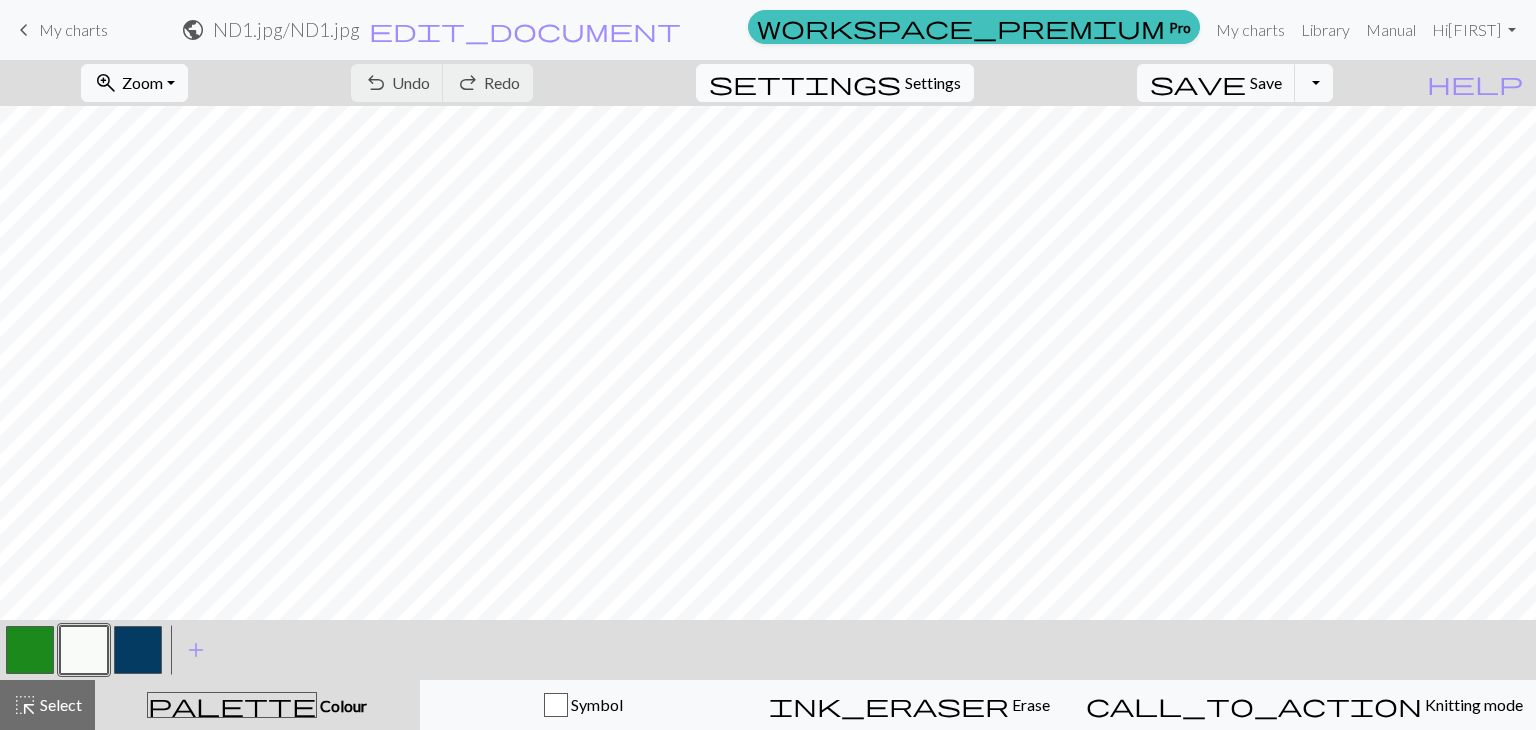 click on "Settings" at bounding box center (933, 83) 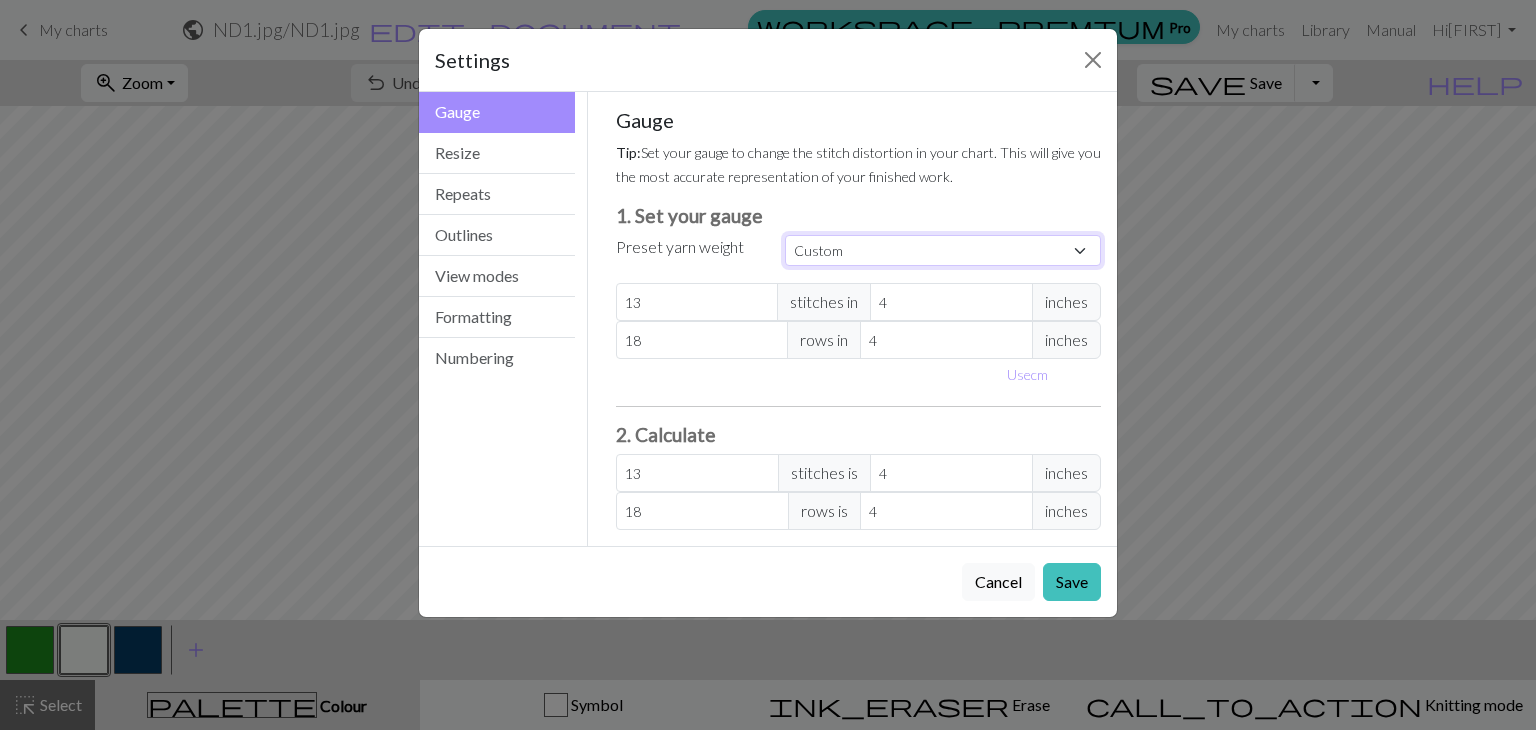 click on "Custom Square Lace Light Fingering Fingering Sport Double knit Worsted Aran Bulky Super Bulky" at bounding box center [943, 250] 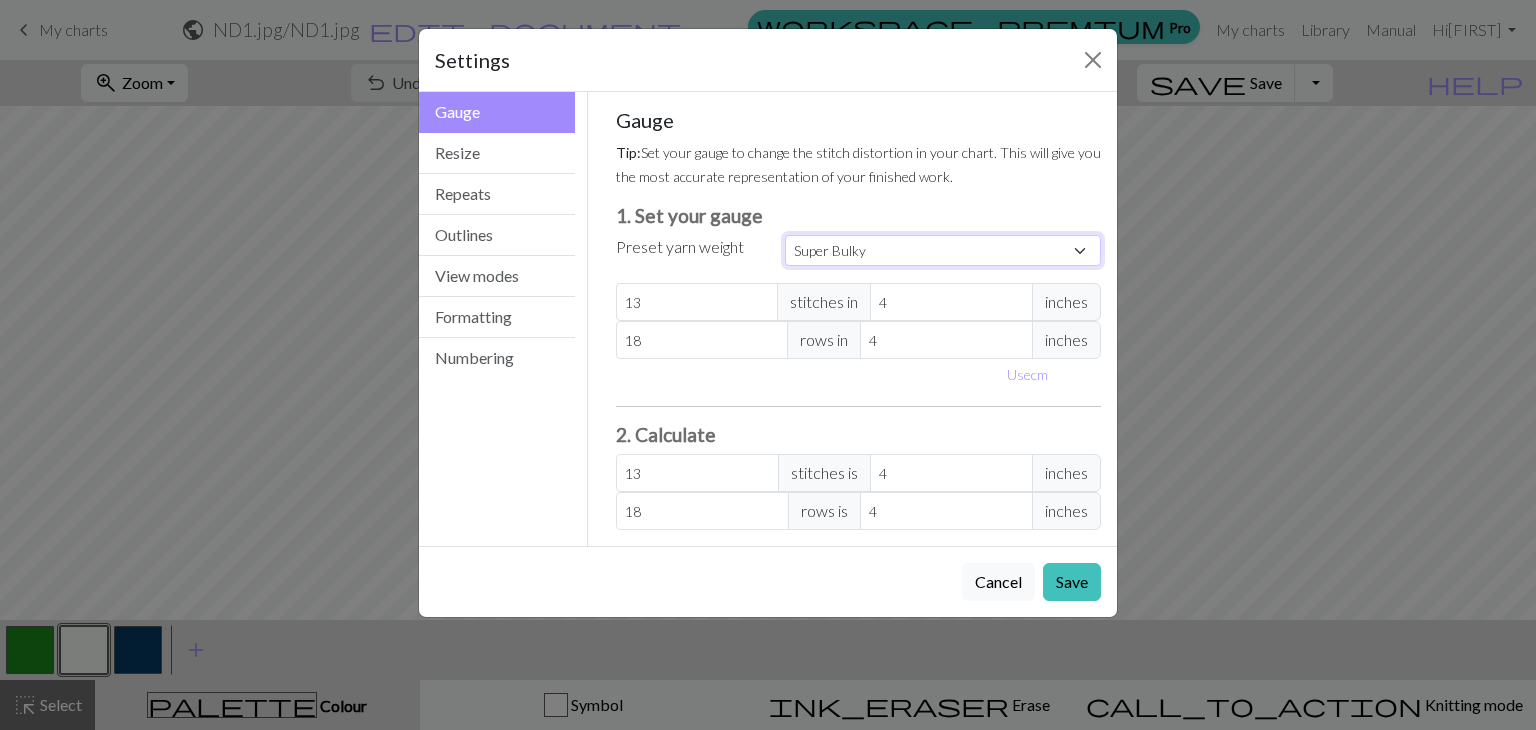 click on "Custom Square Lace Light Fingering Fingering Sport Double knit Worsted Aran Bulky Super Bulky" at bounding box center (943, 250) 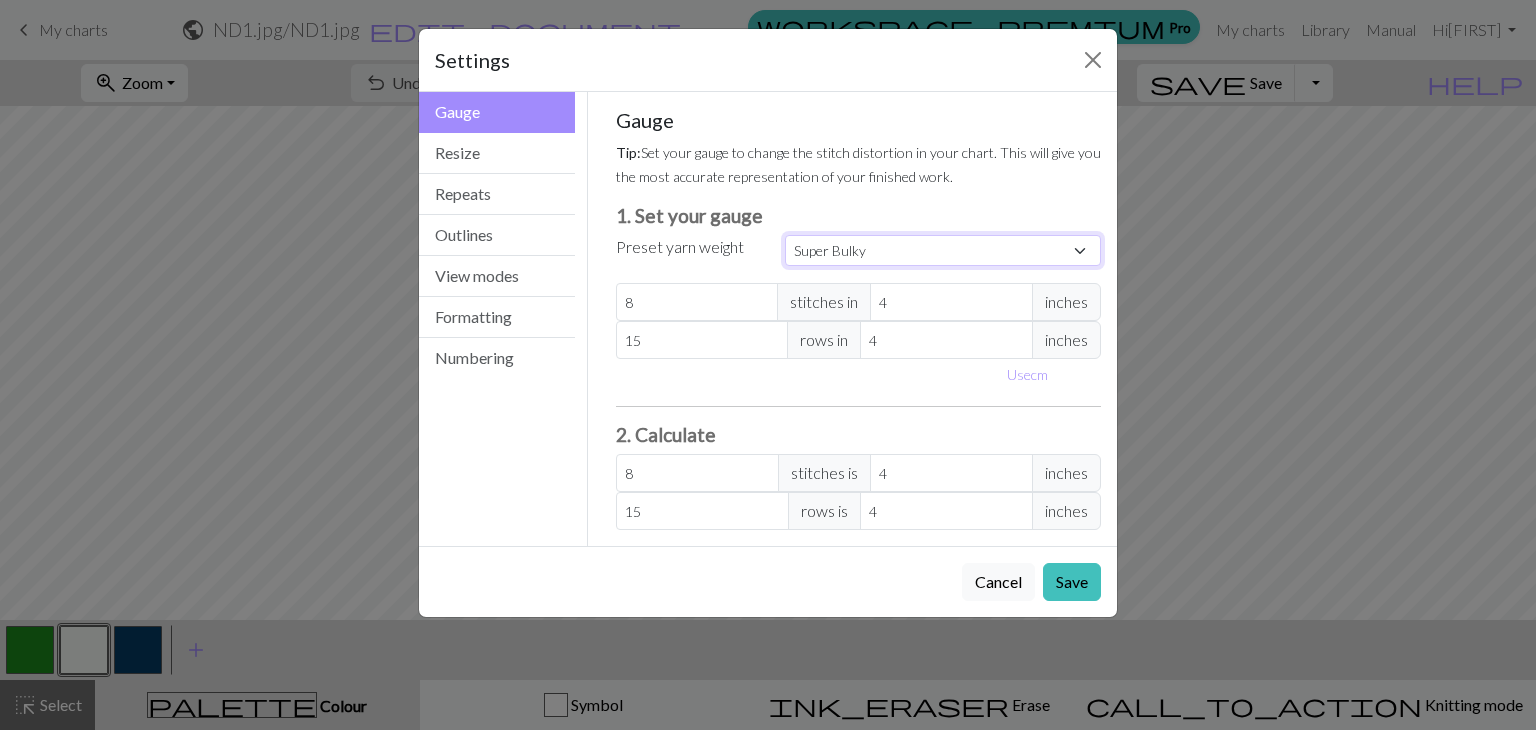 click on "Custom Square Lace Light Fingering Fingering Sport Double knit Worsted Aran Bulky Super Bulky" at bounding box center (943, 250) 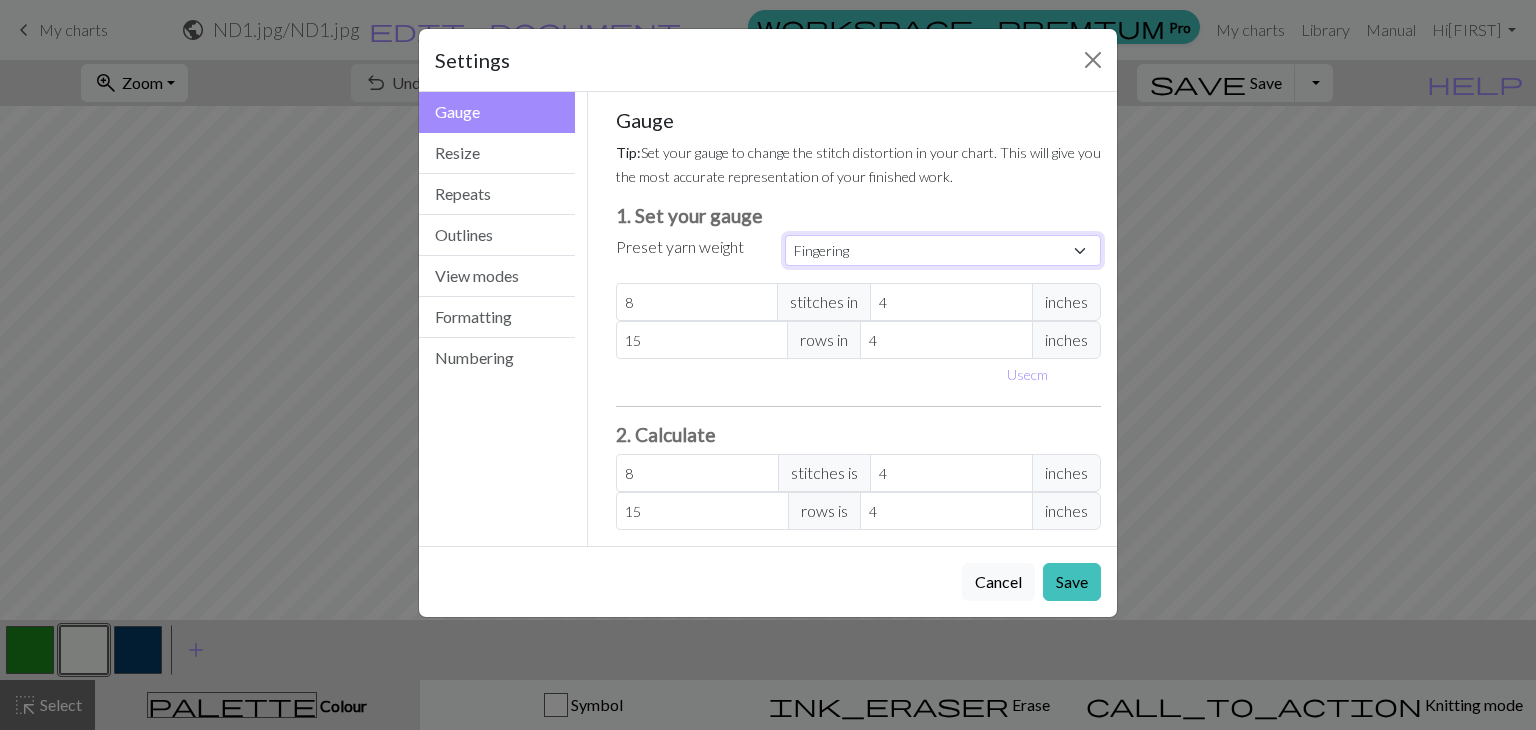 click on "Custom Square Lace Light Fingering Fingering Sport Double knit Worsted Aran Bulky Super Bulky" at bounding box center (943, 250) 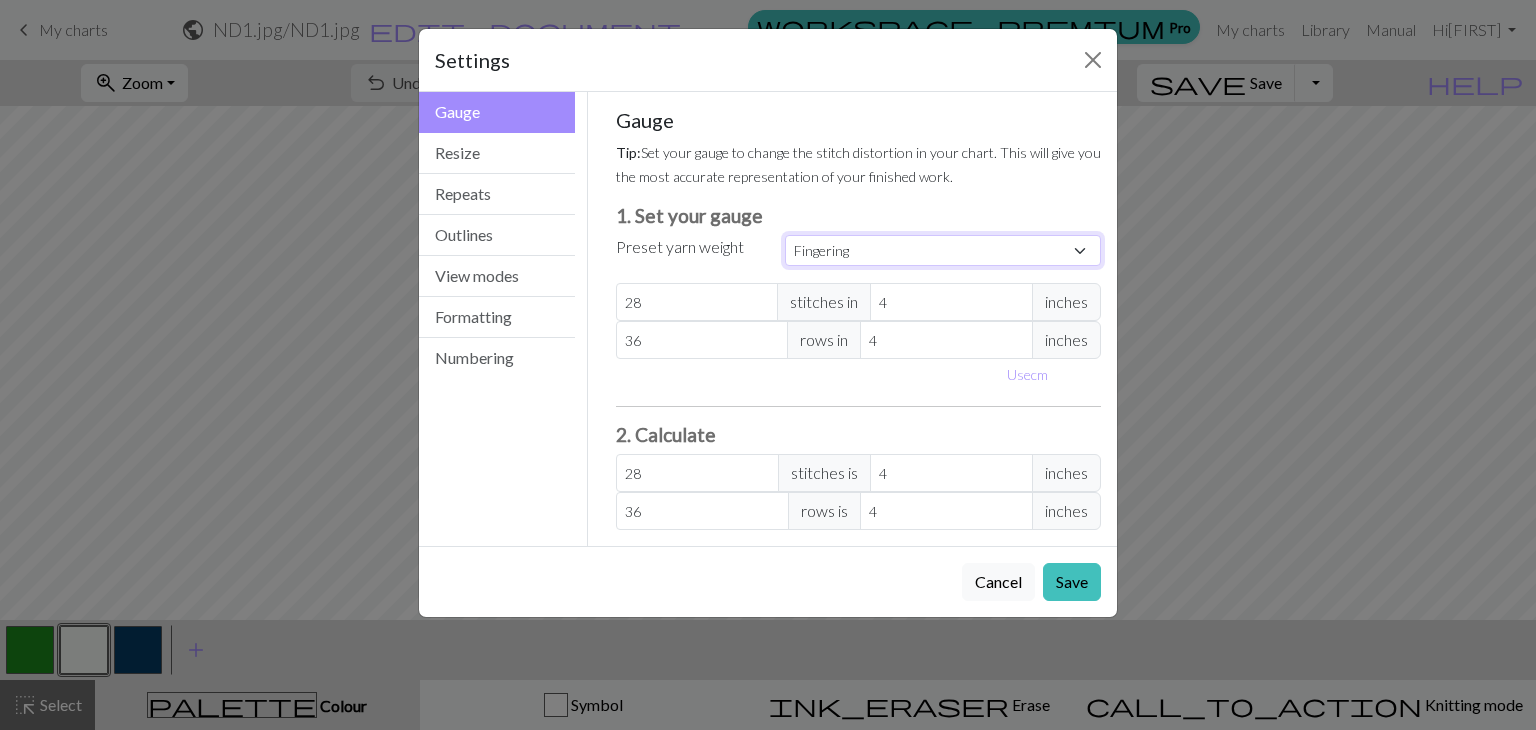 click on "Custom Square Lace Light Fingering Fingering Sport Double knit Worsted Aran Bulky Super Bulky" at bounding box center (943, 250) 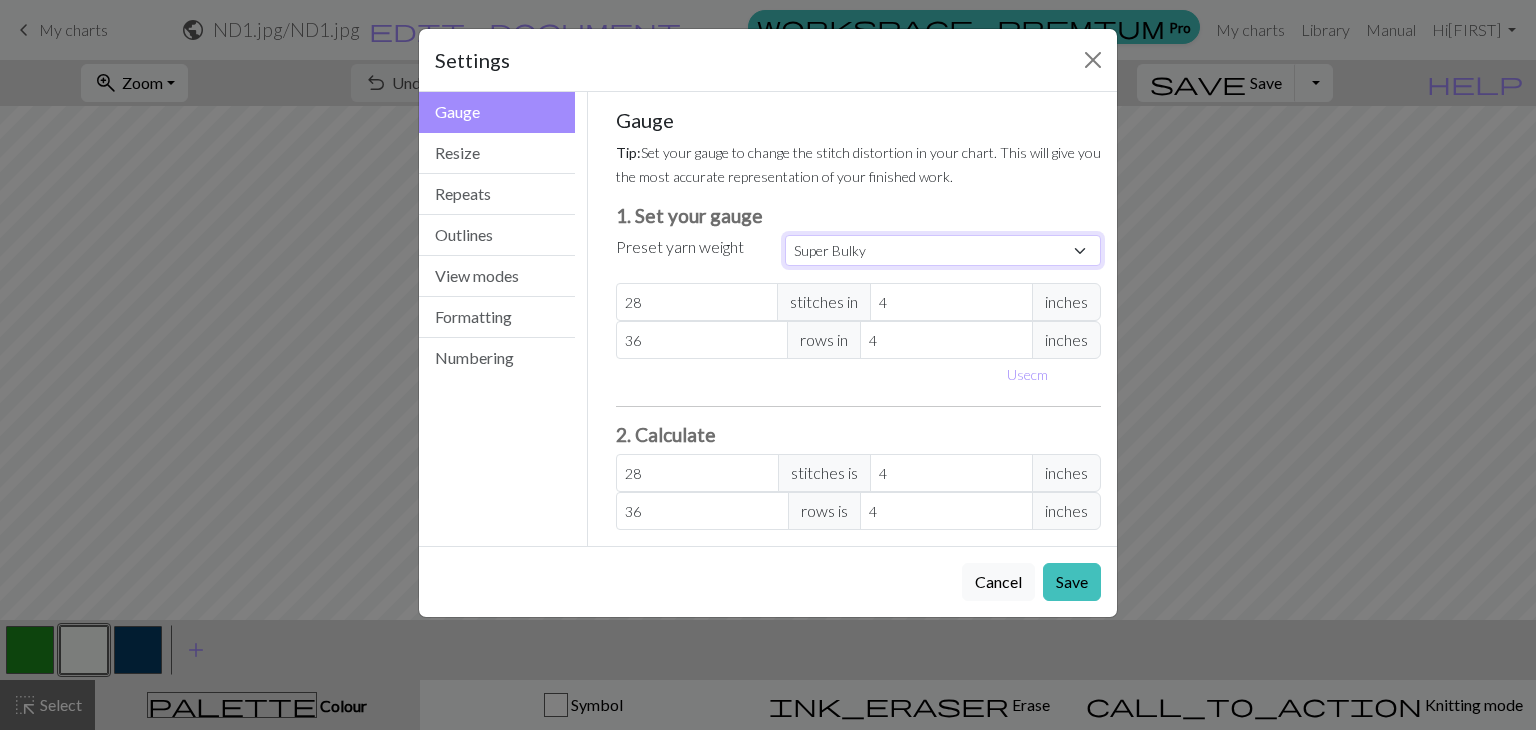 click on "Custom Square Lace Light Fingering Fingering Sport Double knit Worsted Aran Bulky Super Bulky" at bounding box center [943, 250] 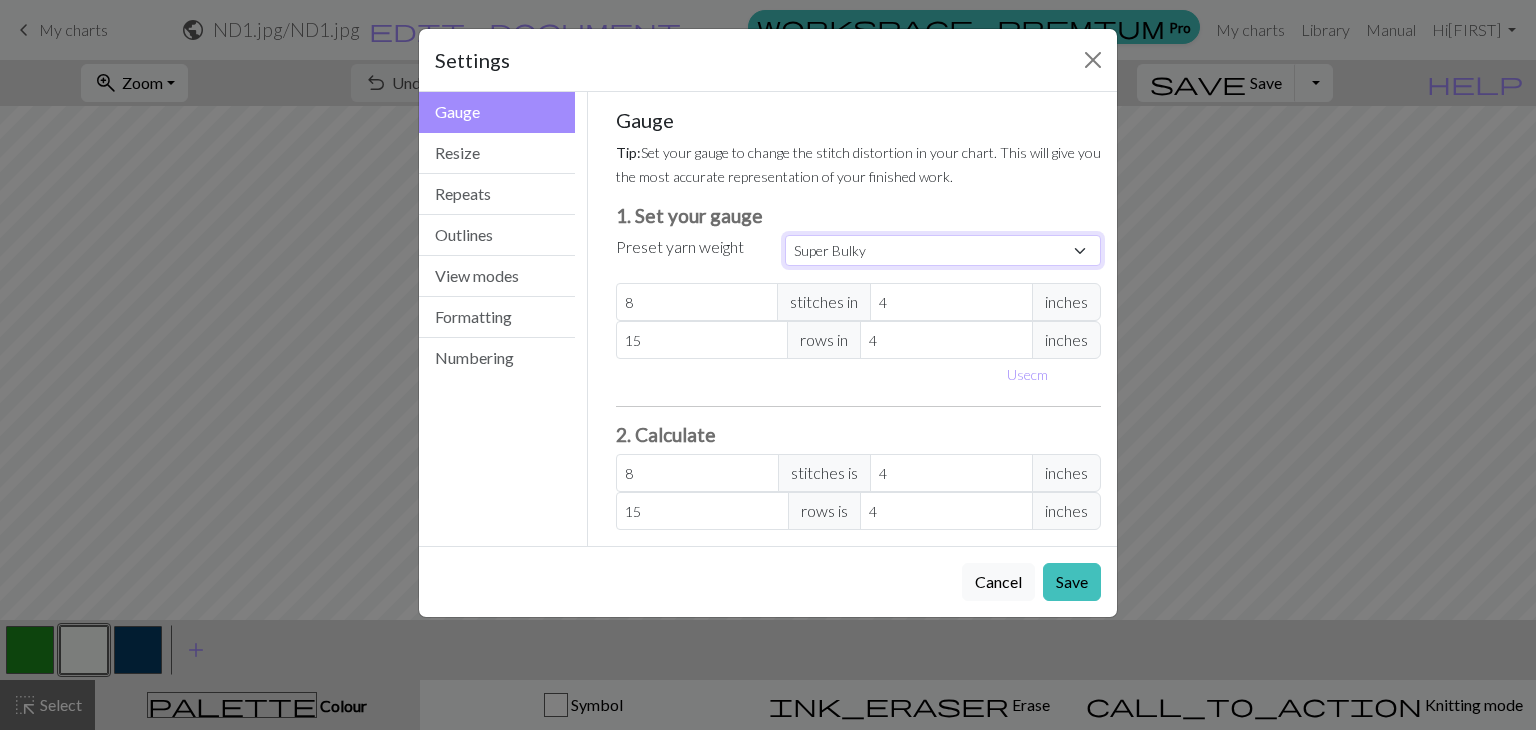 click on "Custom Square Lace Light Fingering Fingering Sport Double knit Worsted Aran Bulky Super Bulky" at bounding box center (943, 250) 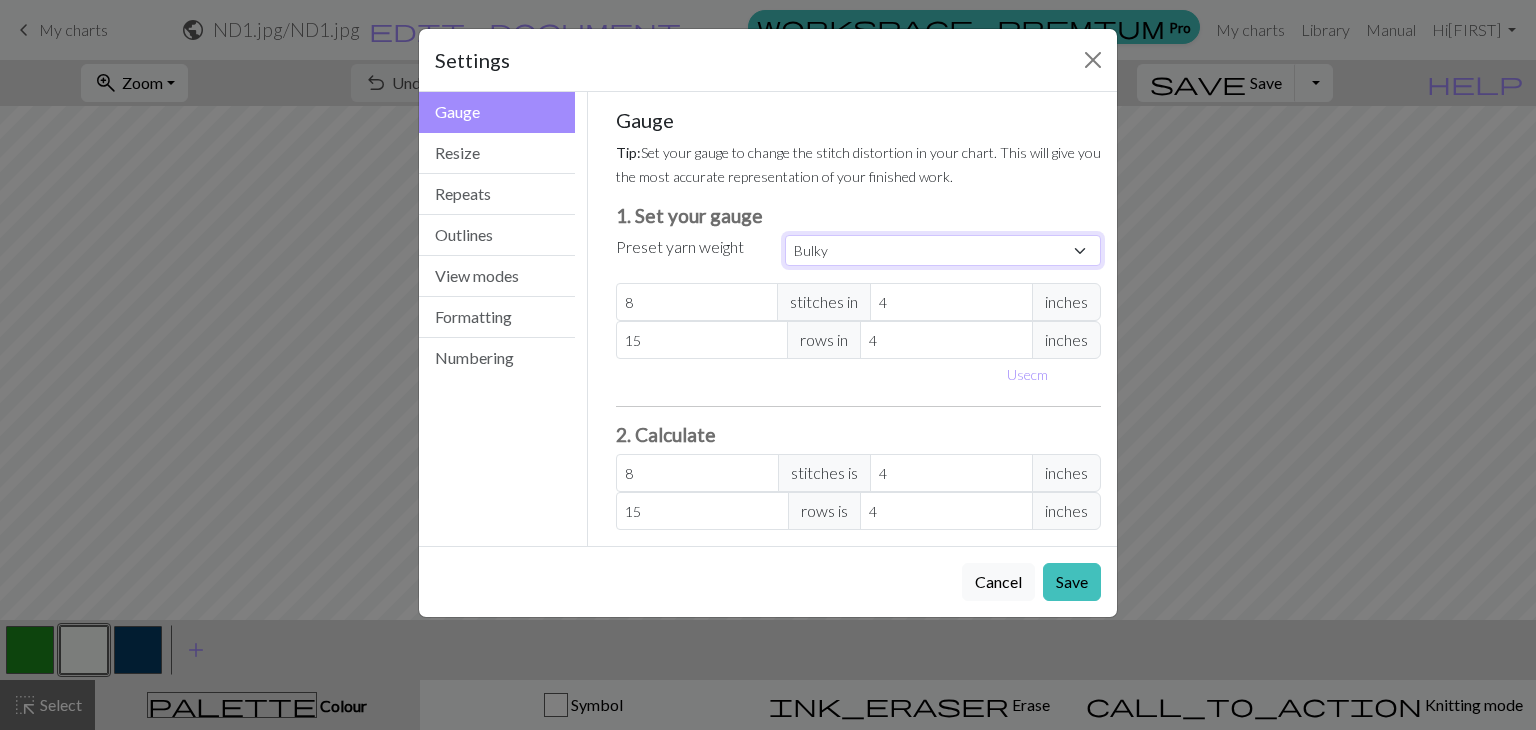 click on "Custom Square Lace Light Fingering Fingering Sport Double knit Worsted Aran Bulky Super Bulky" at bounding box center (943, 250) 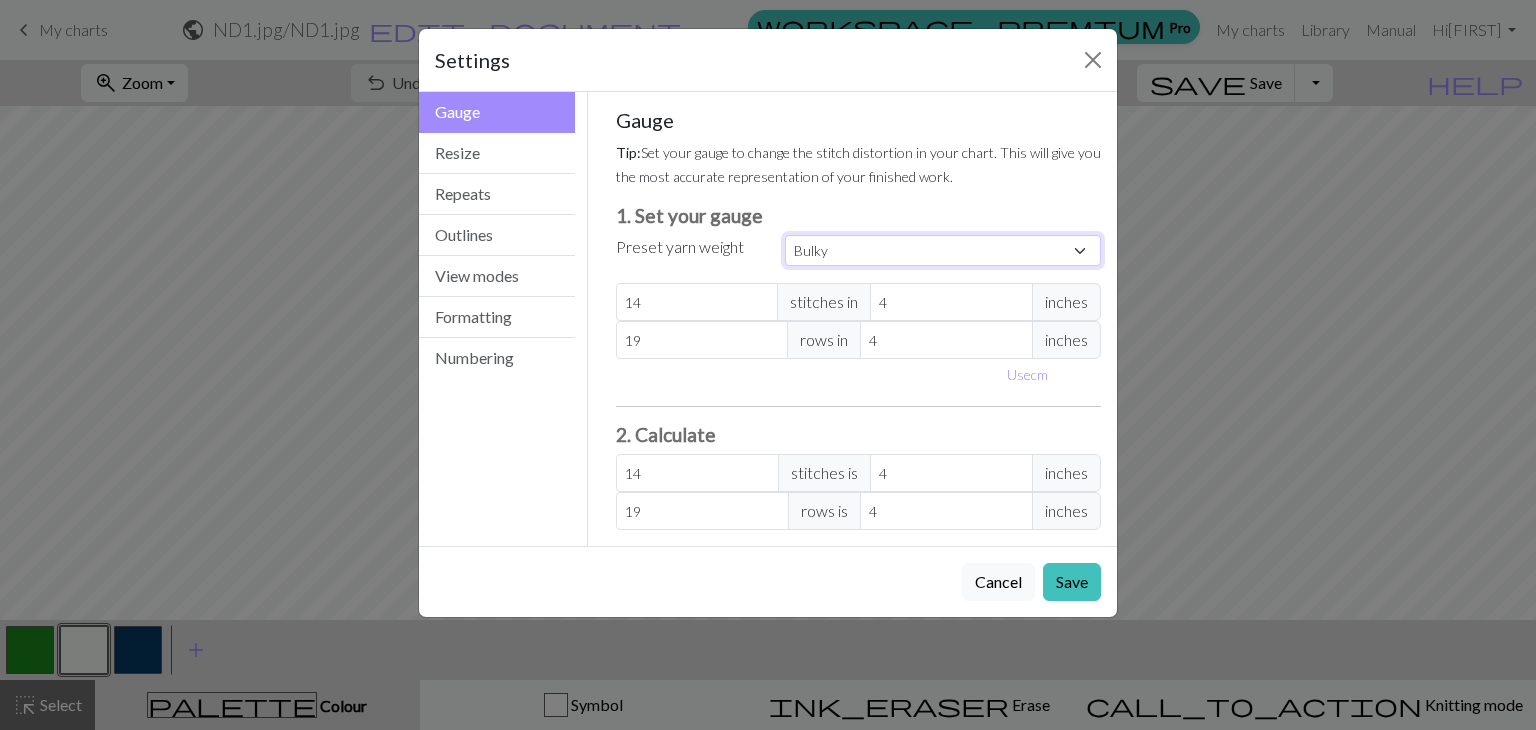 click on "Custom Square Lace Light Fingering Fingering Sport Double knit Worsted Aran Bulky Super Bulky" at bounding box center (943, 250) 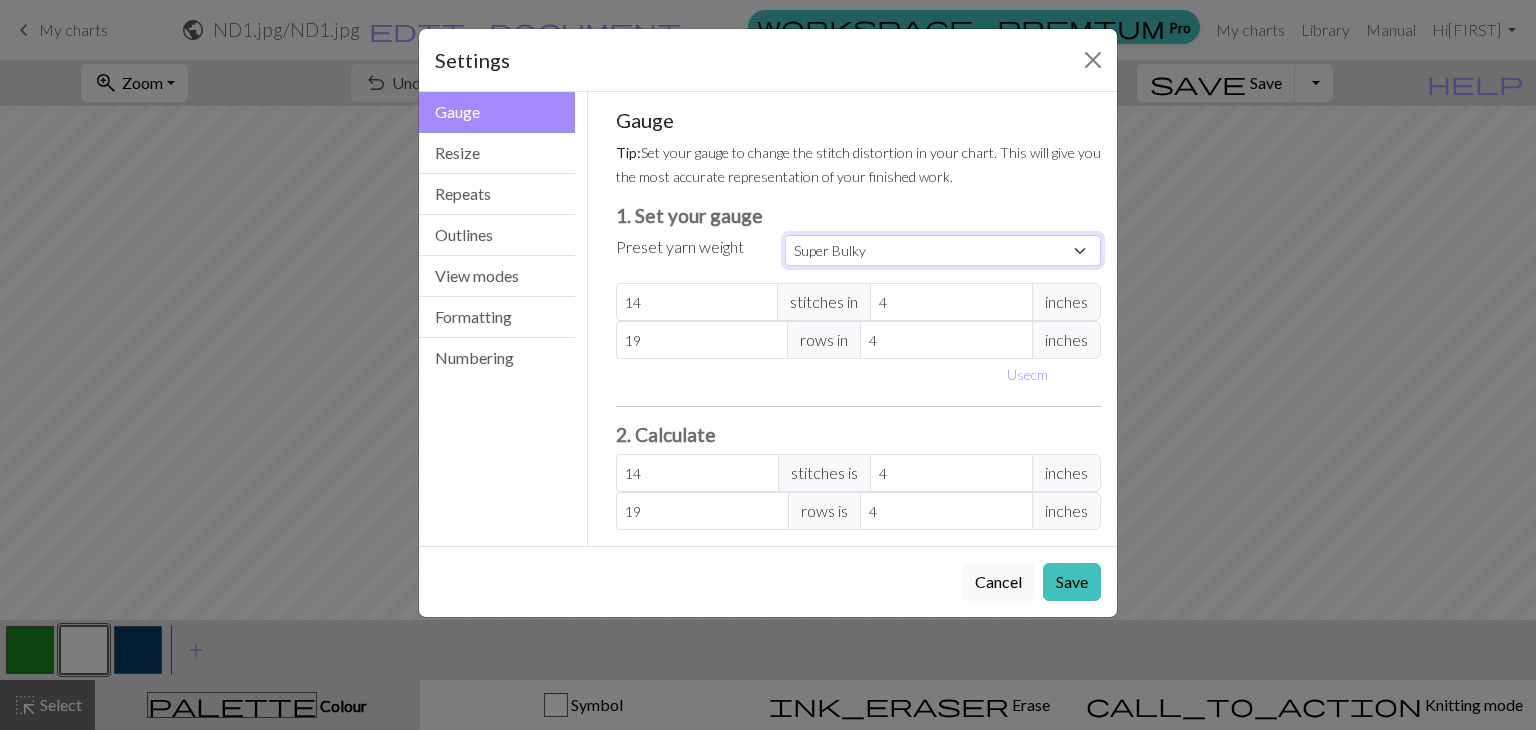 click on "Custom Square Lace Light Fingering Fingering Sport Double knit Worsted Aran Bulky Super Bulky" at bounding box center [943, 250] 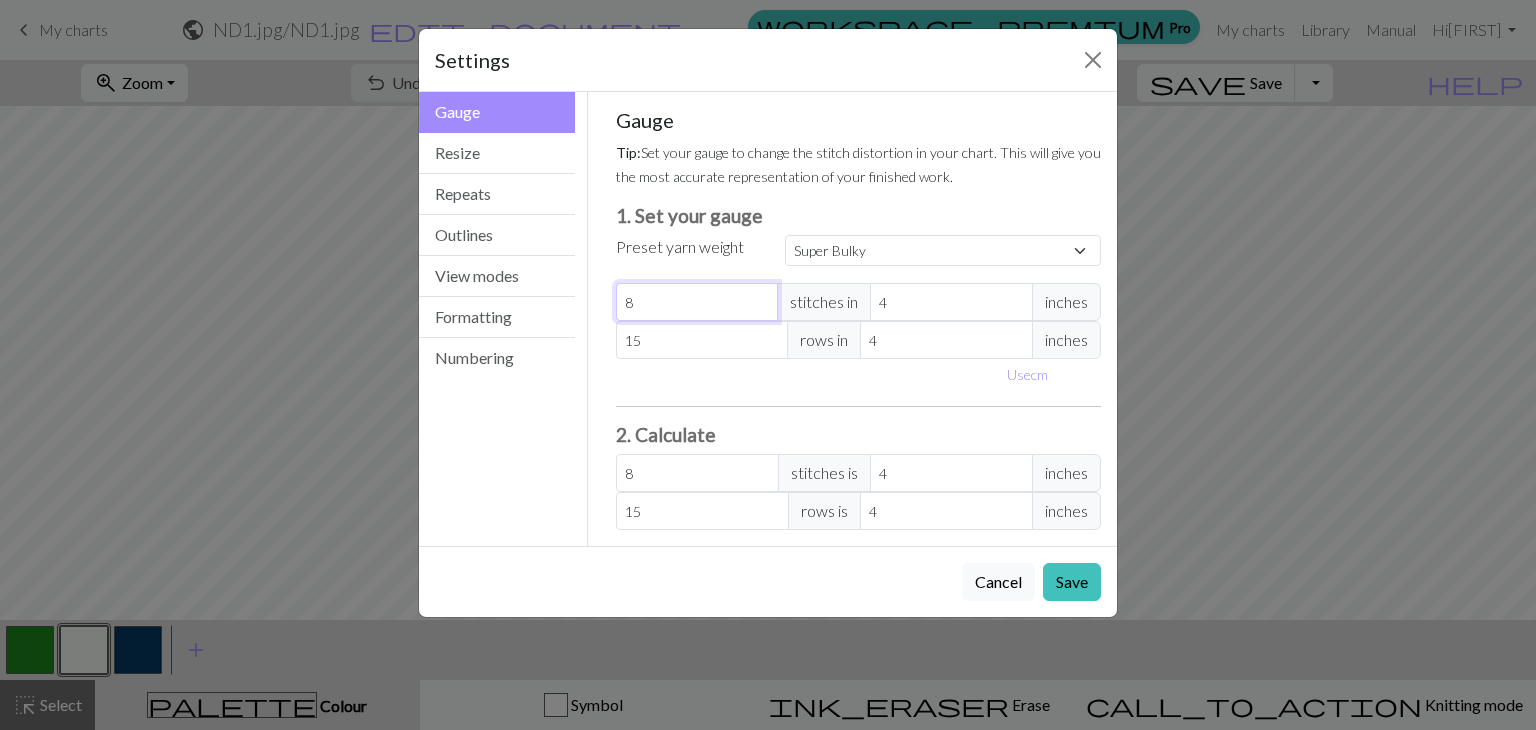 click on "8" at bounding box center [697, 302] 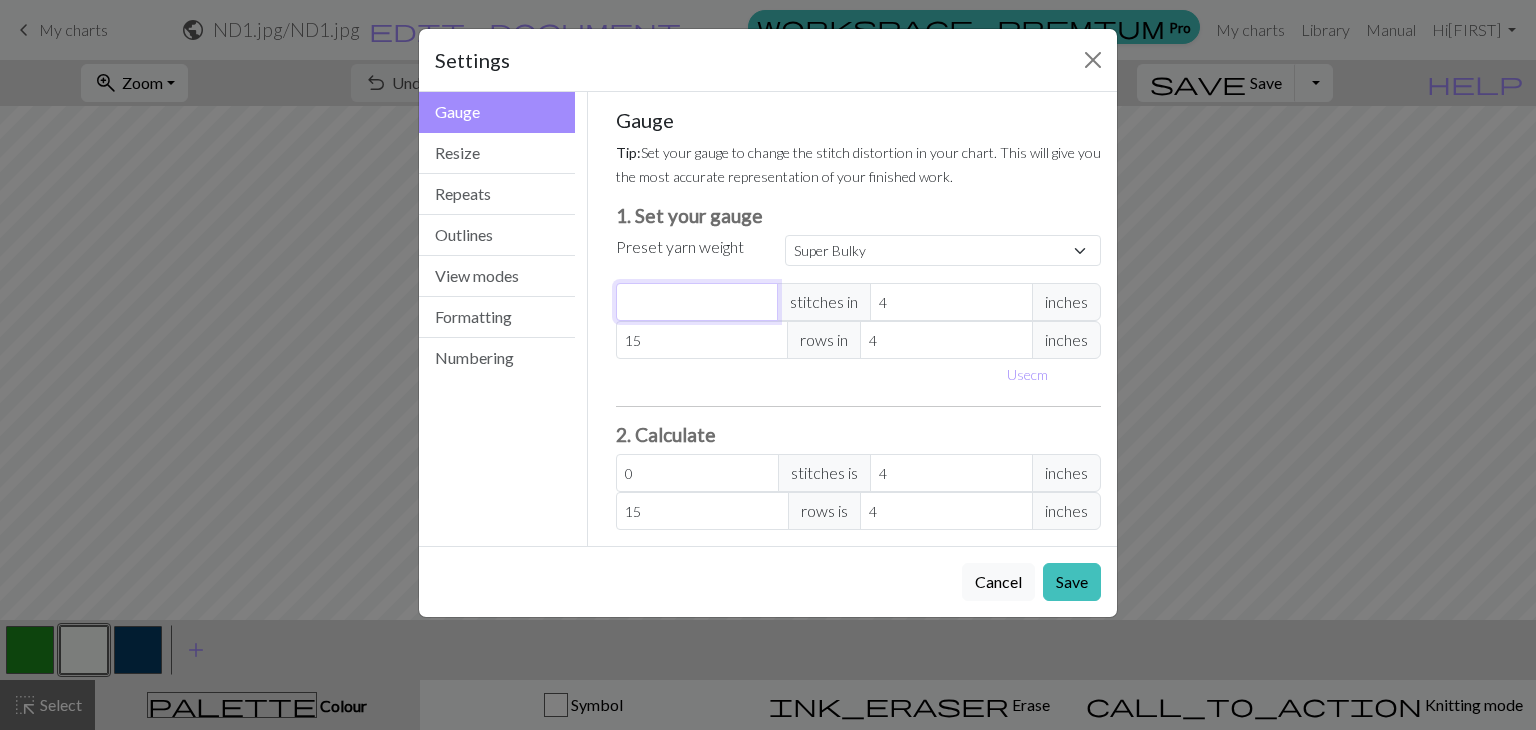 click at bounding box center (697, 302) 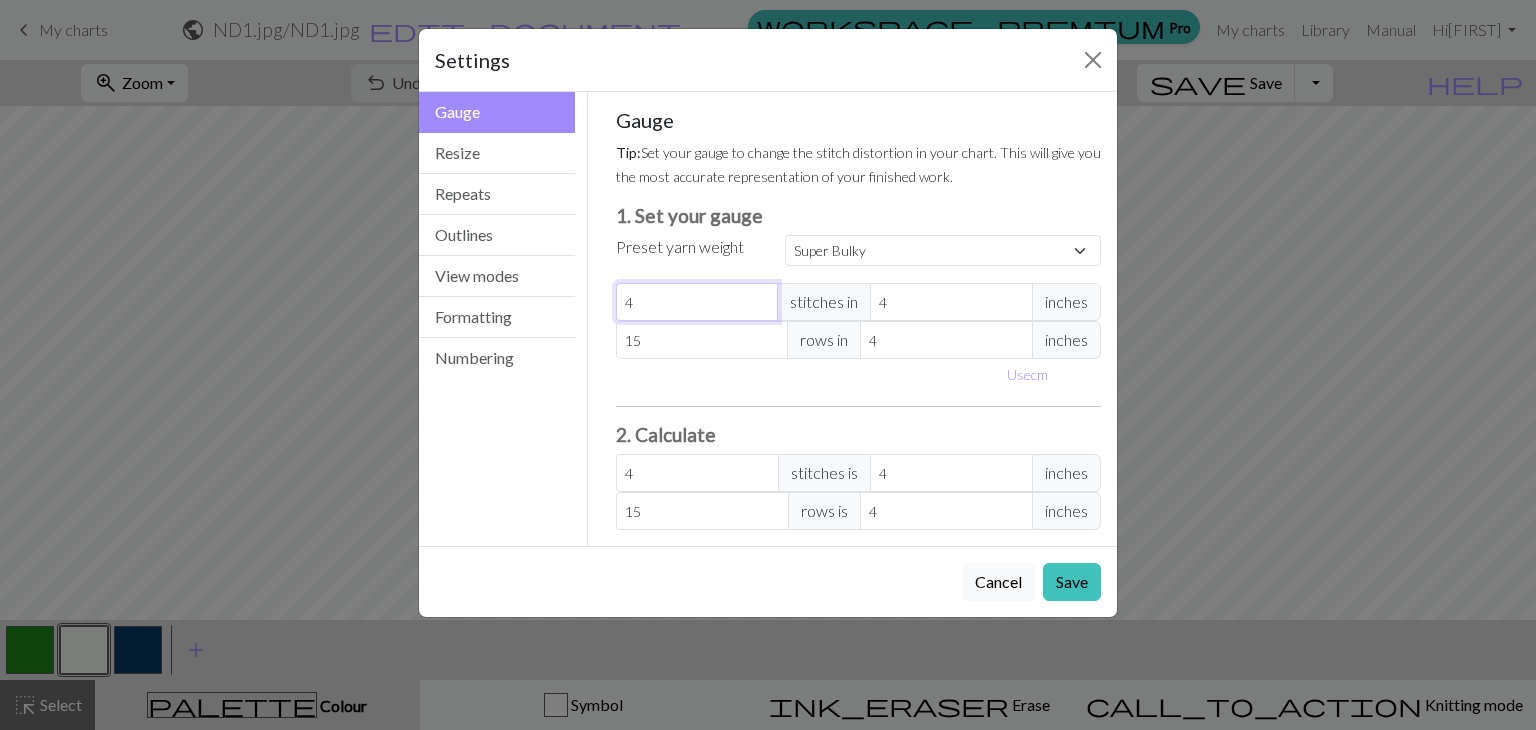 type on "4" 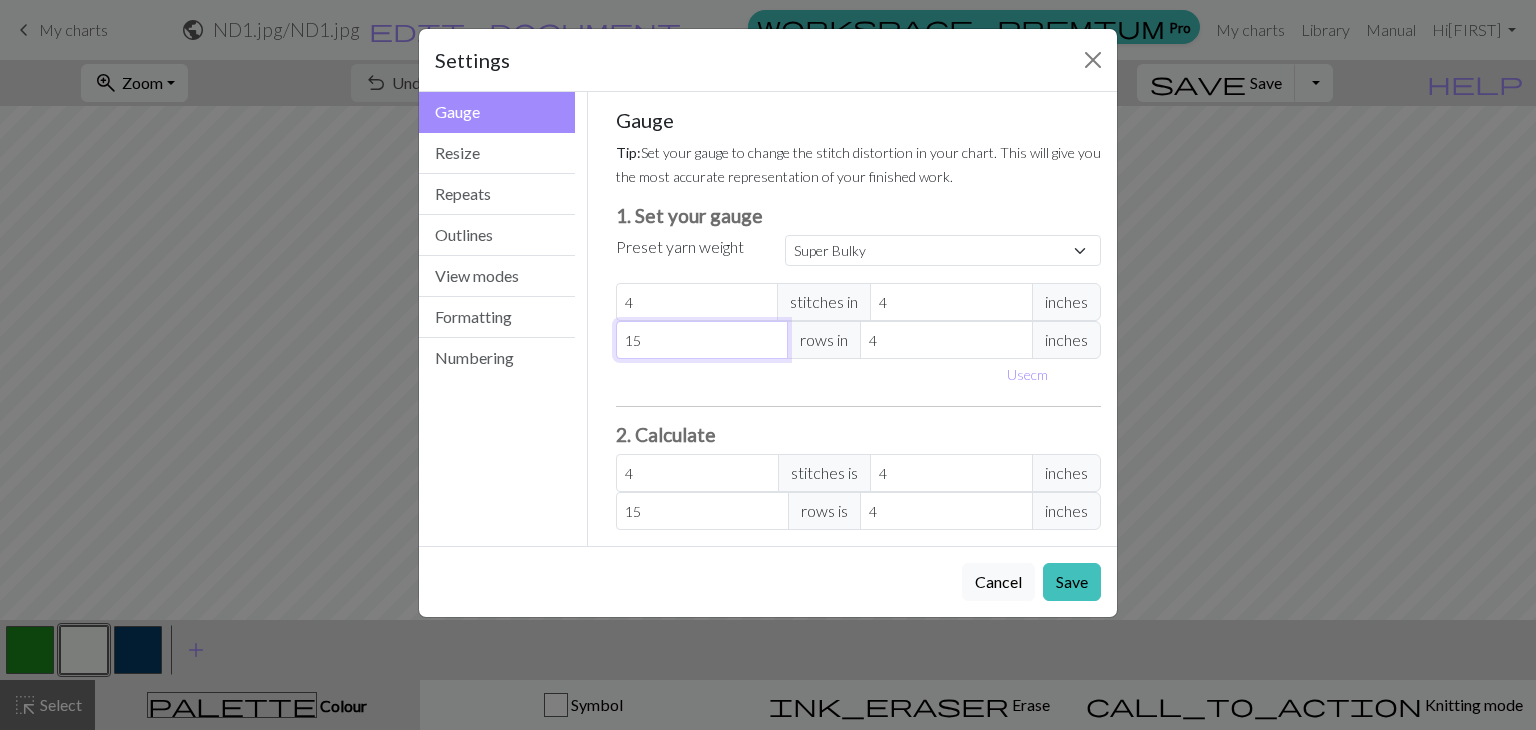 click on "15" at bounding box center (702, 340) 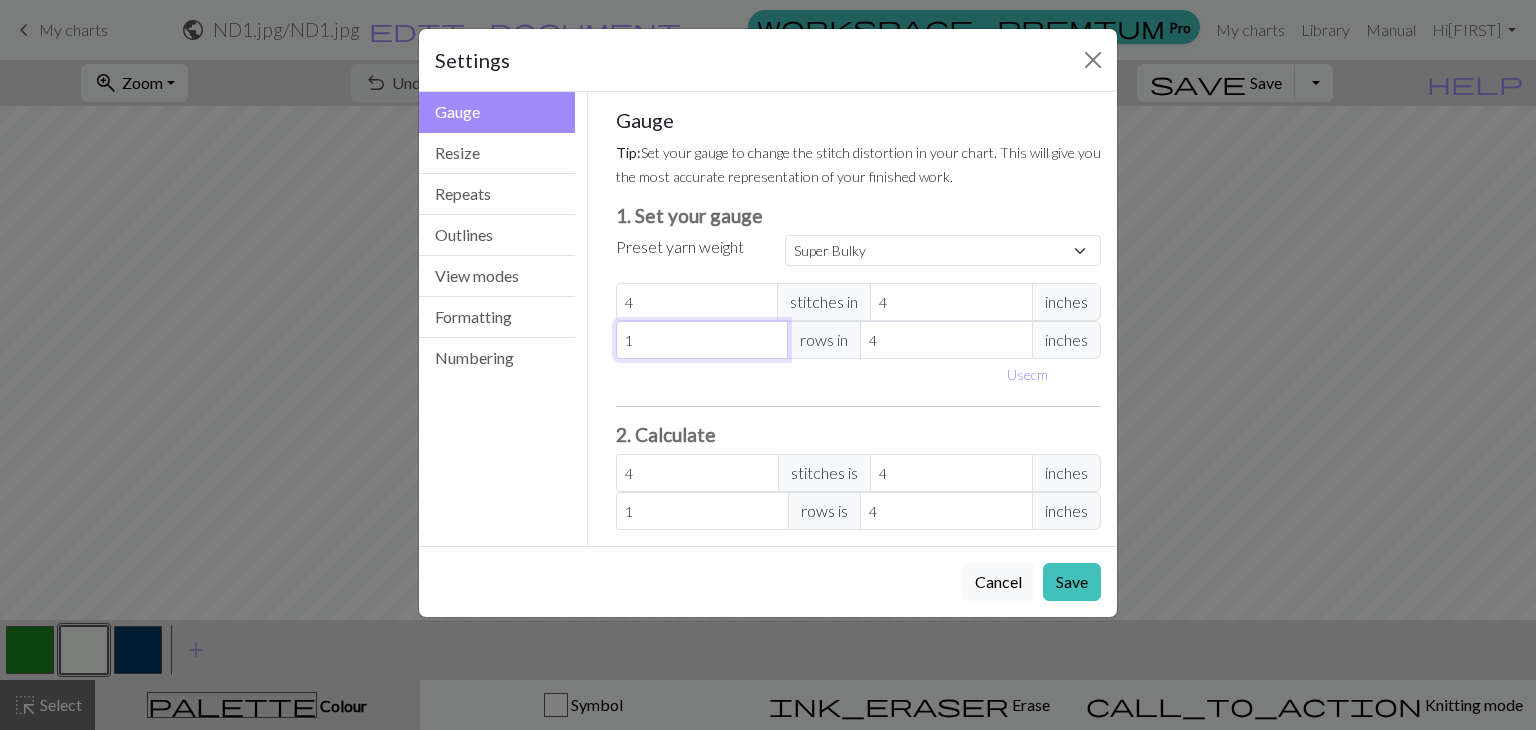 type 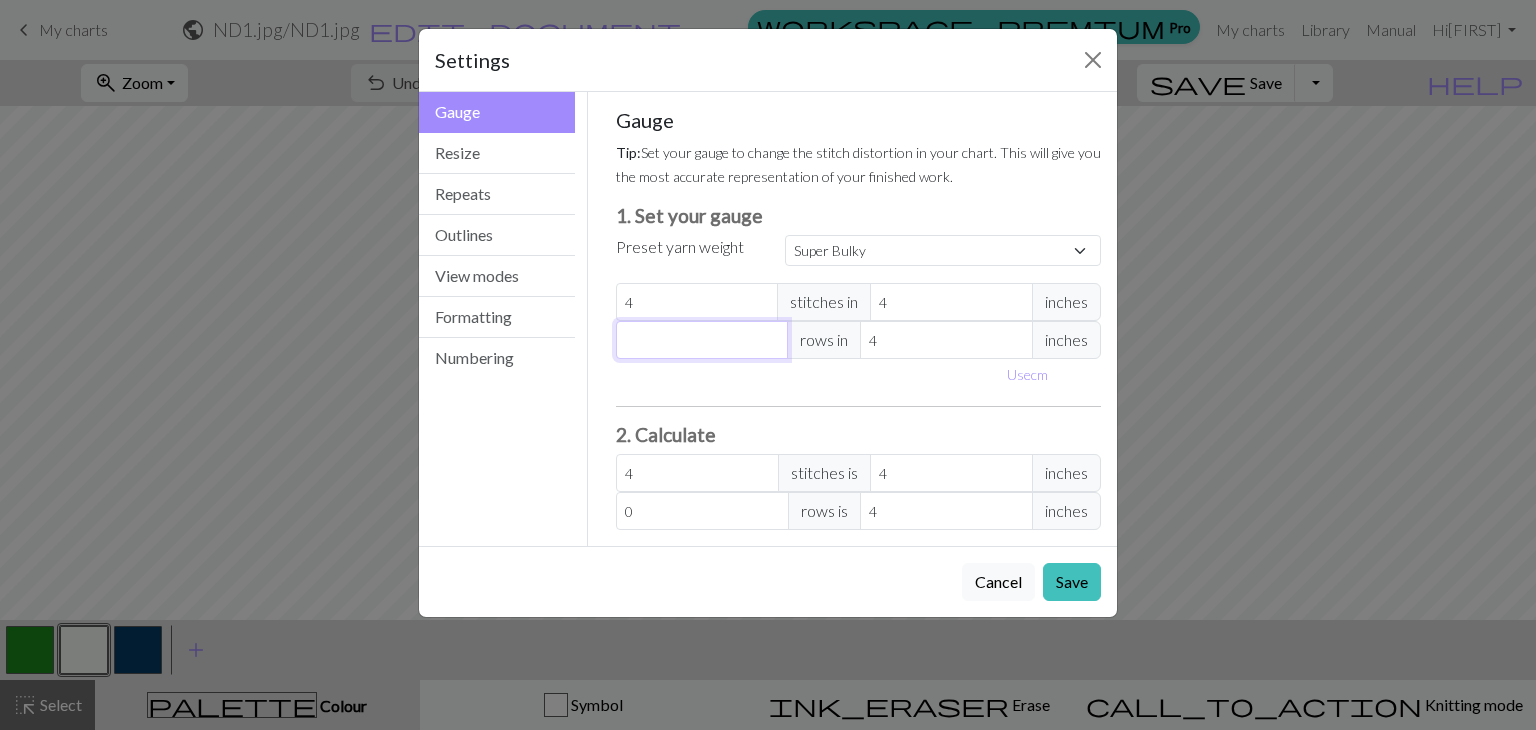 type on "4" 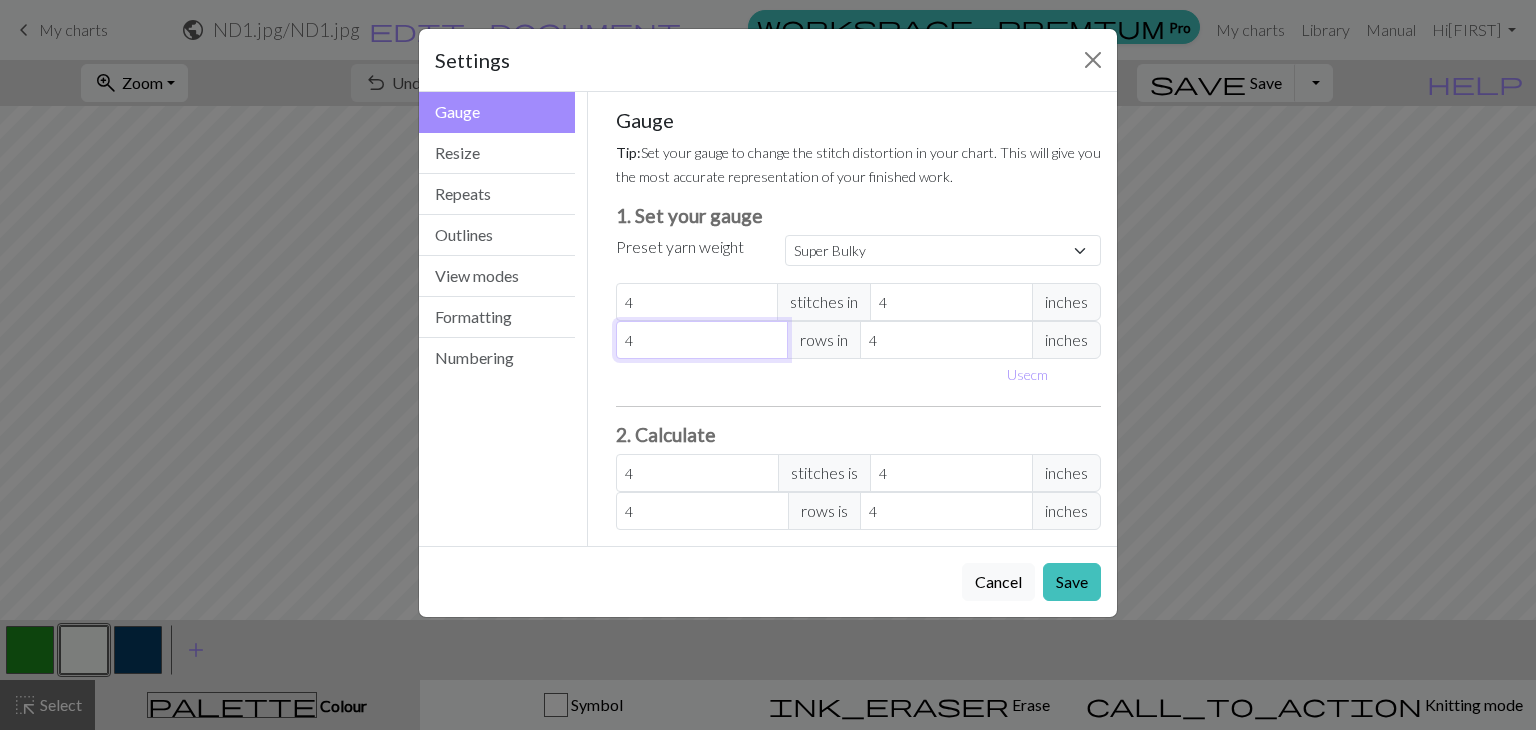 type on "4" 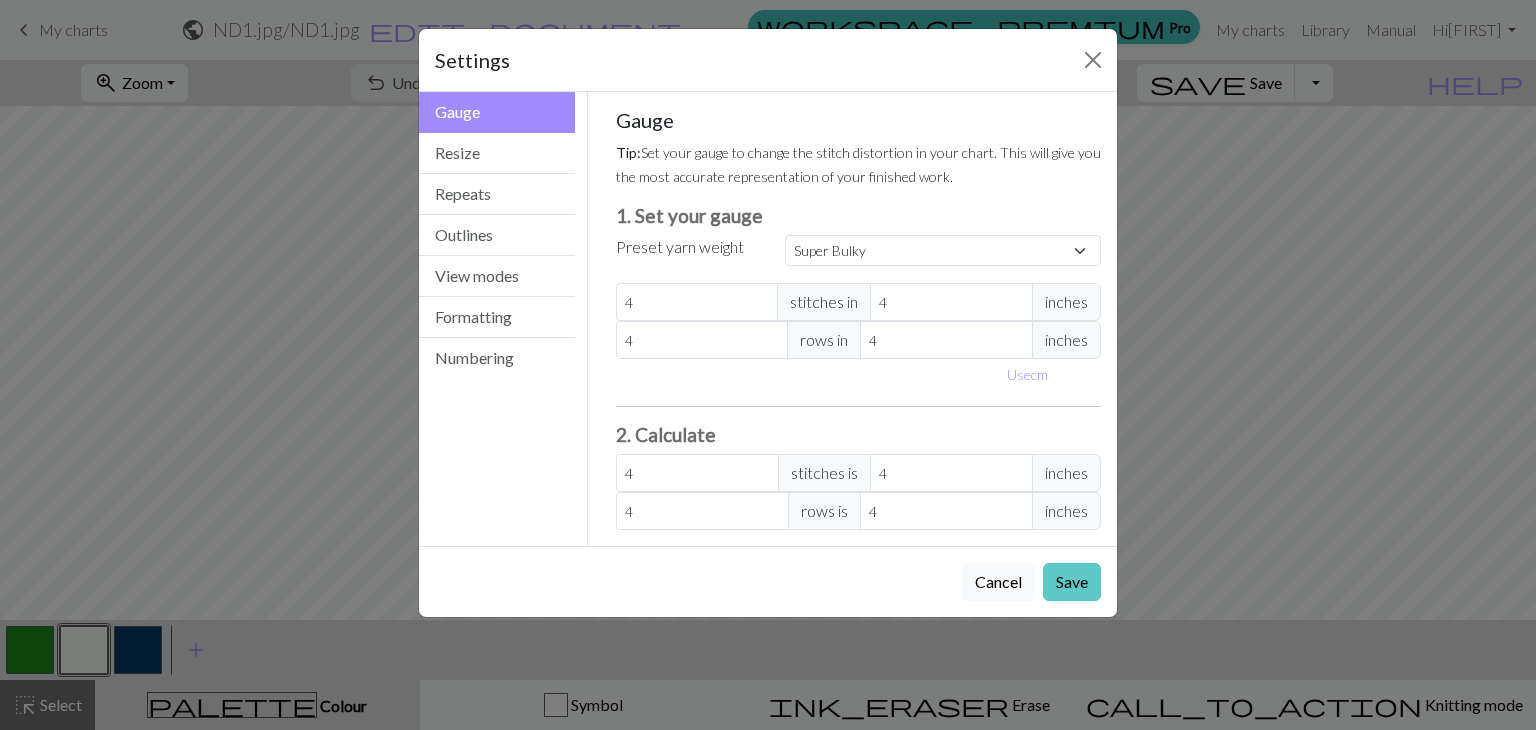click on "Save" at bounding box center (1072, 582) 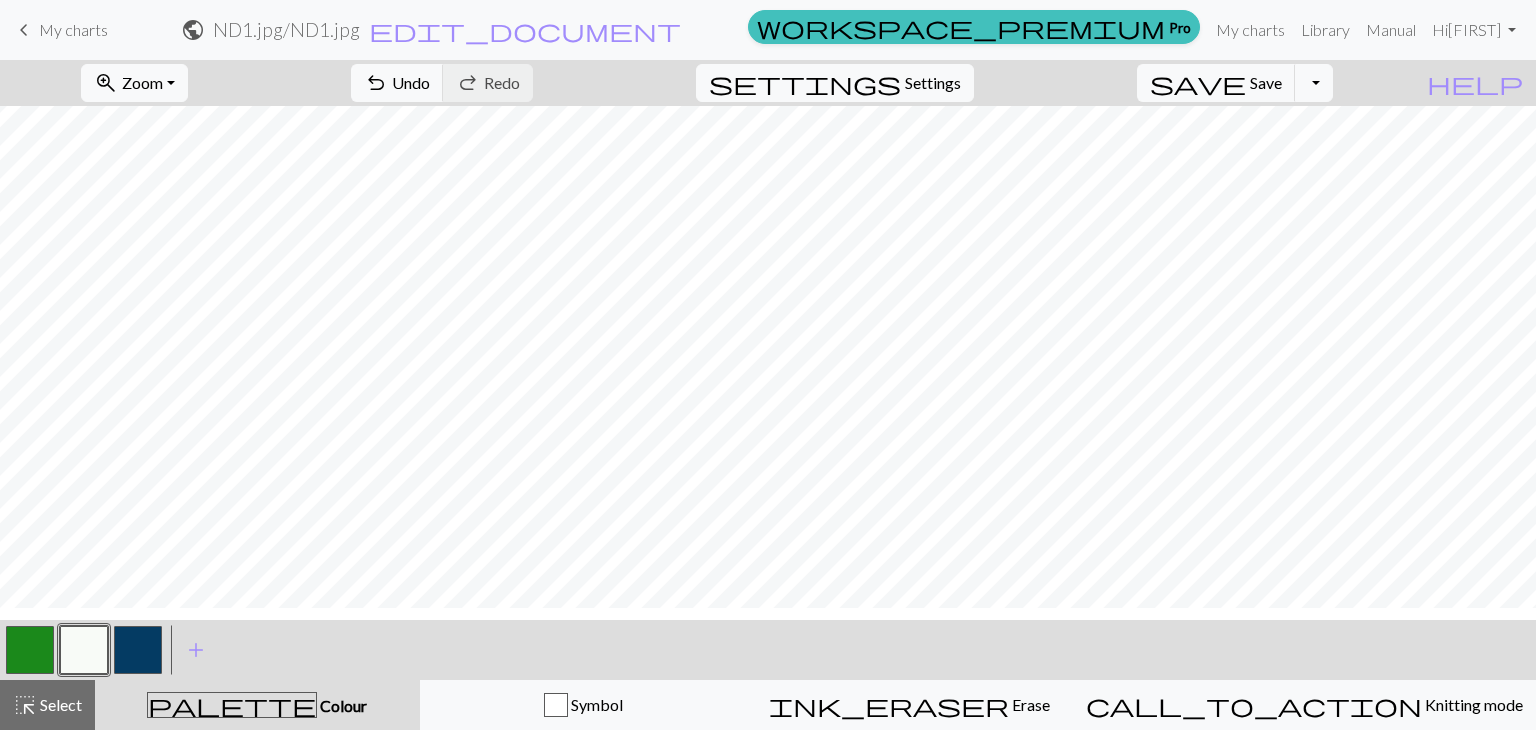 scroll, scrollTop: 0, scrollLeft: 0, axis: both 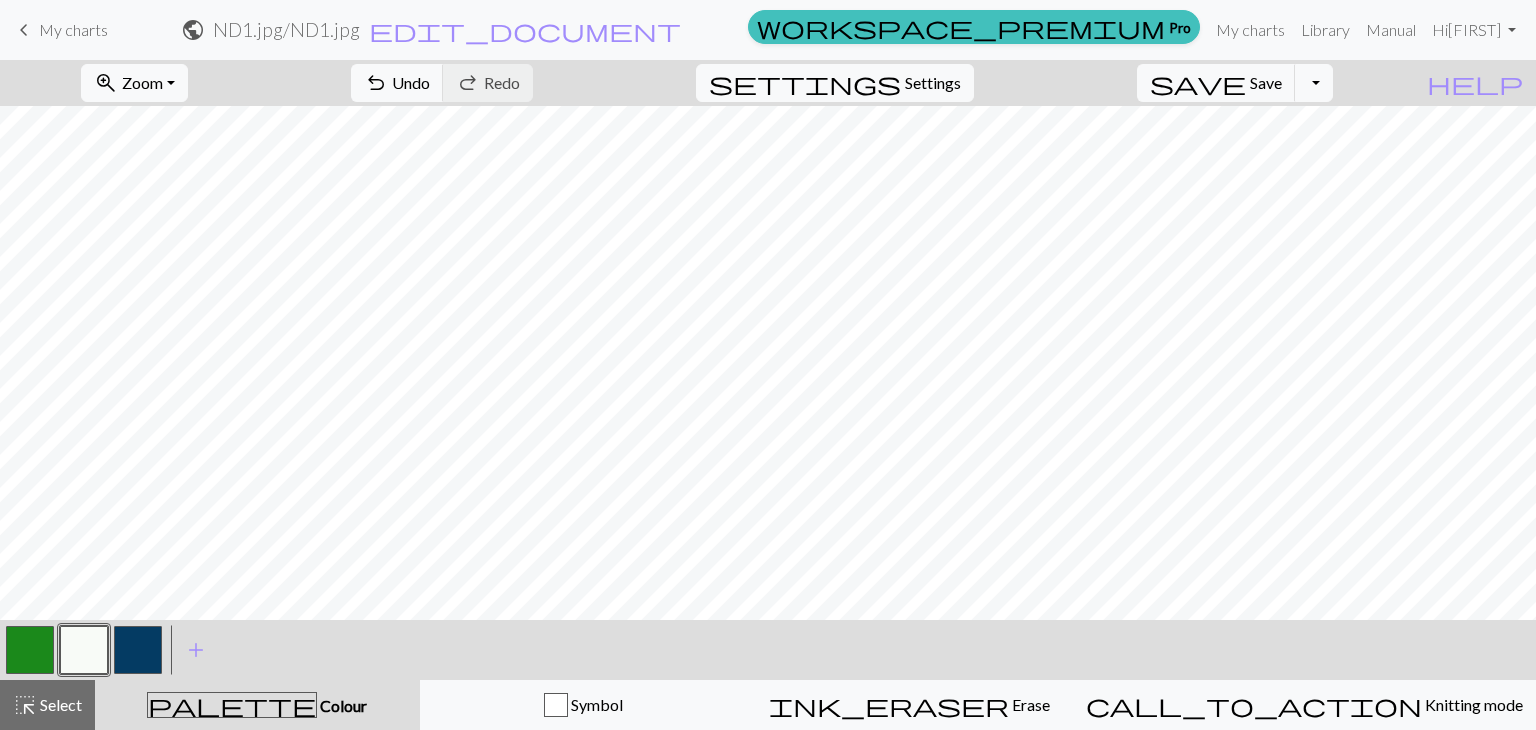 click at bounding box center [138, 650] 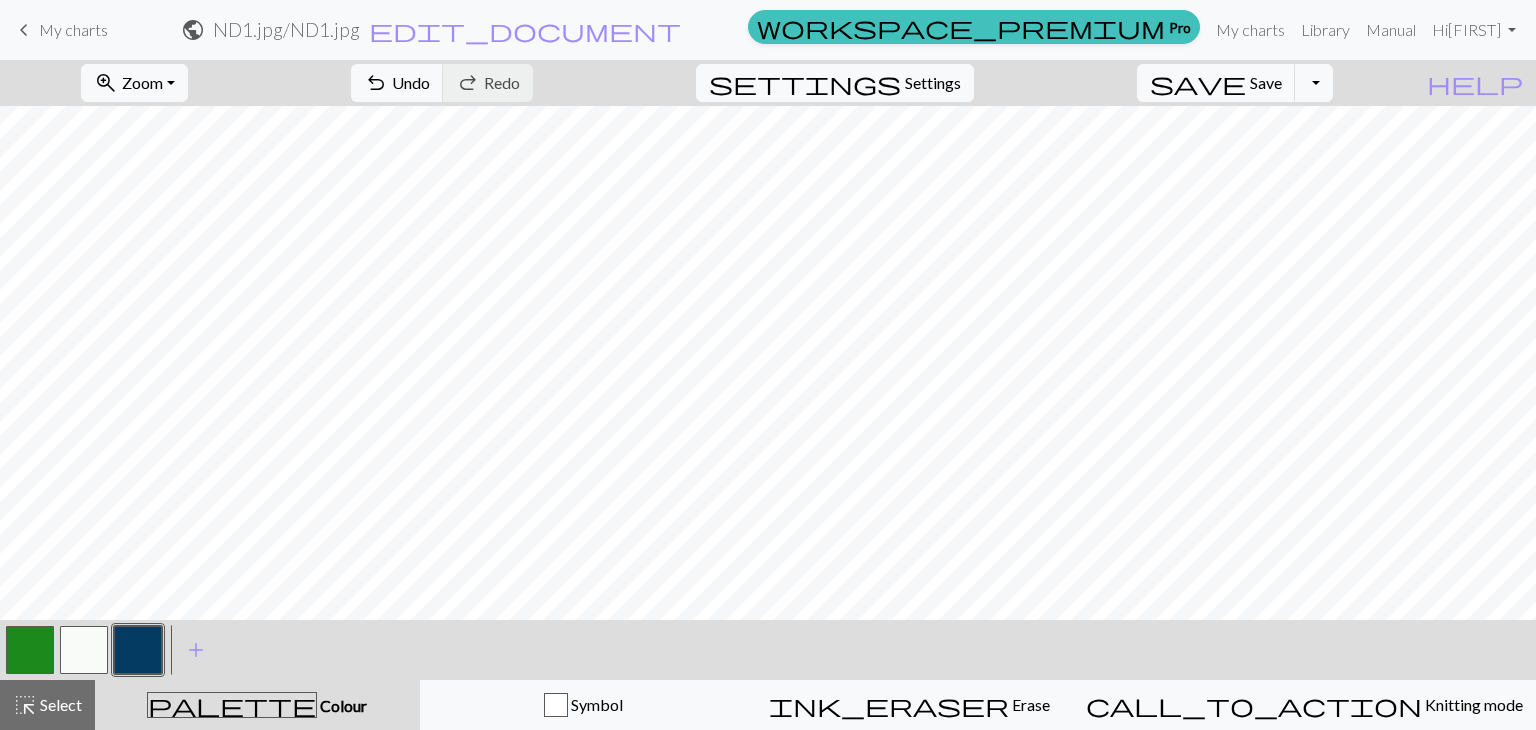 click at bounding box center [30, 650] 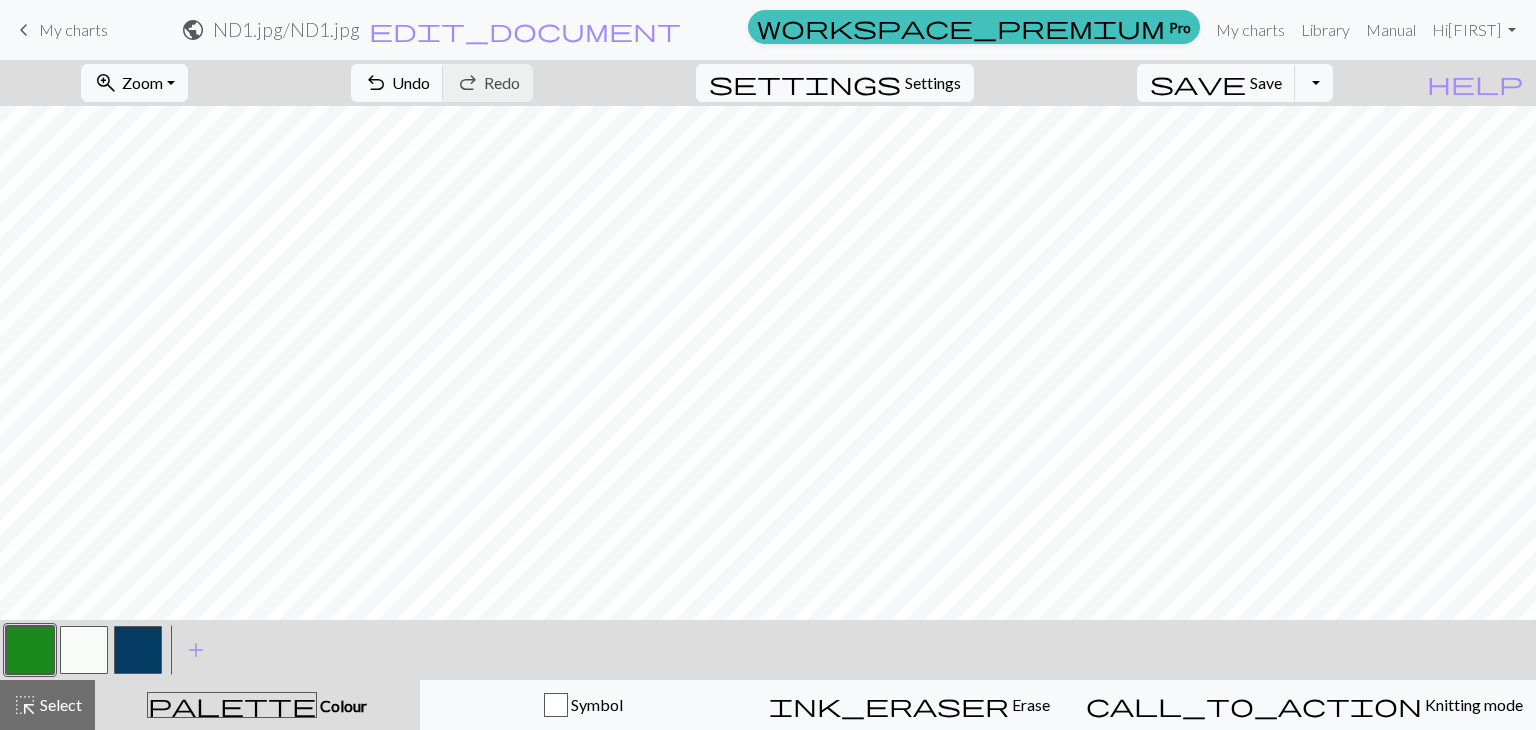 click at bounding box center [138, 650] 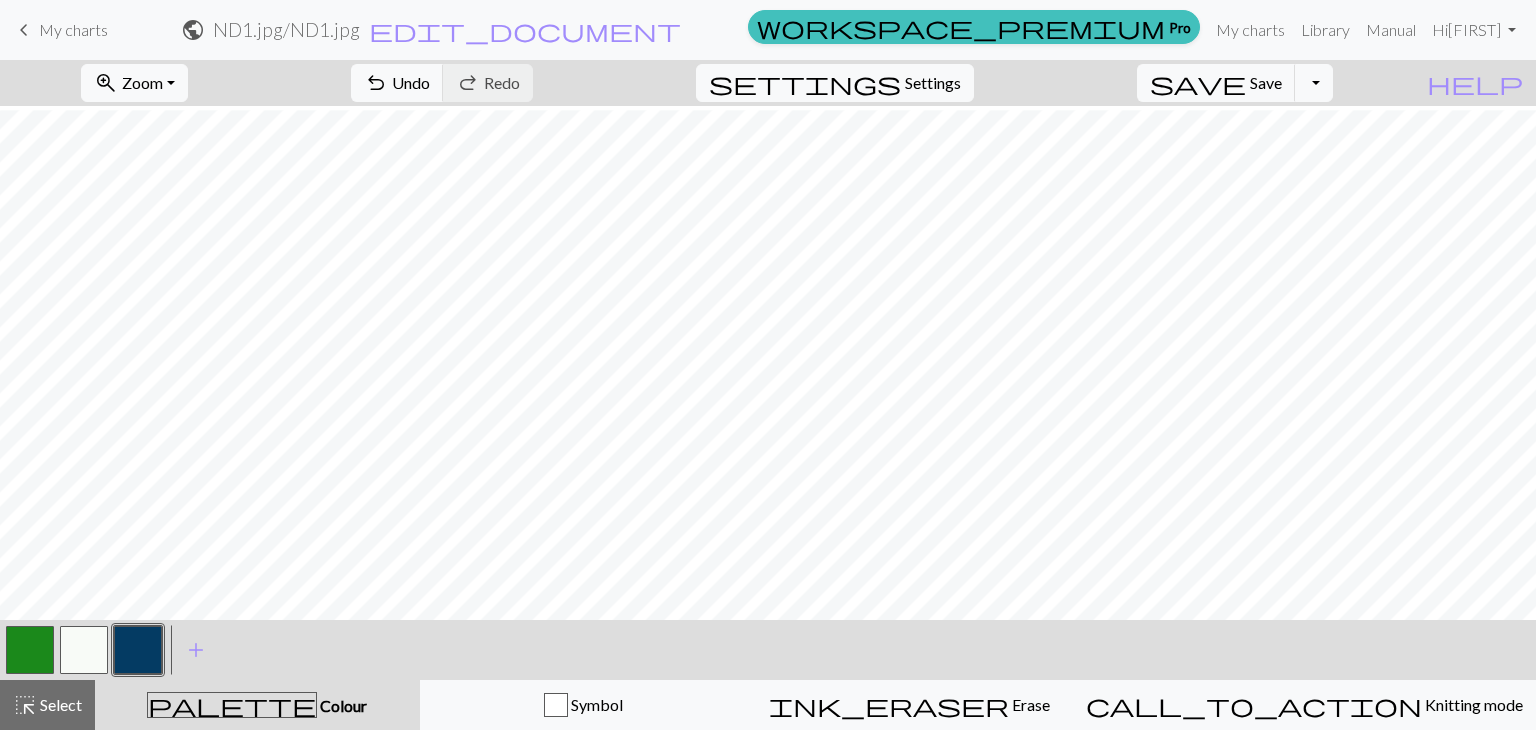 scroll, scrollTop: 26, scrollLeft: 0, axis: vertical 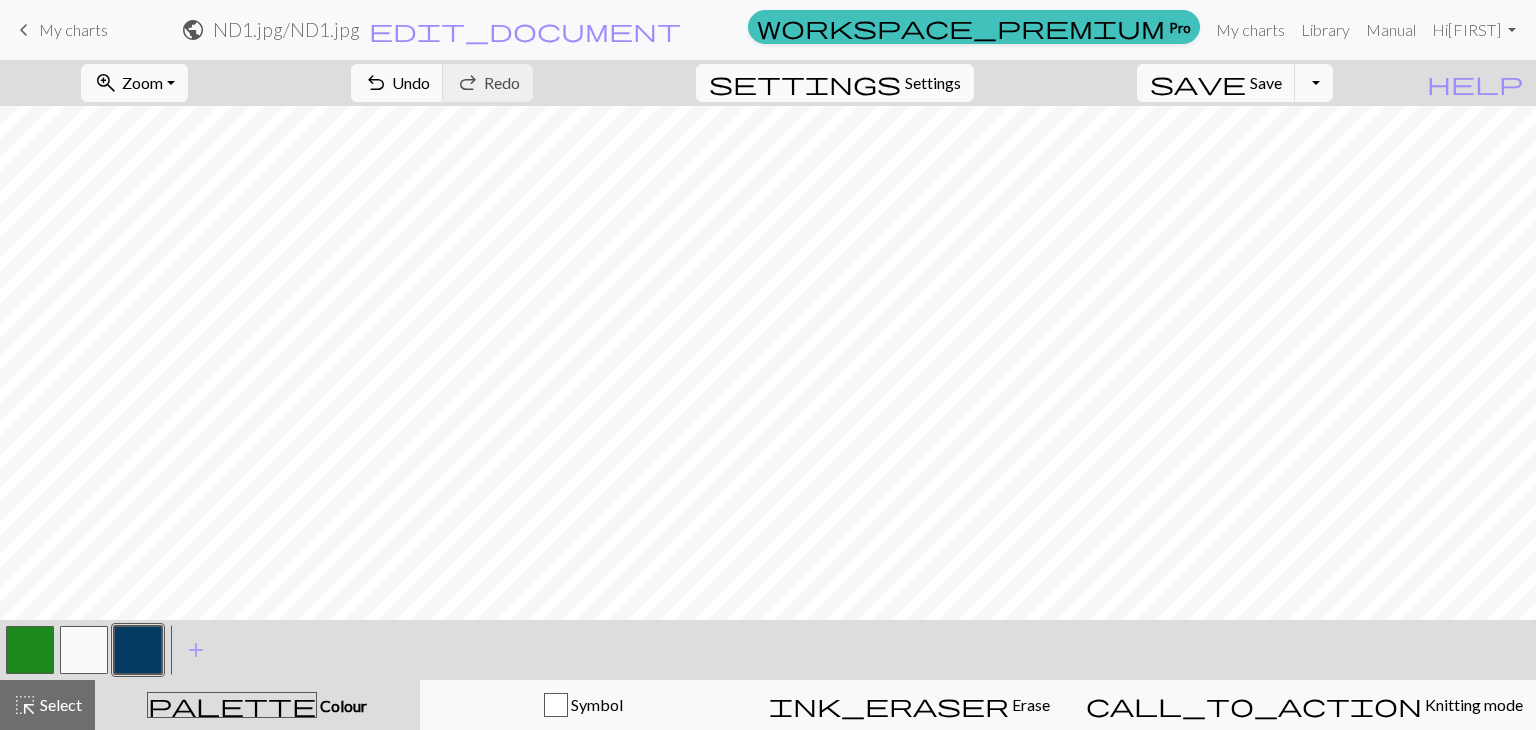 click at bounding box center (30, 650) 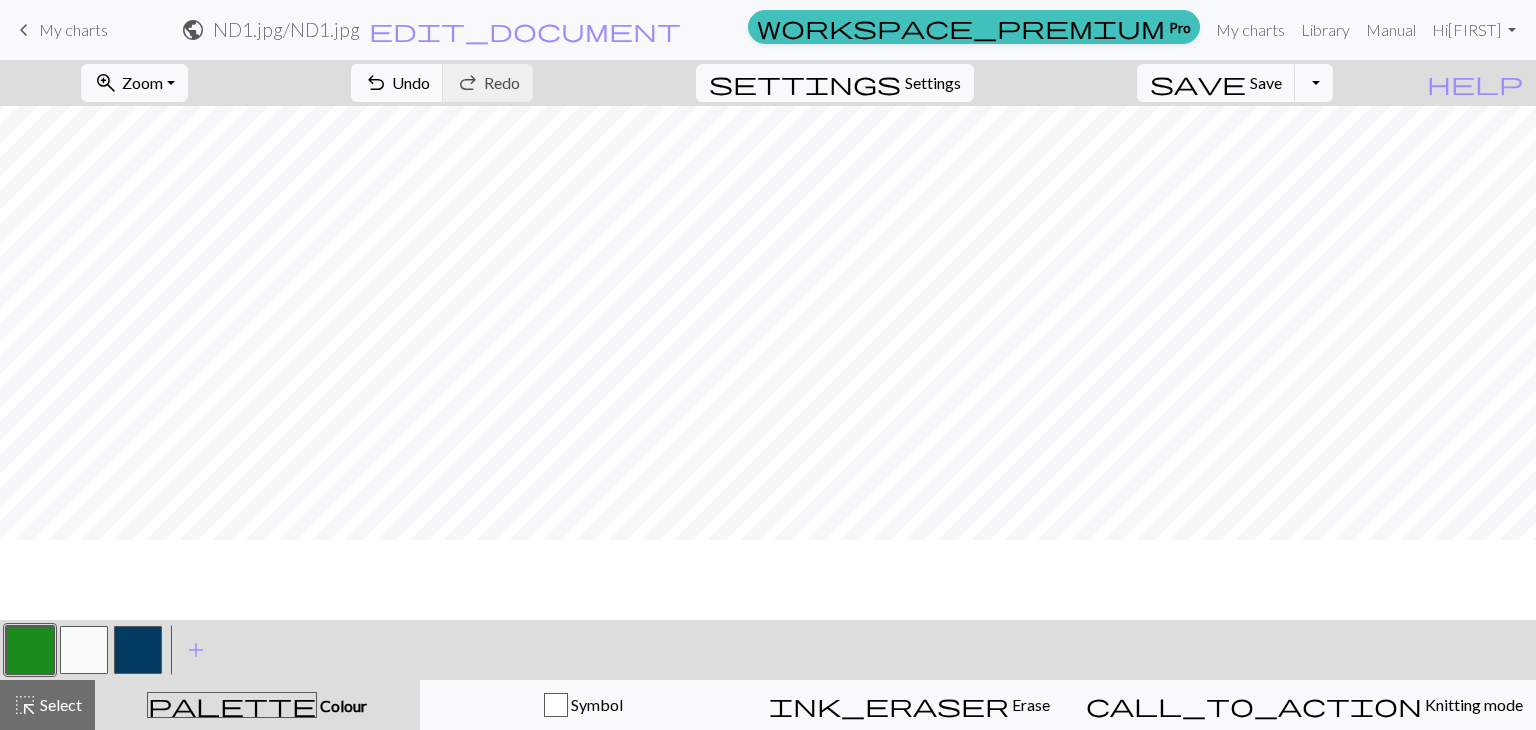 scroll, scrollTop: 0, scrollLeft: 0, axis: both 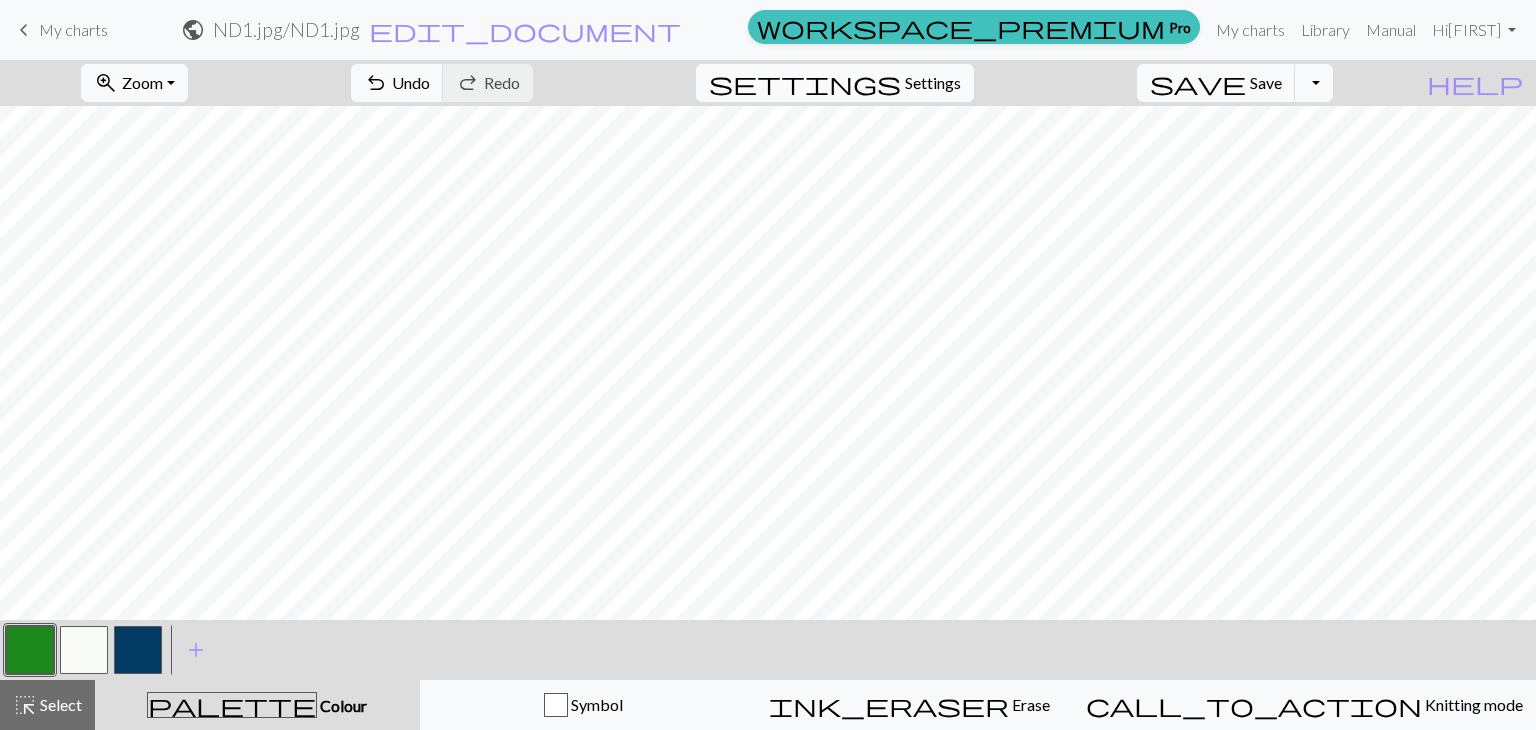 click on "Settings" at bounding box center (933, 83) 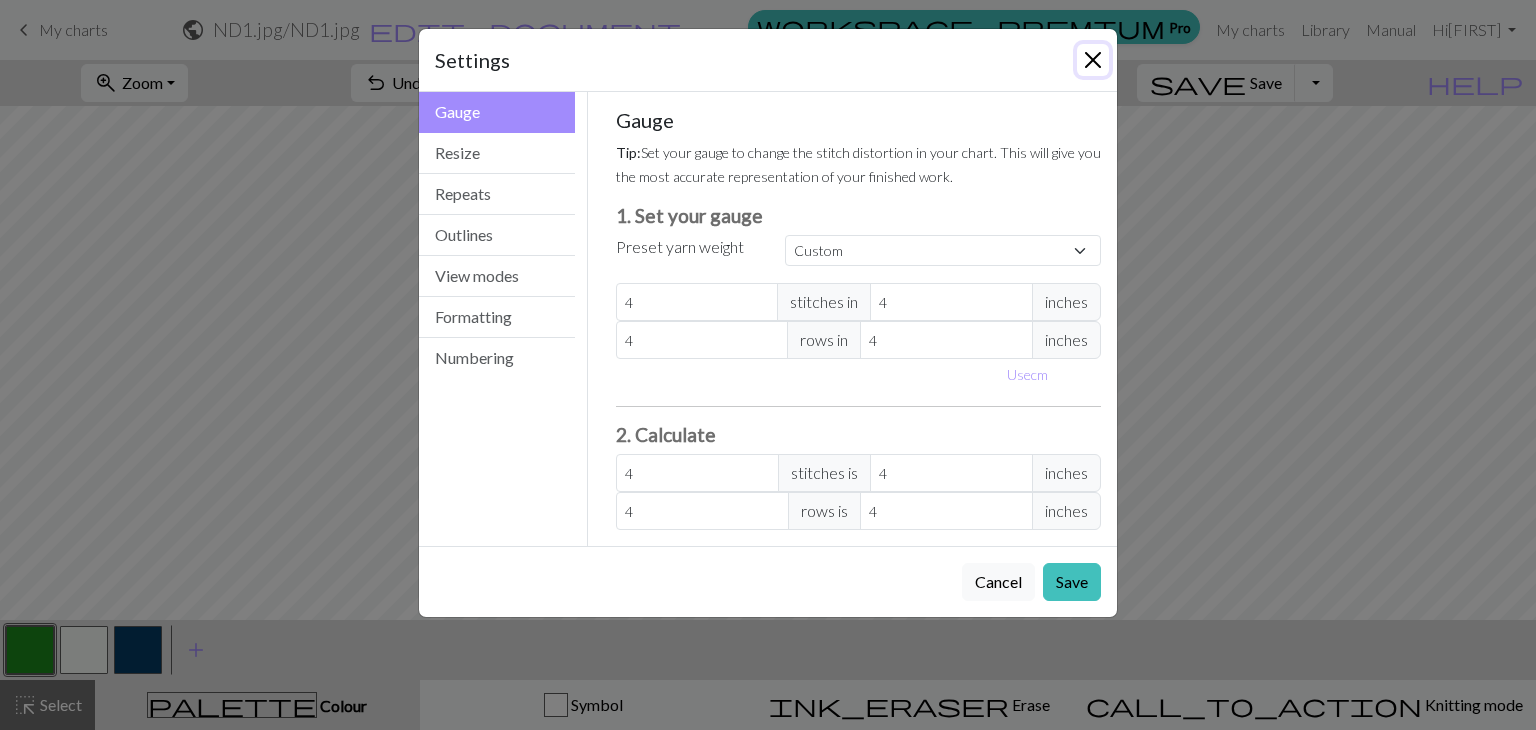click at bounding box center (1093, 60) 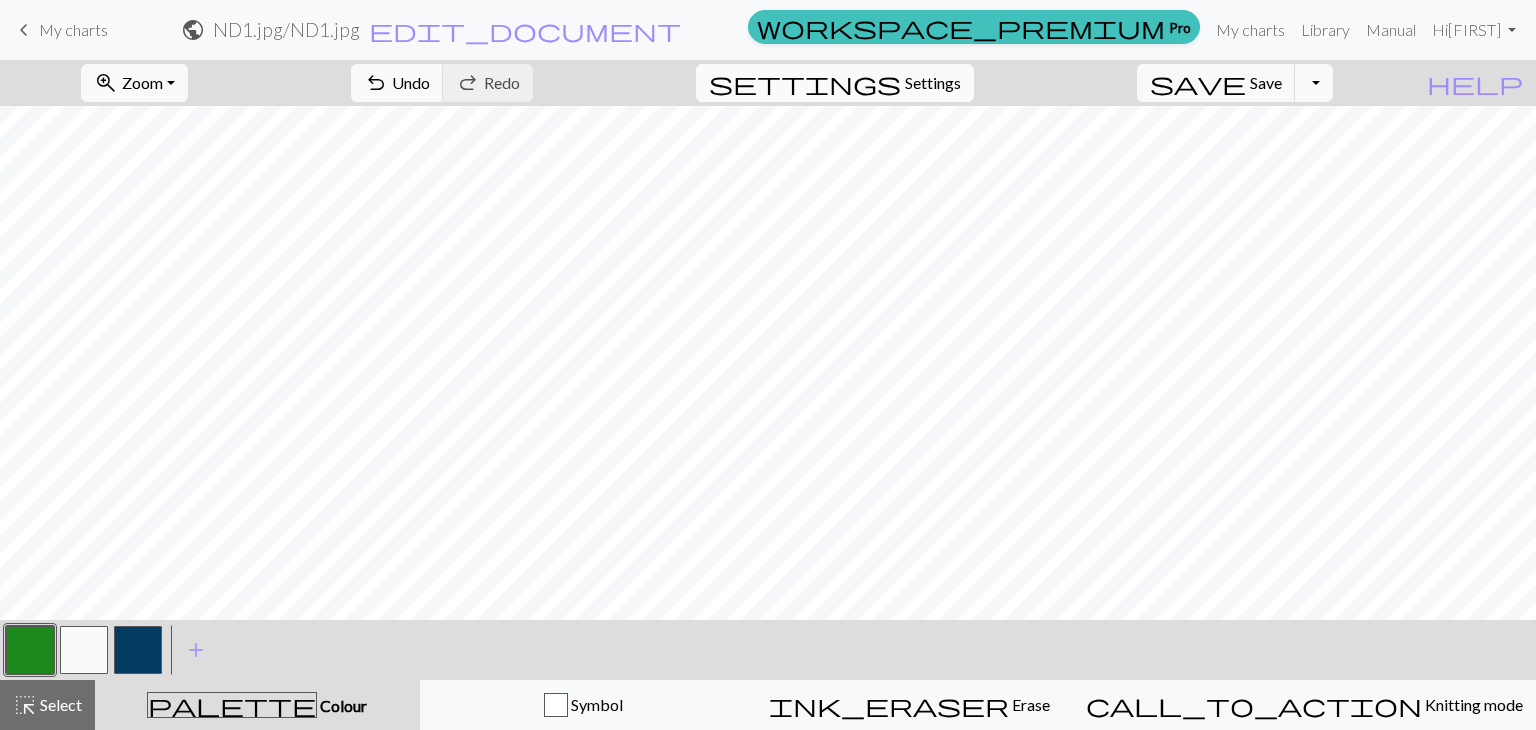 click on "Settings" at bounding box center [933, 83] 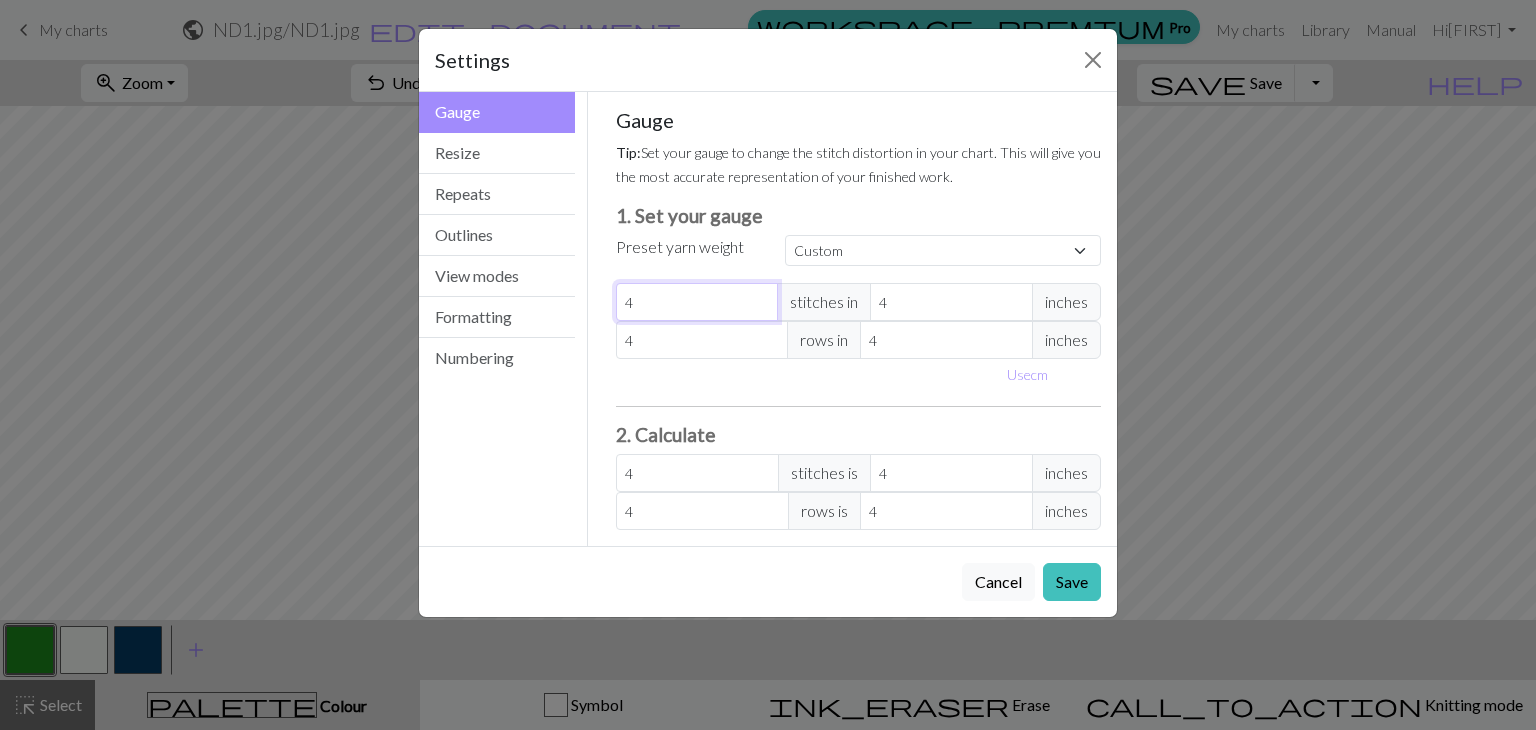 click on "4" at bounding box center (697, 302) 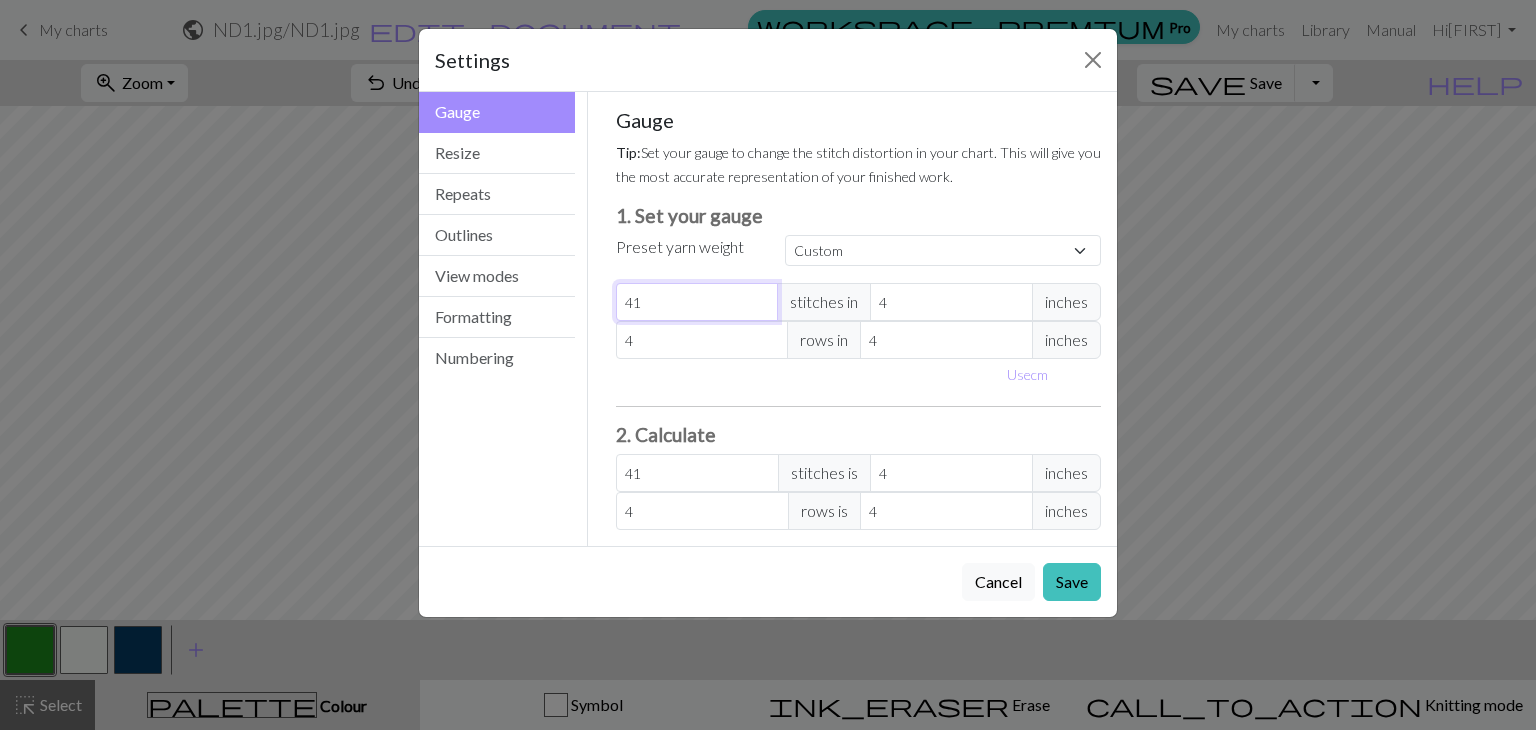 type on "411" 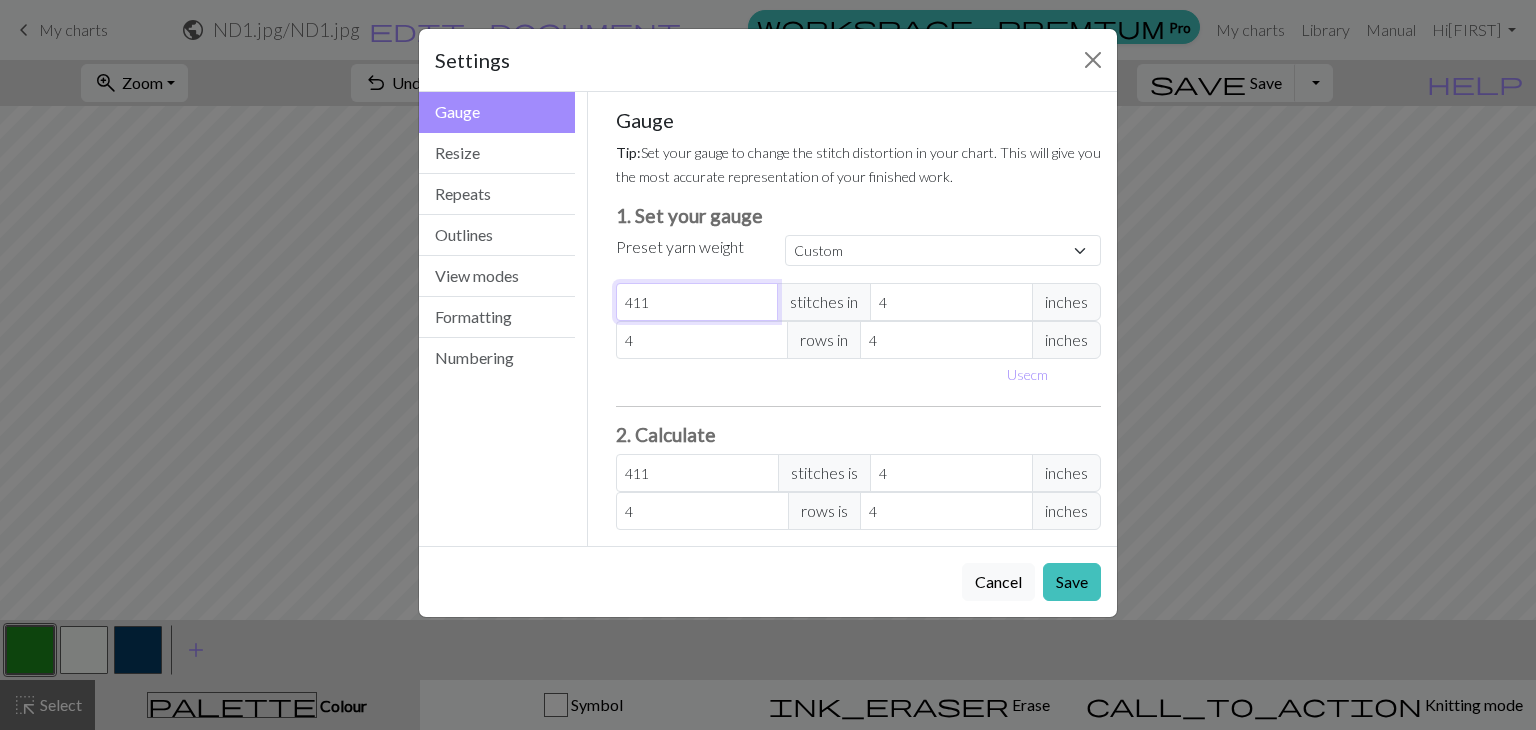 type on "41" 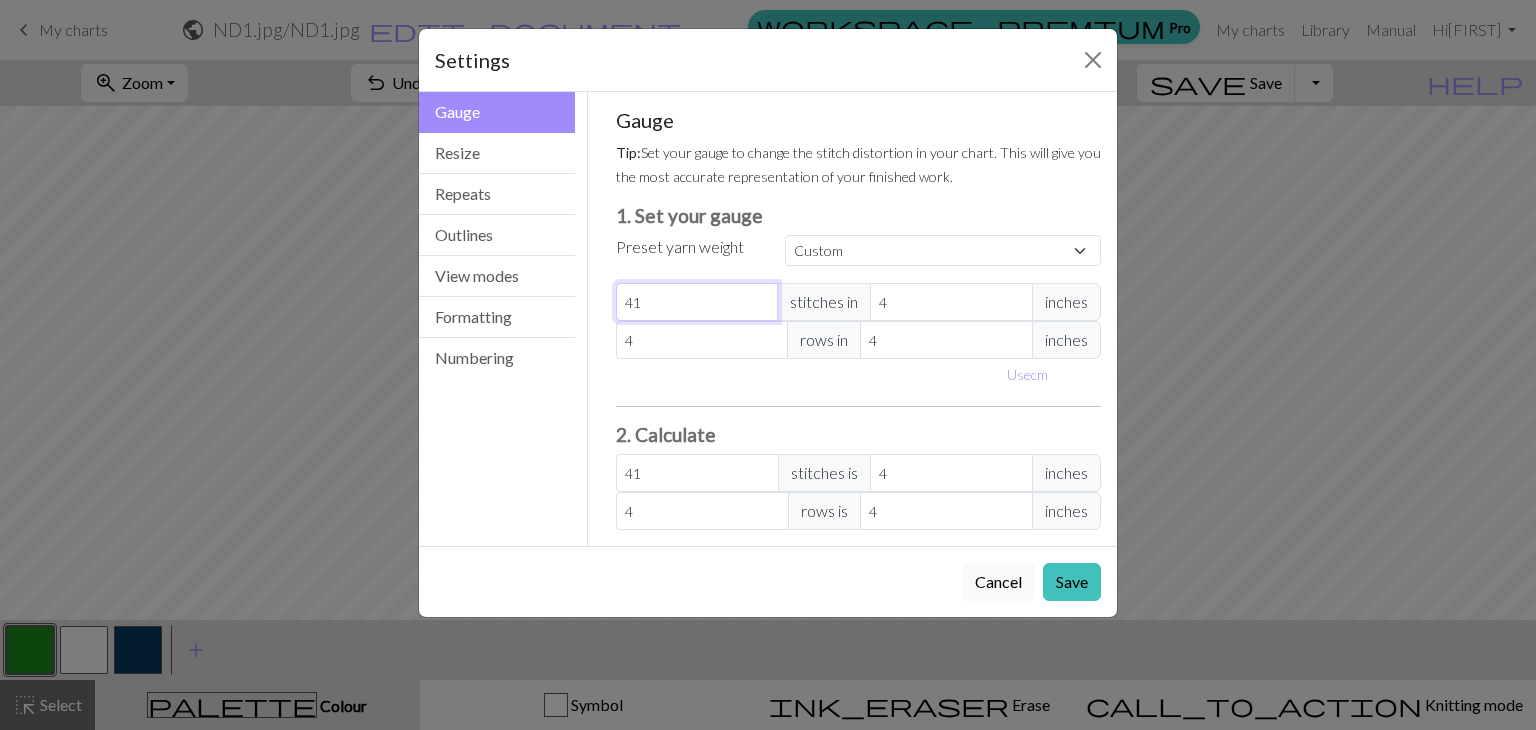 type on "4" 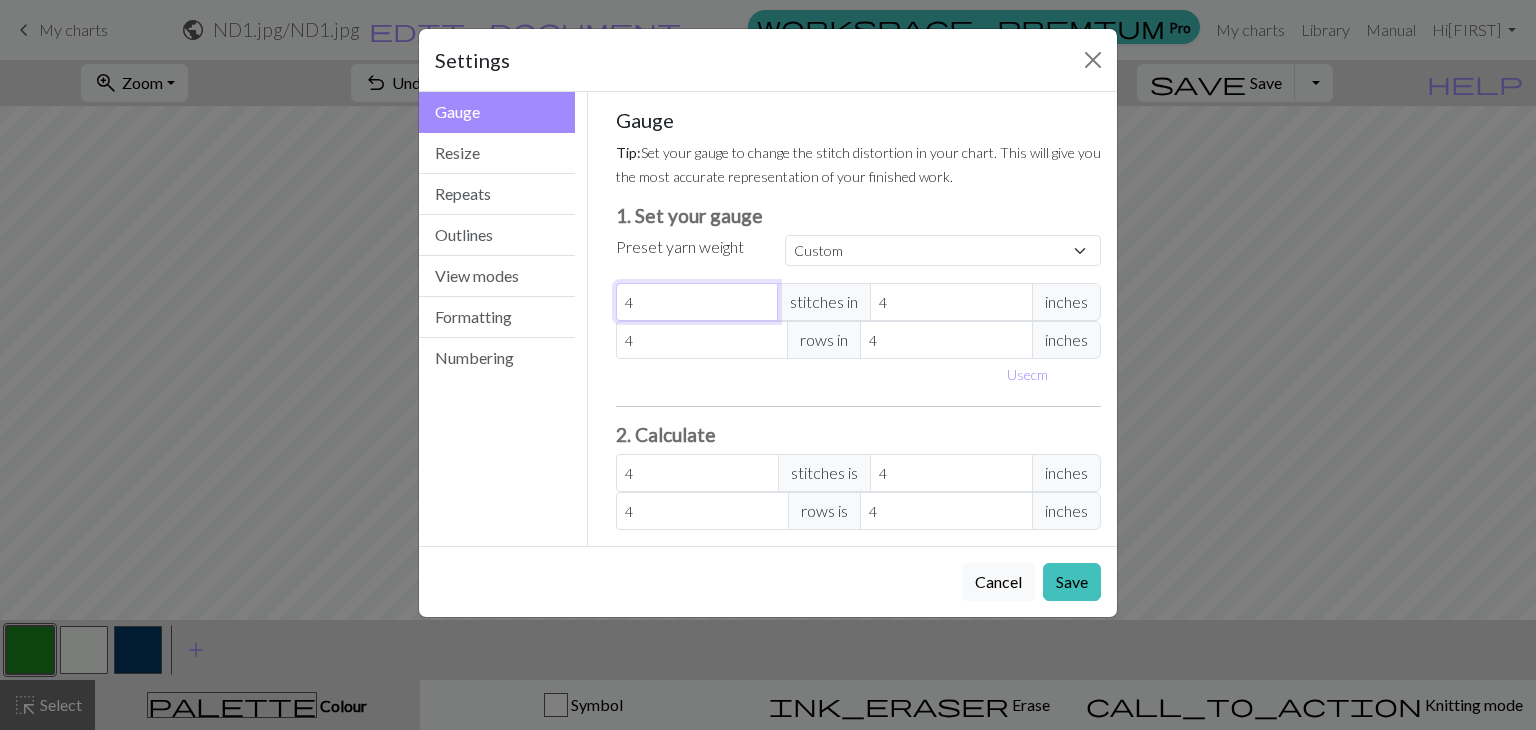 type 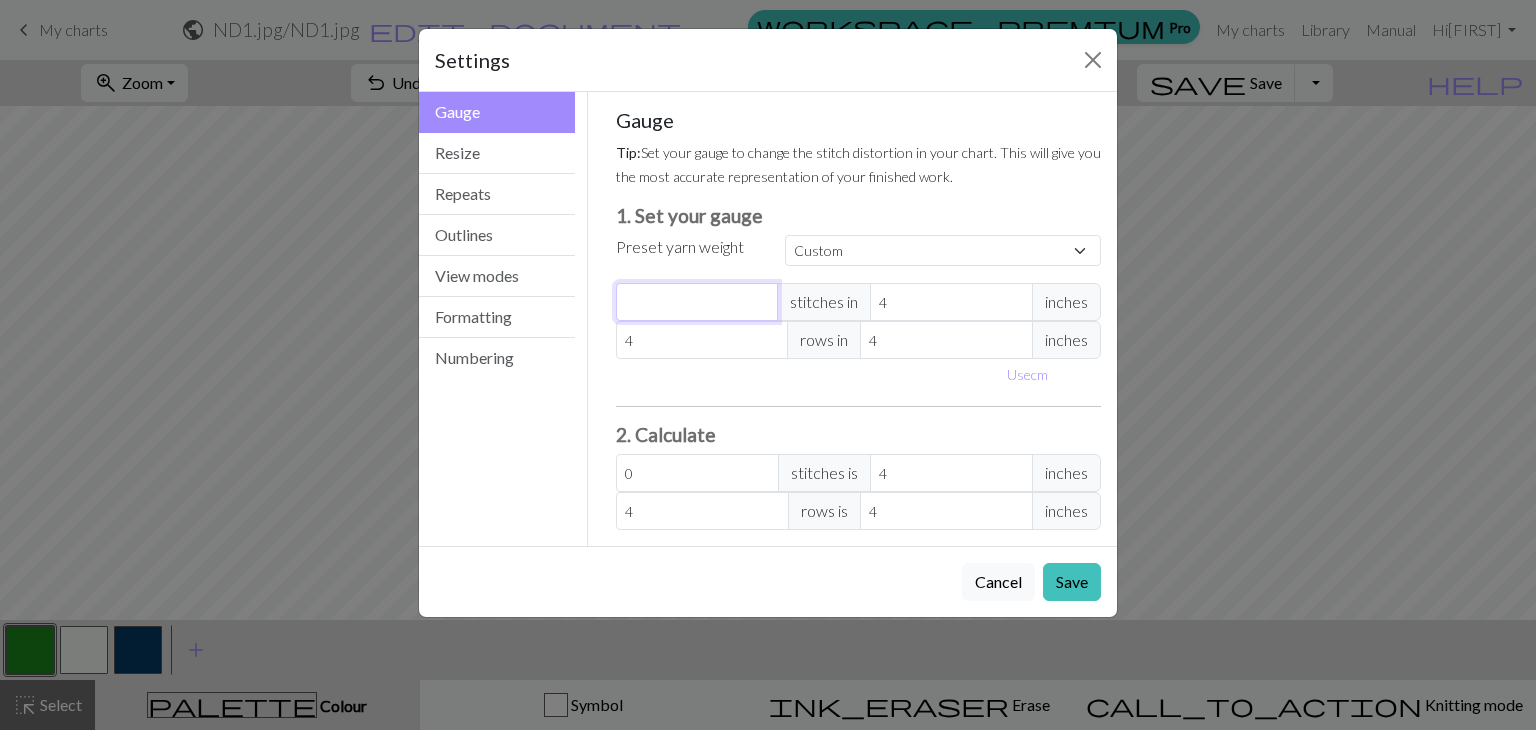 type on "1" 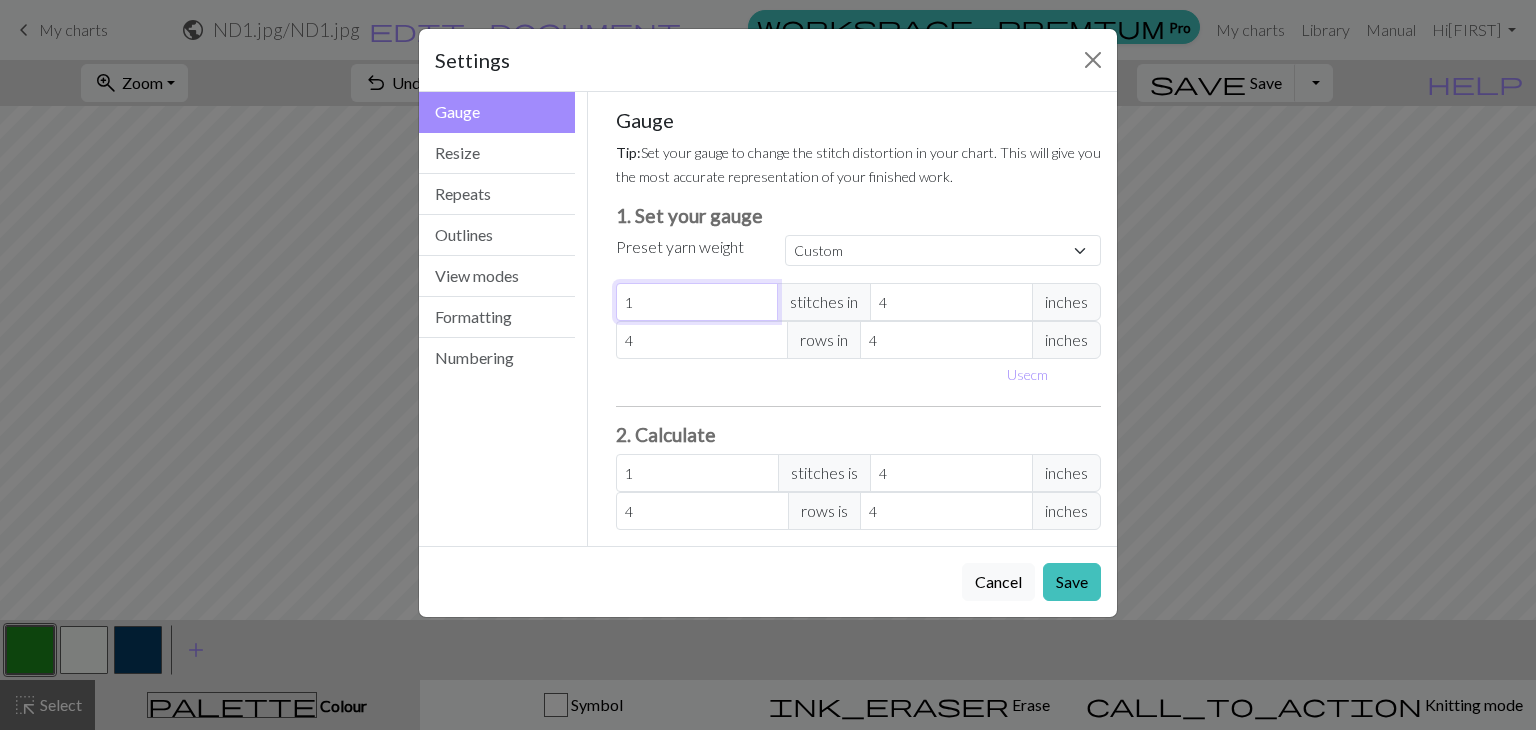 type on "1" 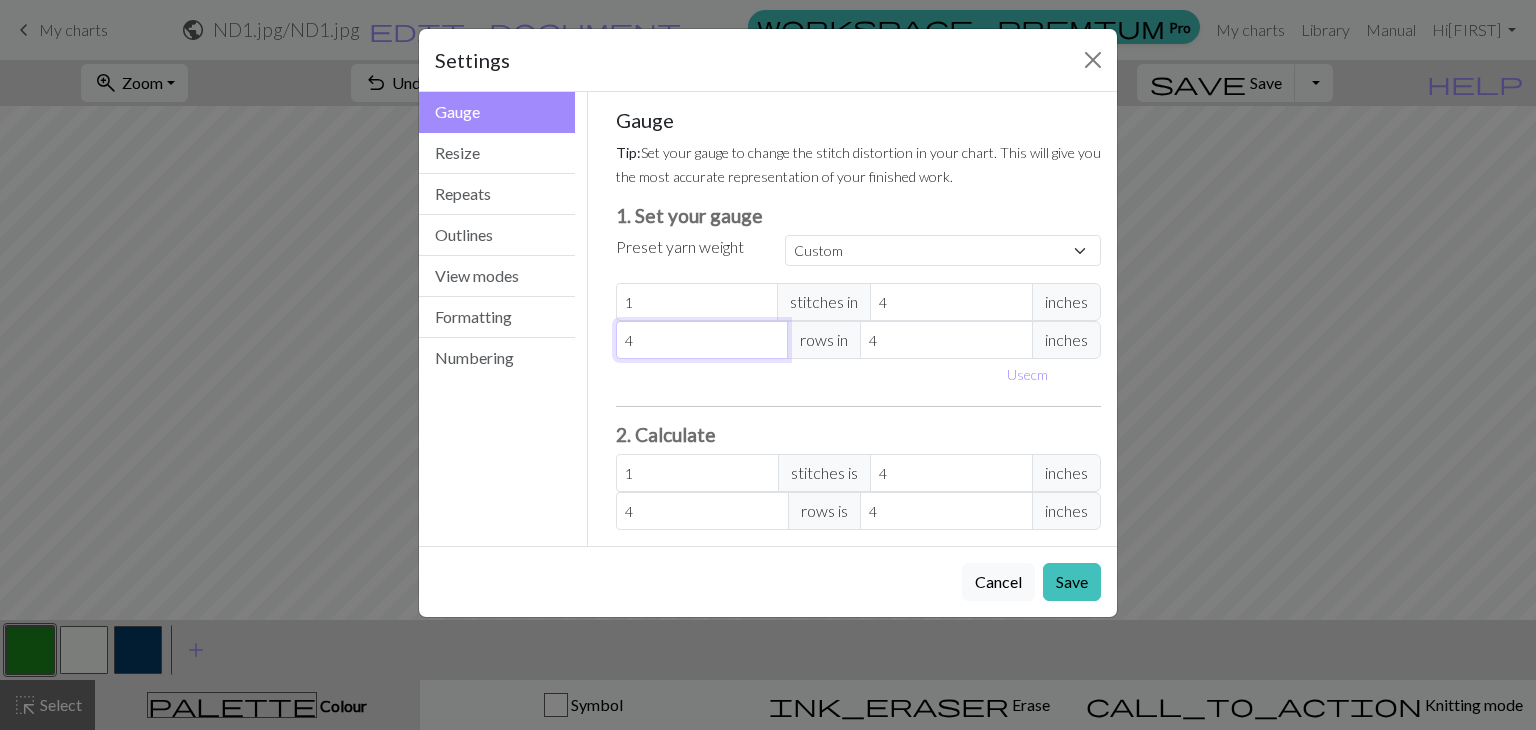 click on "4" at bounding box center (702, 340) 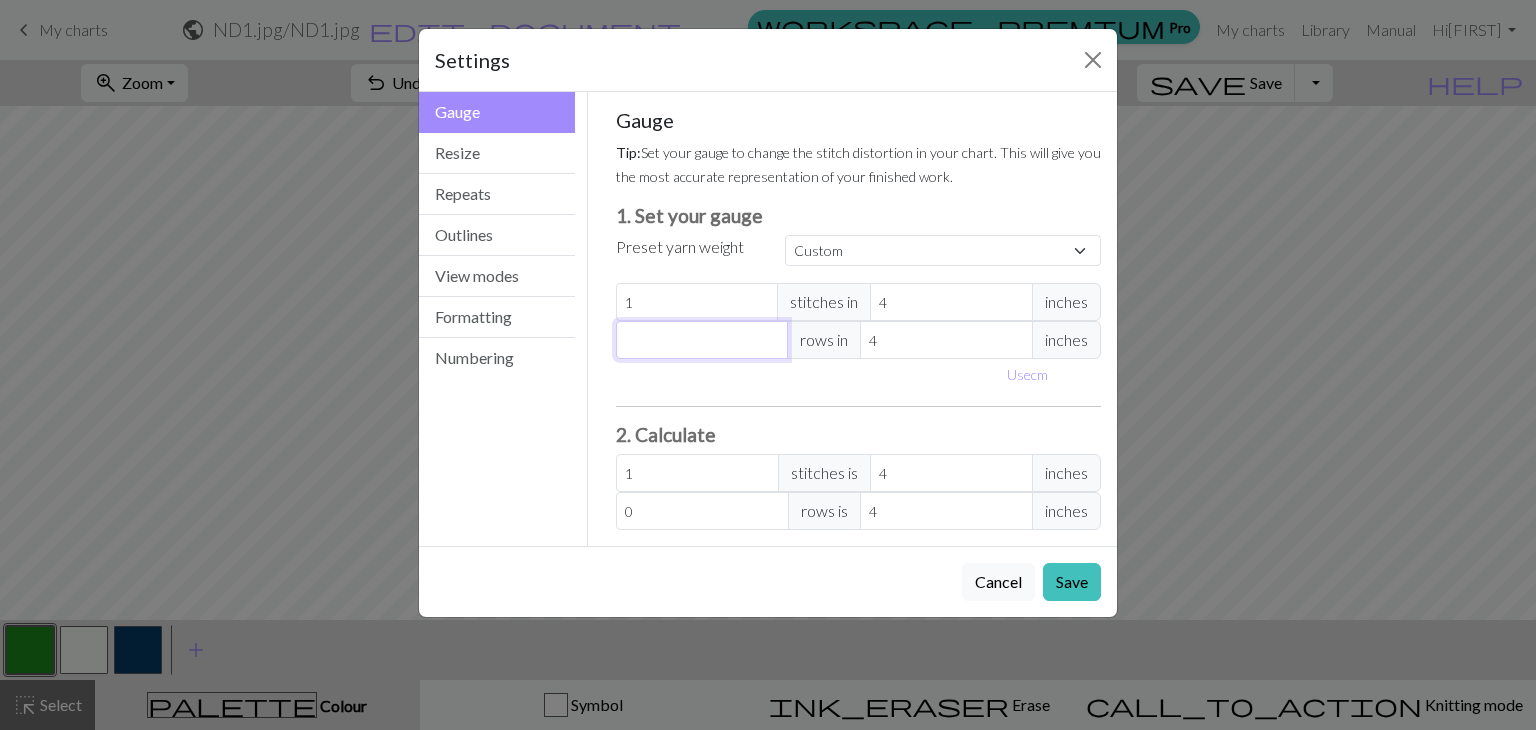 type on "1" 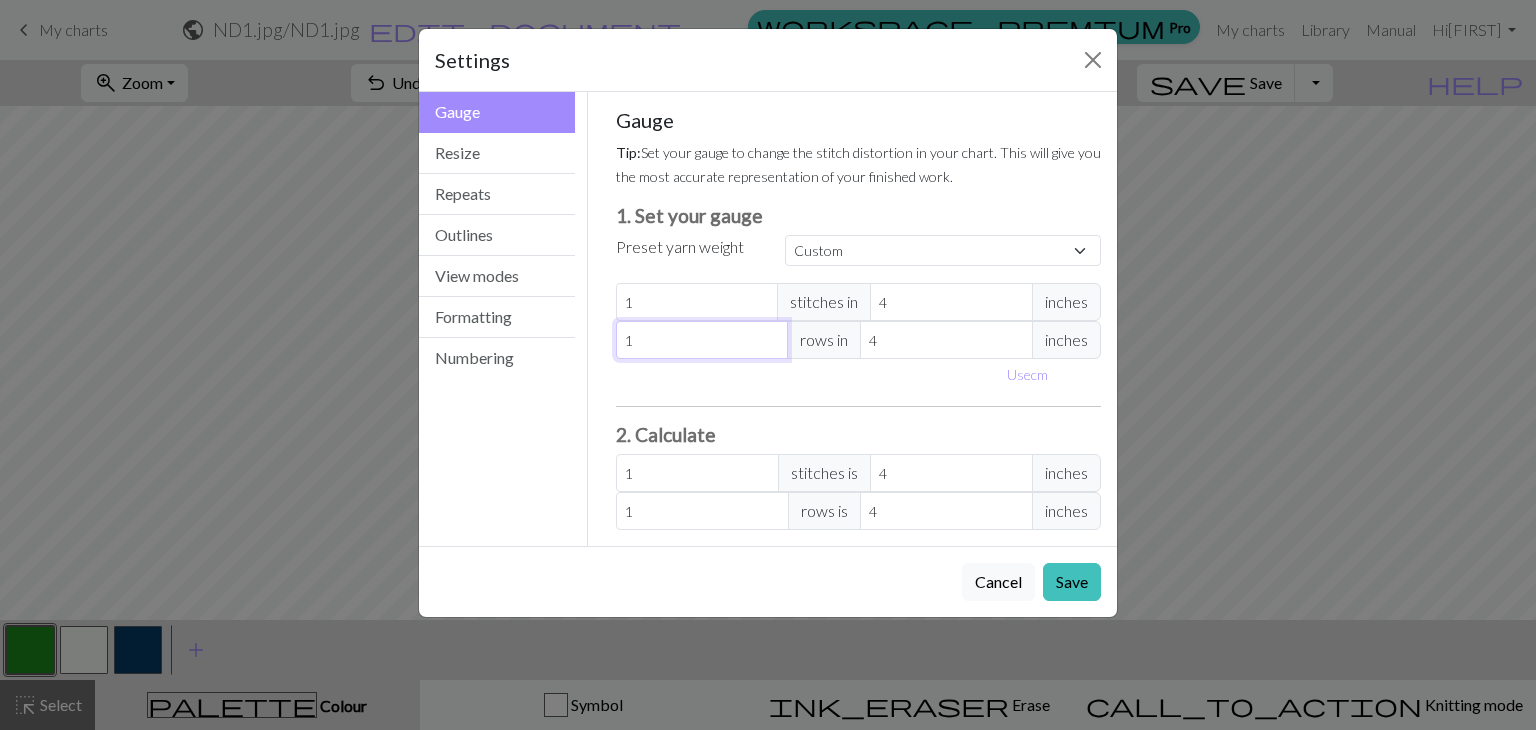 type on "1" 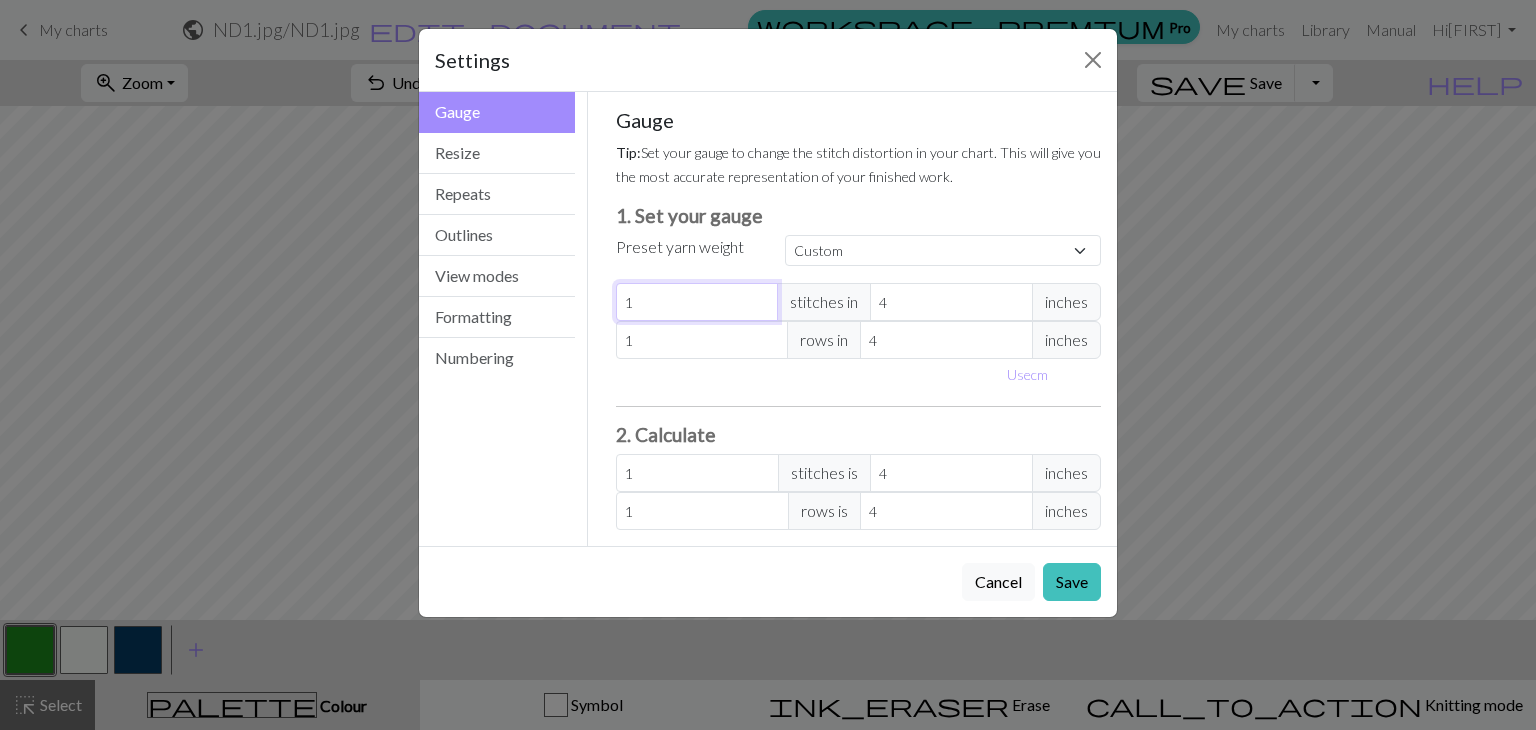 click on "1" at bounding box center (697, 302) 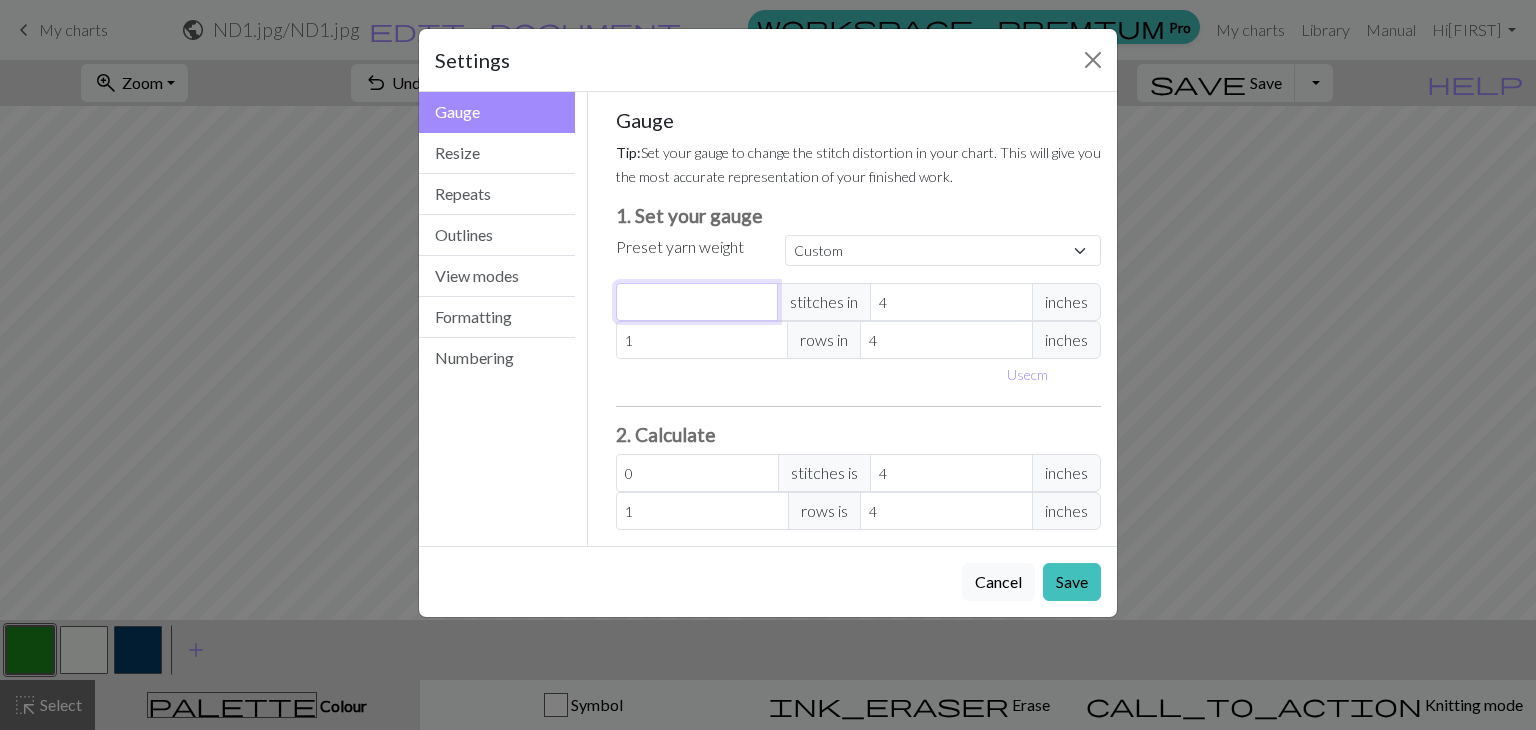 type on "4" 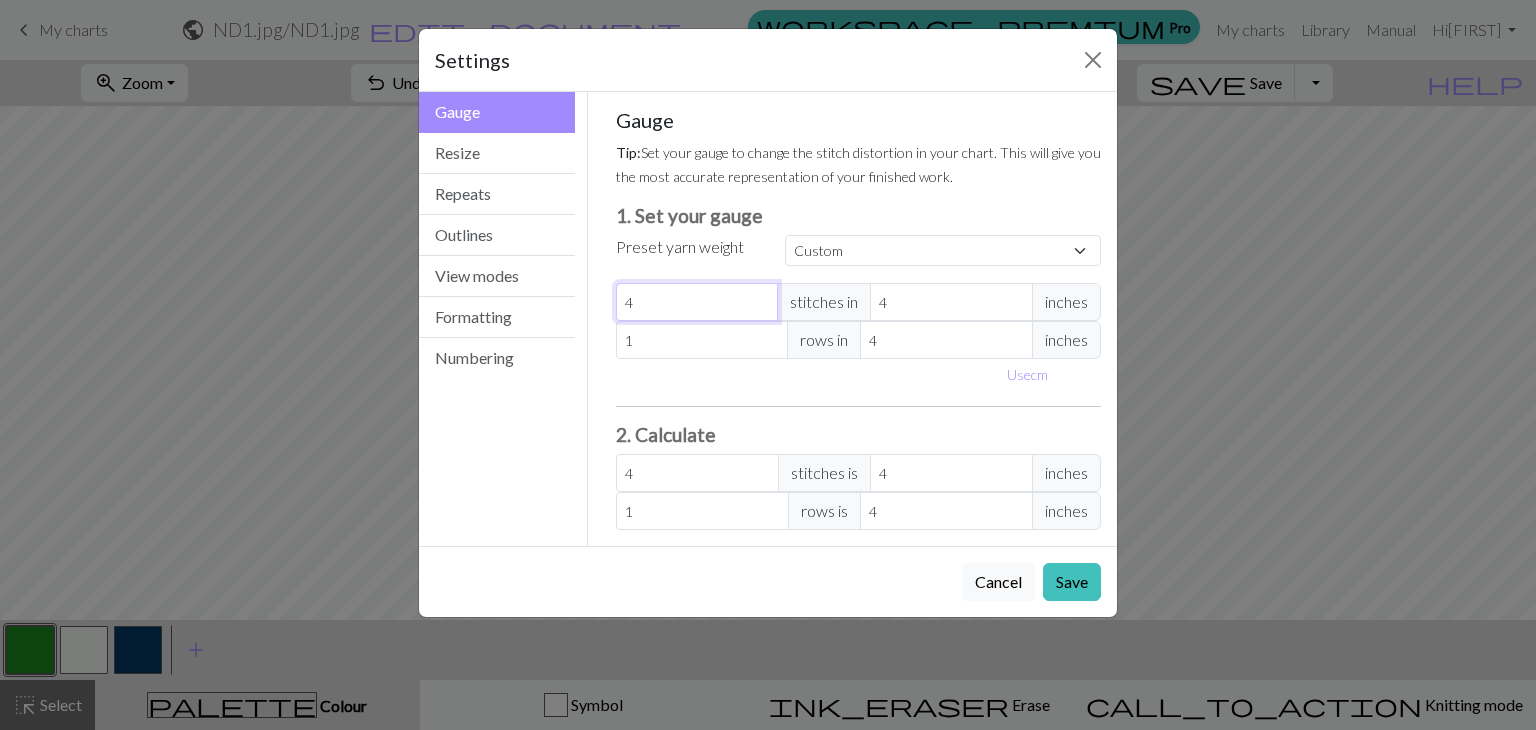 type on "4" 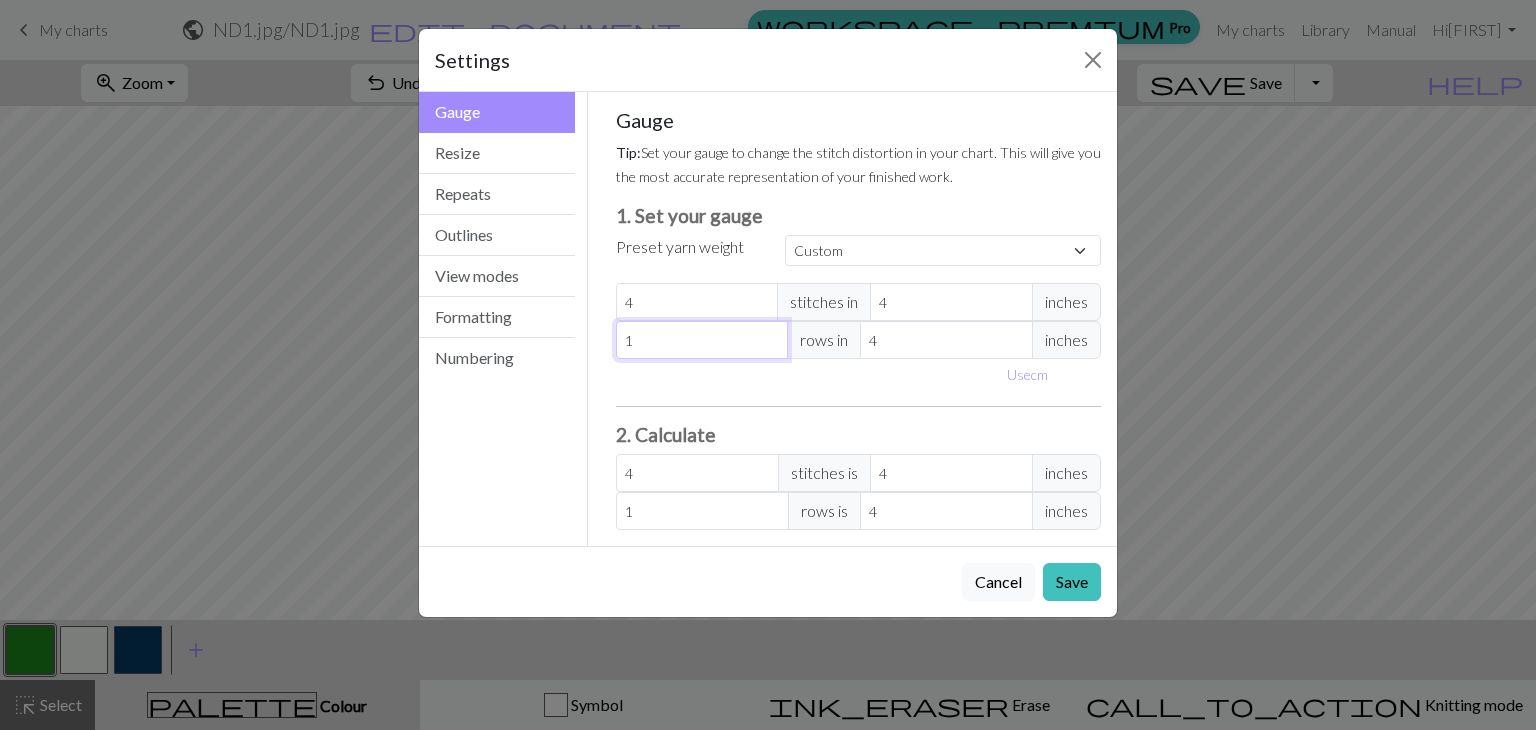 click on "1" at bounding box center (702, 340) 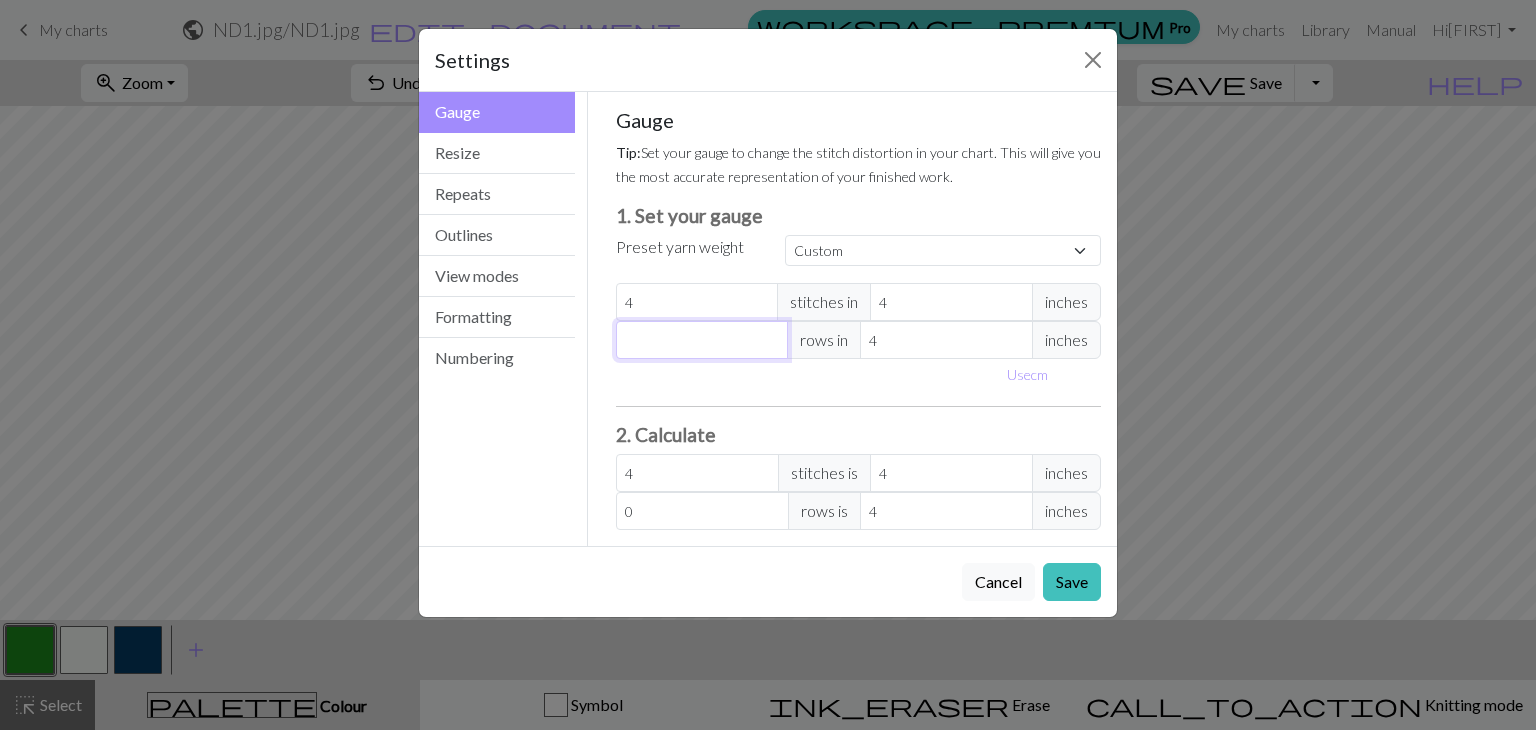 type on "4" 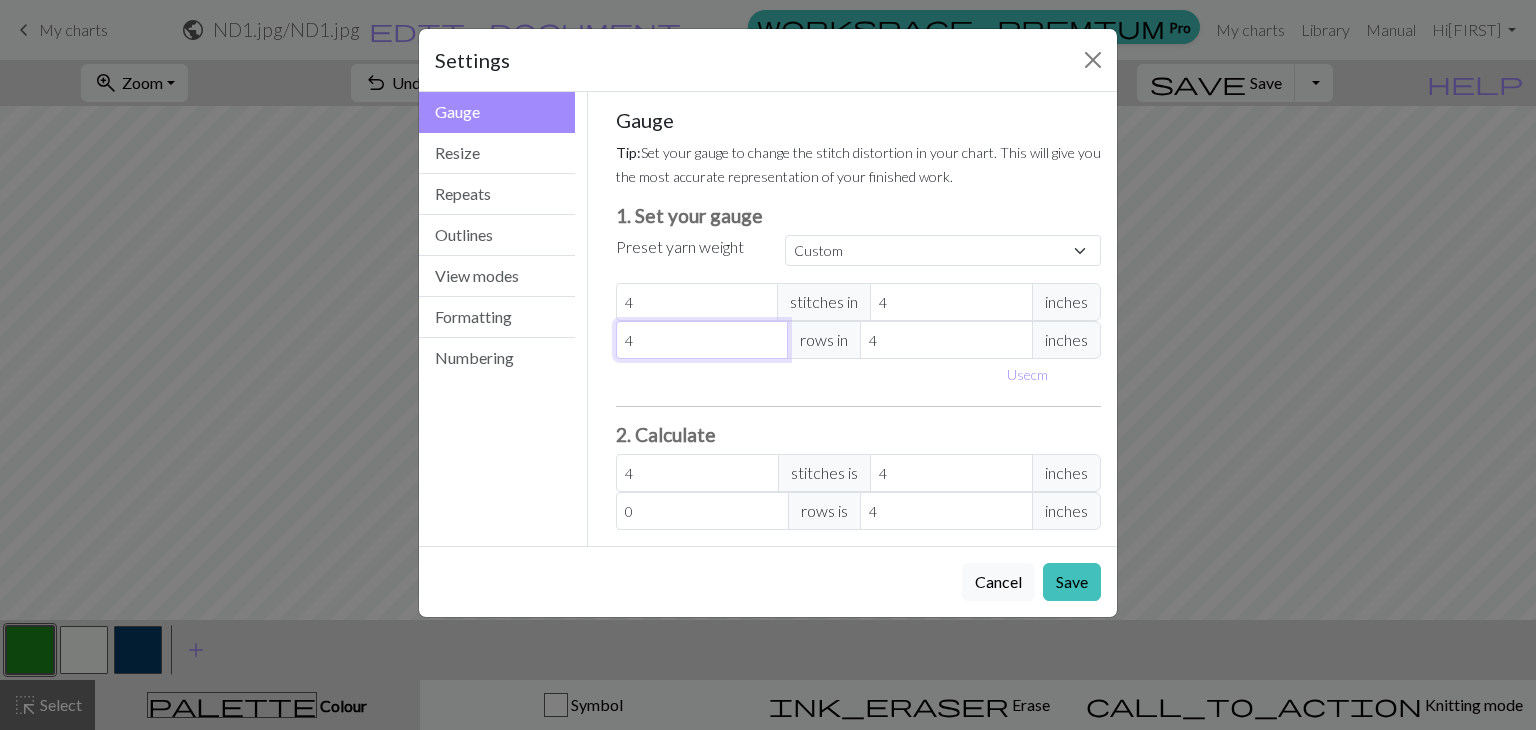 type on "4" 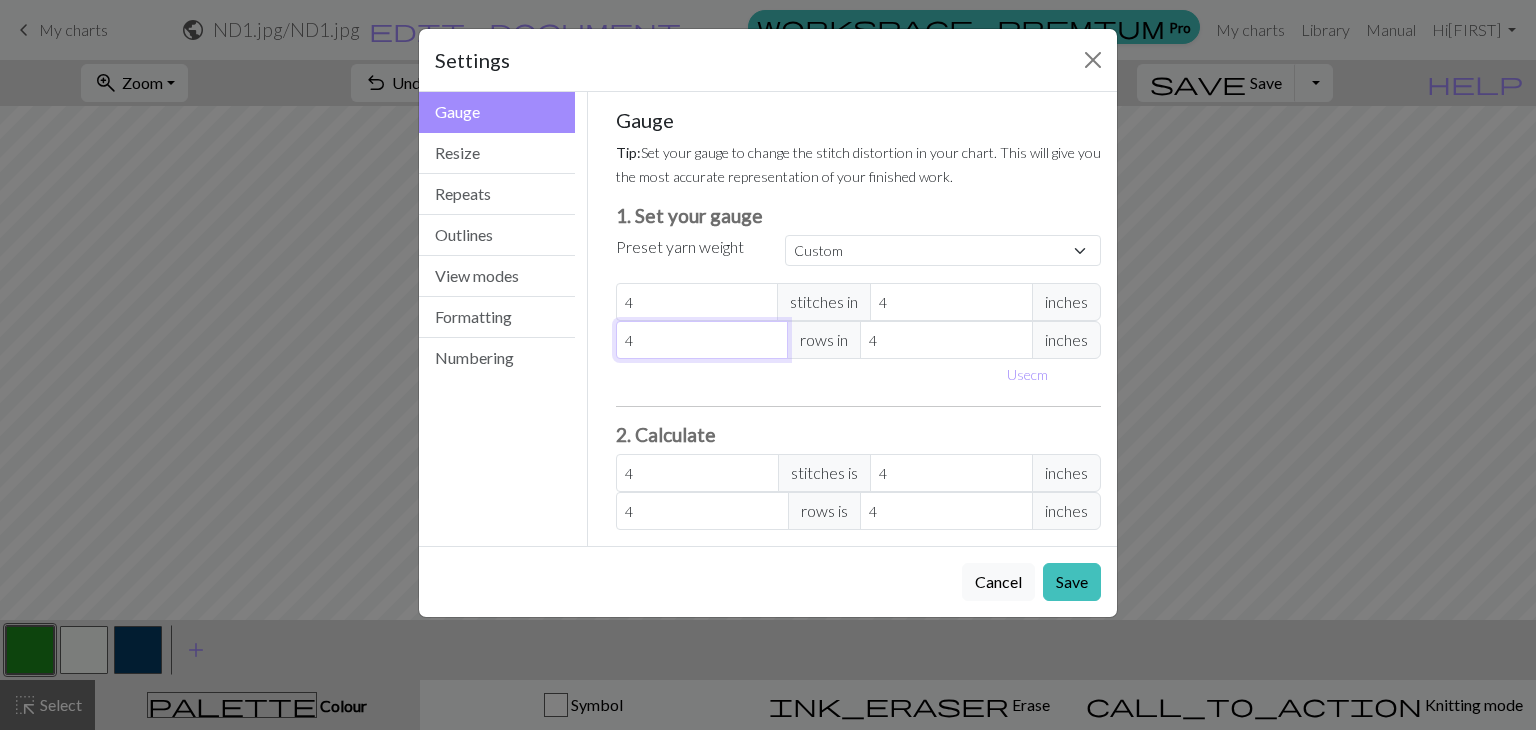 type on "4" 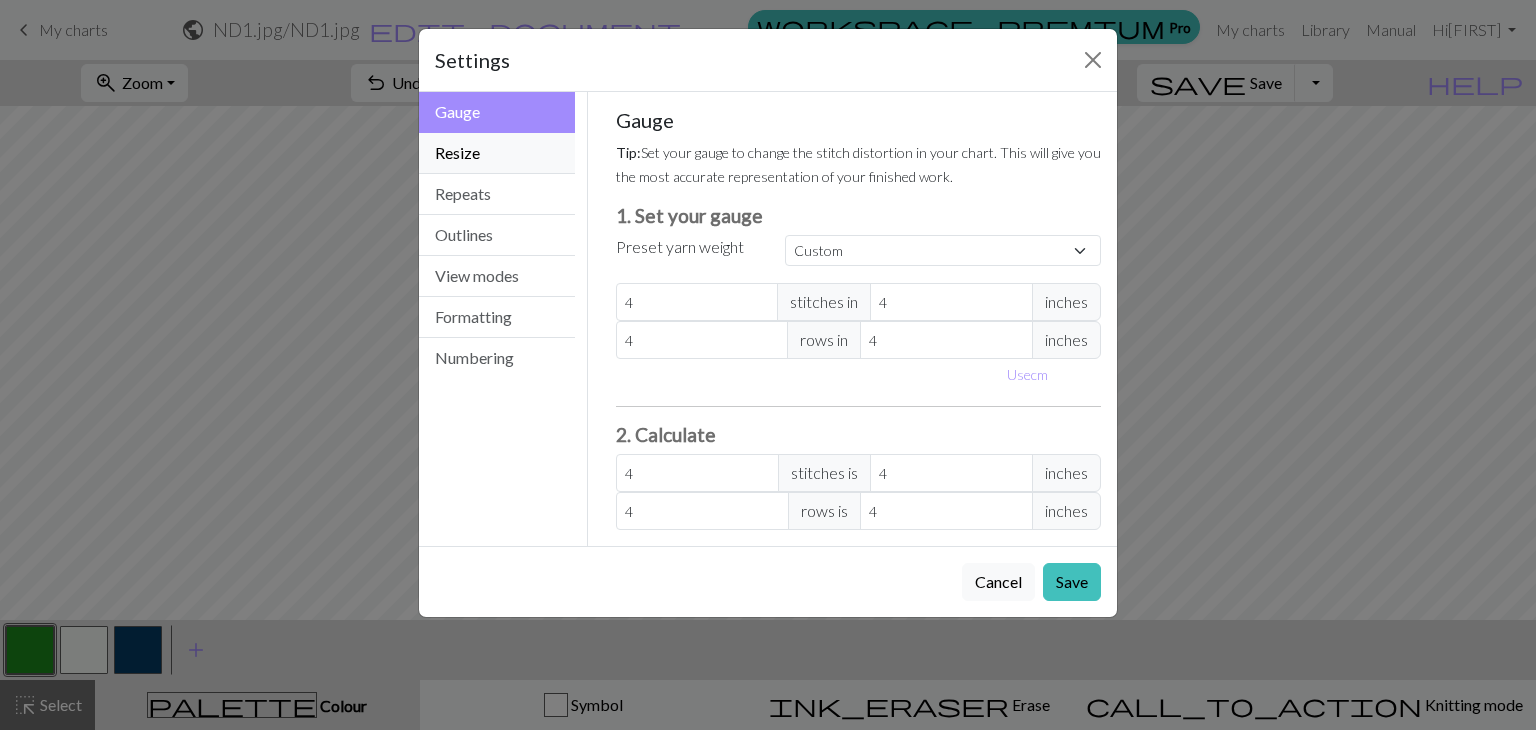 click on "Resize" at bounding box center (497, 153) 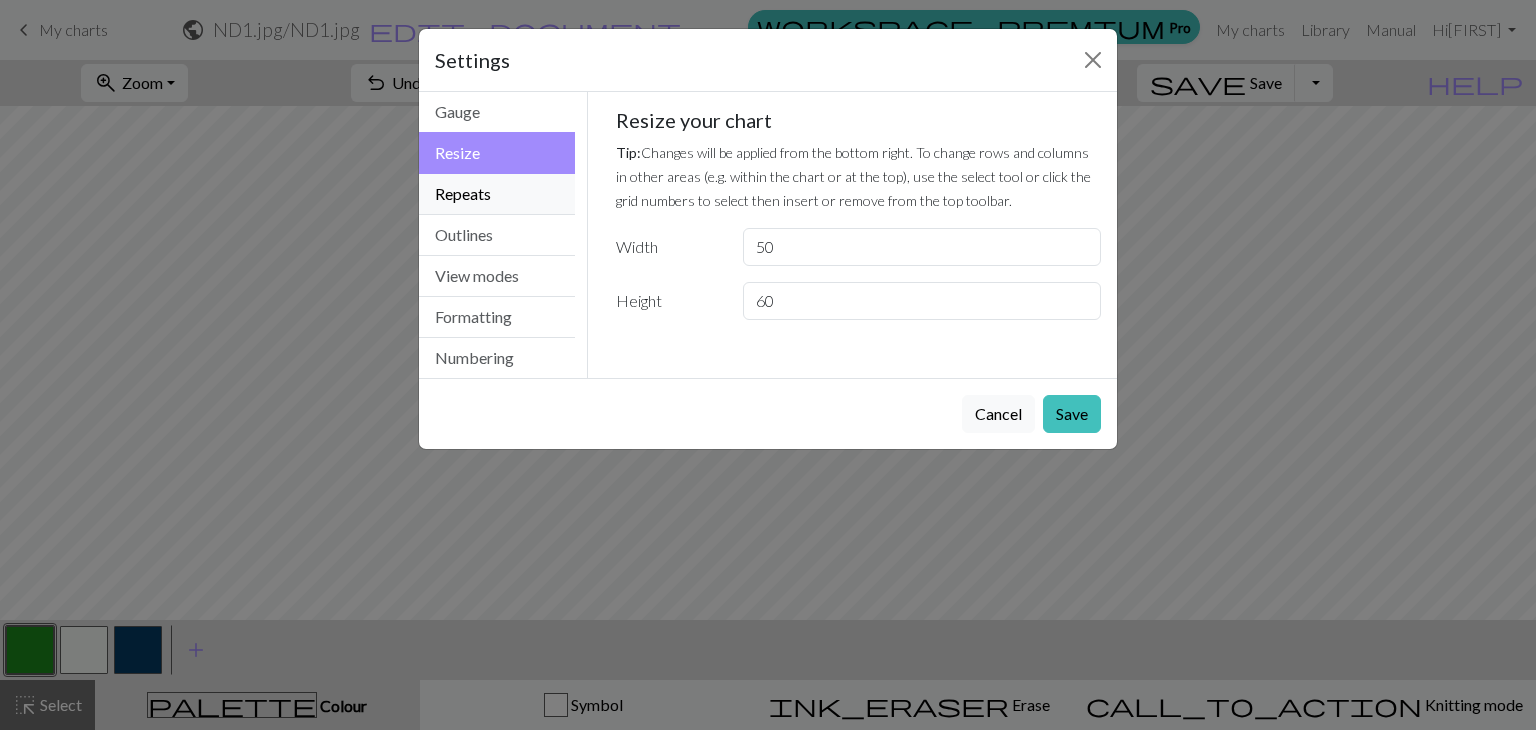 click on "Repeats" at bounding box center (497, 194) 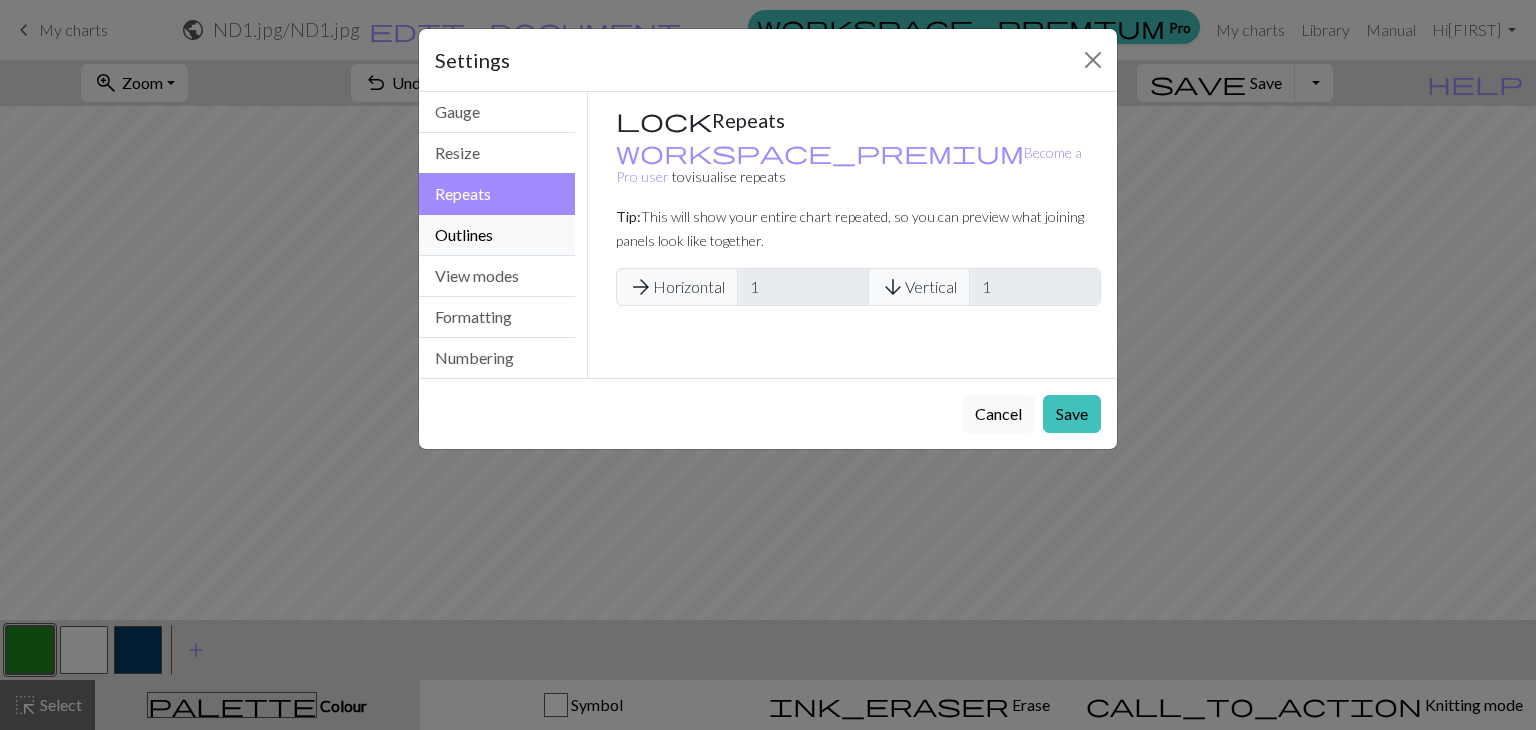 click on "Outlines" at bounding box center [497, 235] 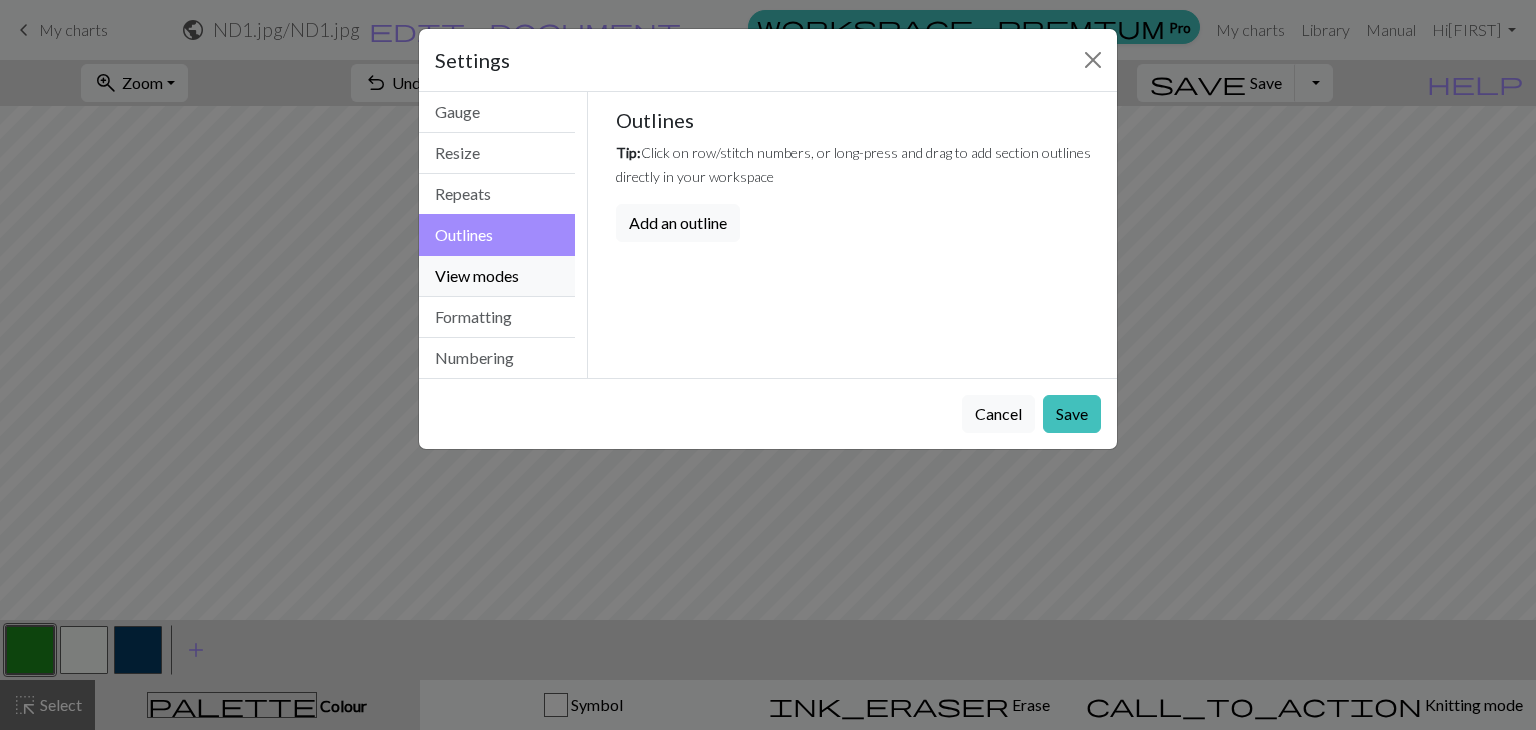 click on "View modes" at bounding box center [497, 276] 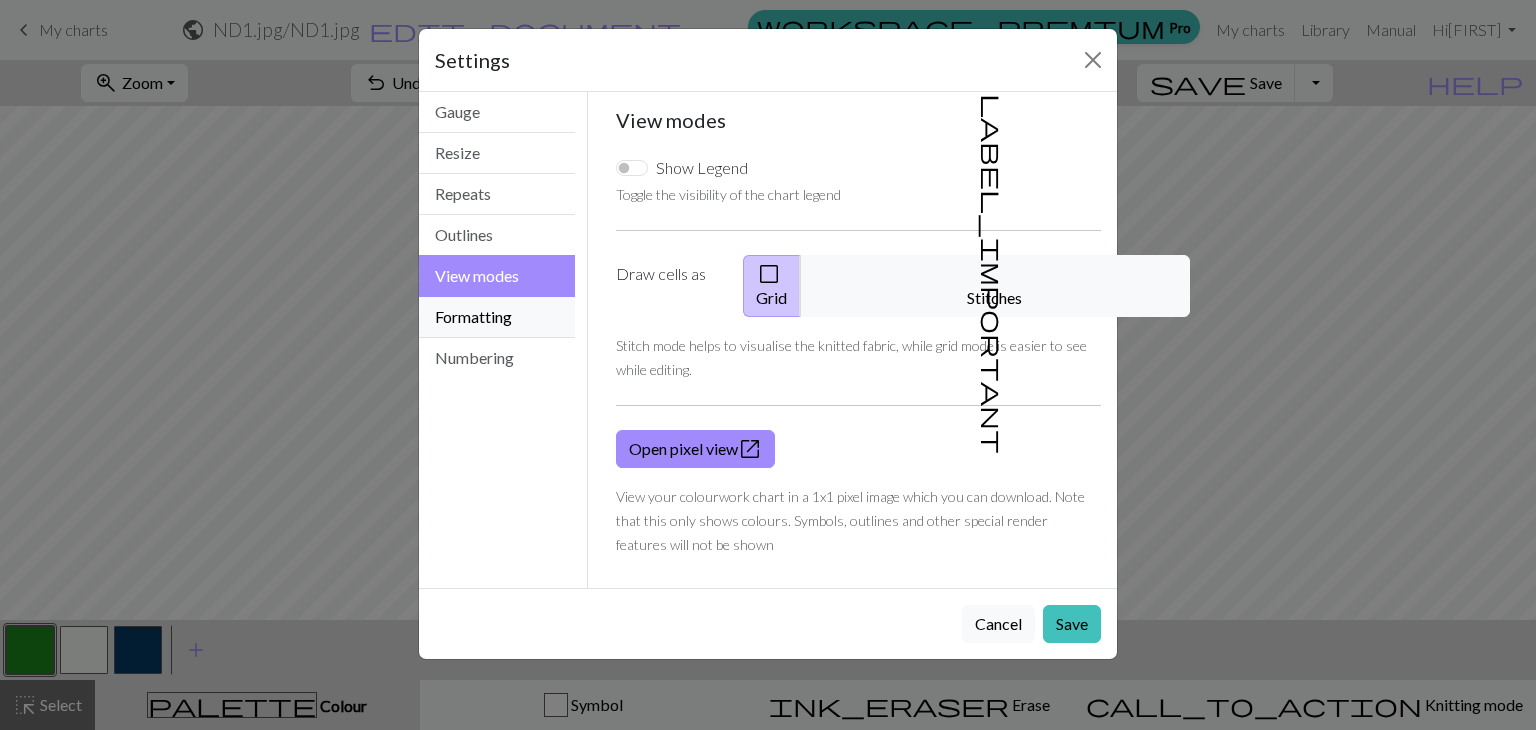 click on "Formatting" at bounding box center [497, 317] 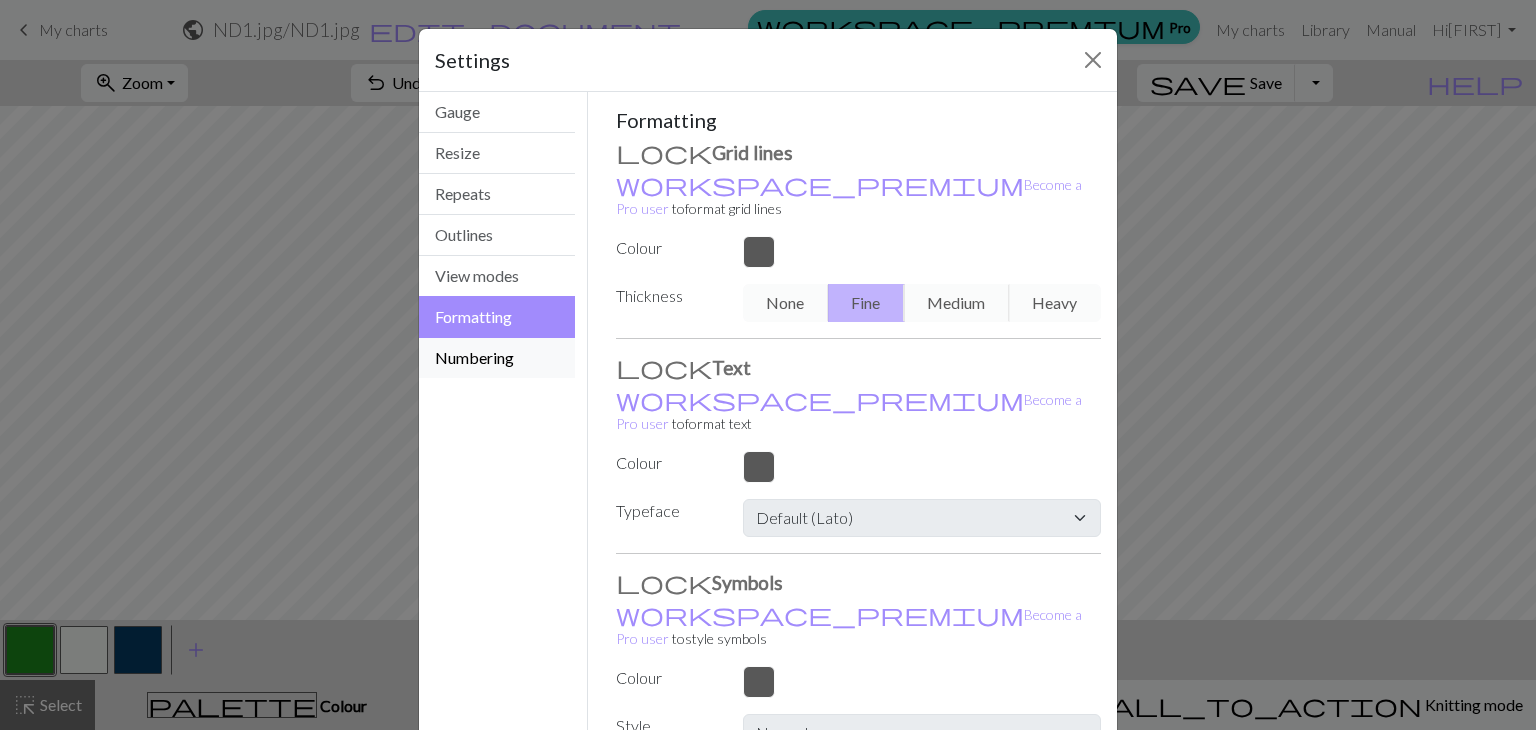 click on "Numbering" at bounding box center (497, 358) 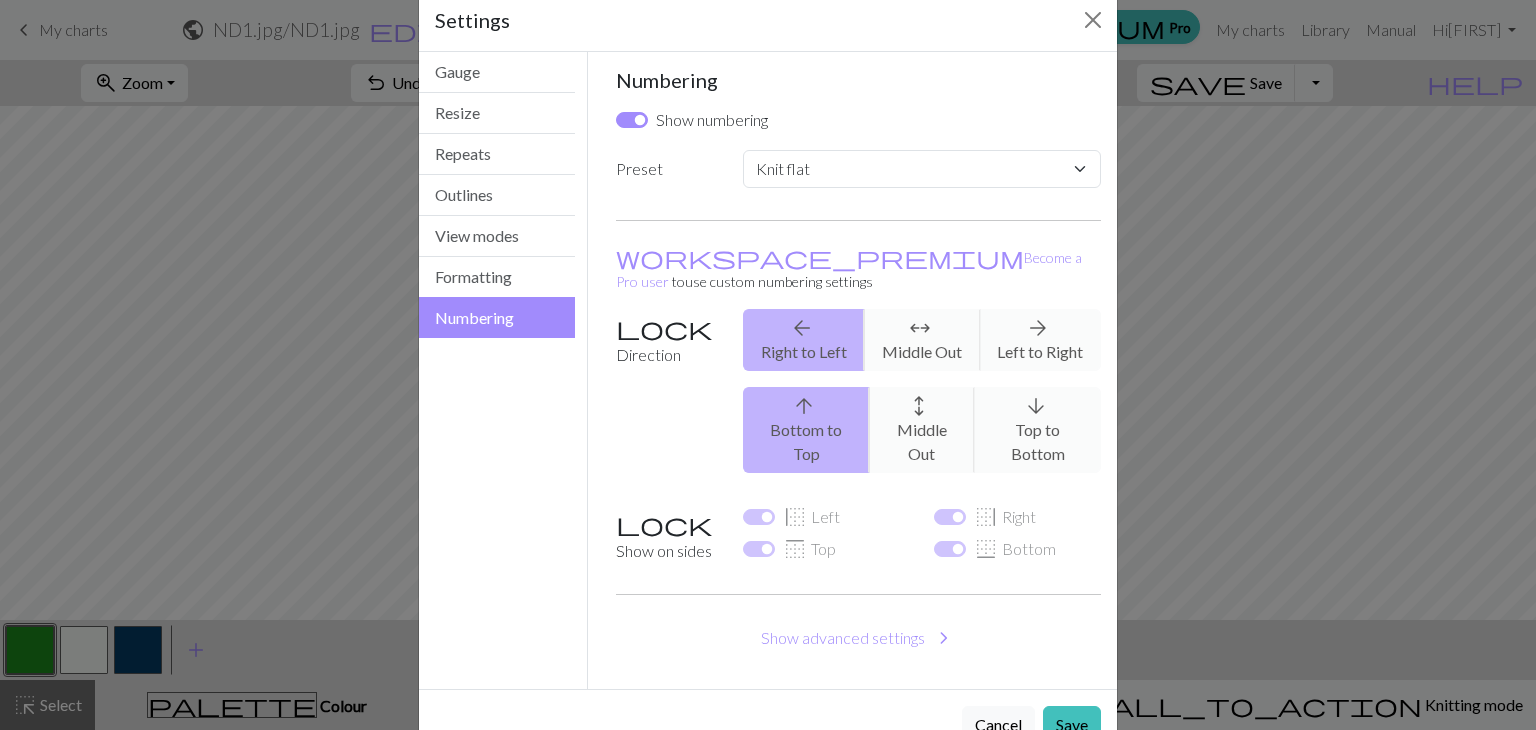 scroll, scrollTop: 40, scrollLeft: 0, axis: vertical 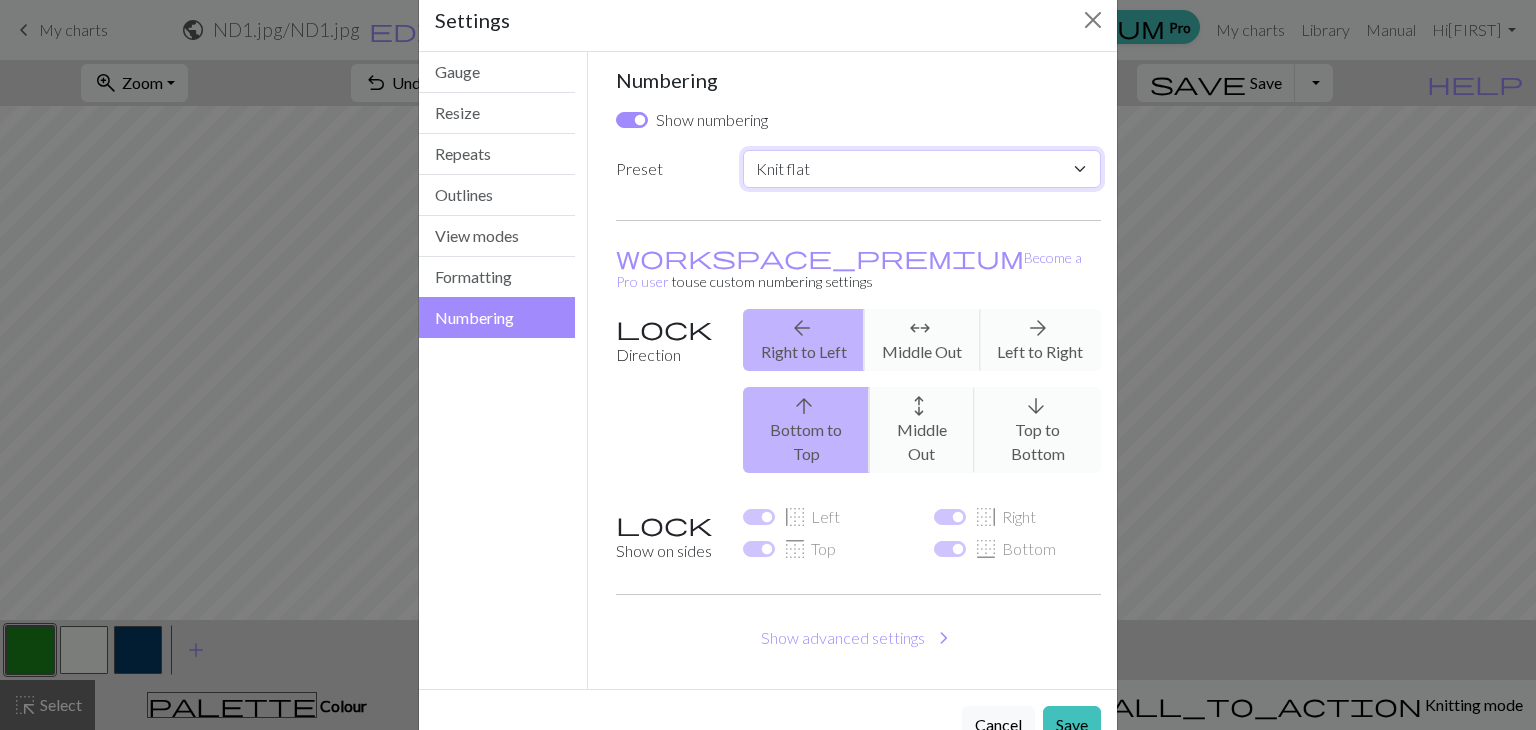 click on "Custom Knit flat Knit in the round Lace knitting Cross stitch" at bounding box center (922, 169) 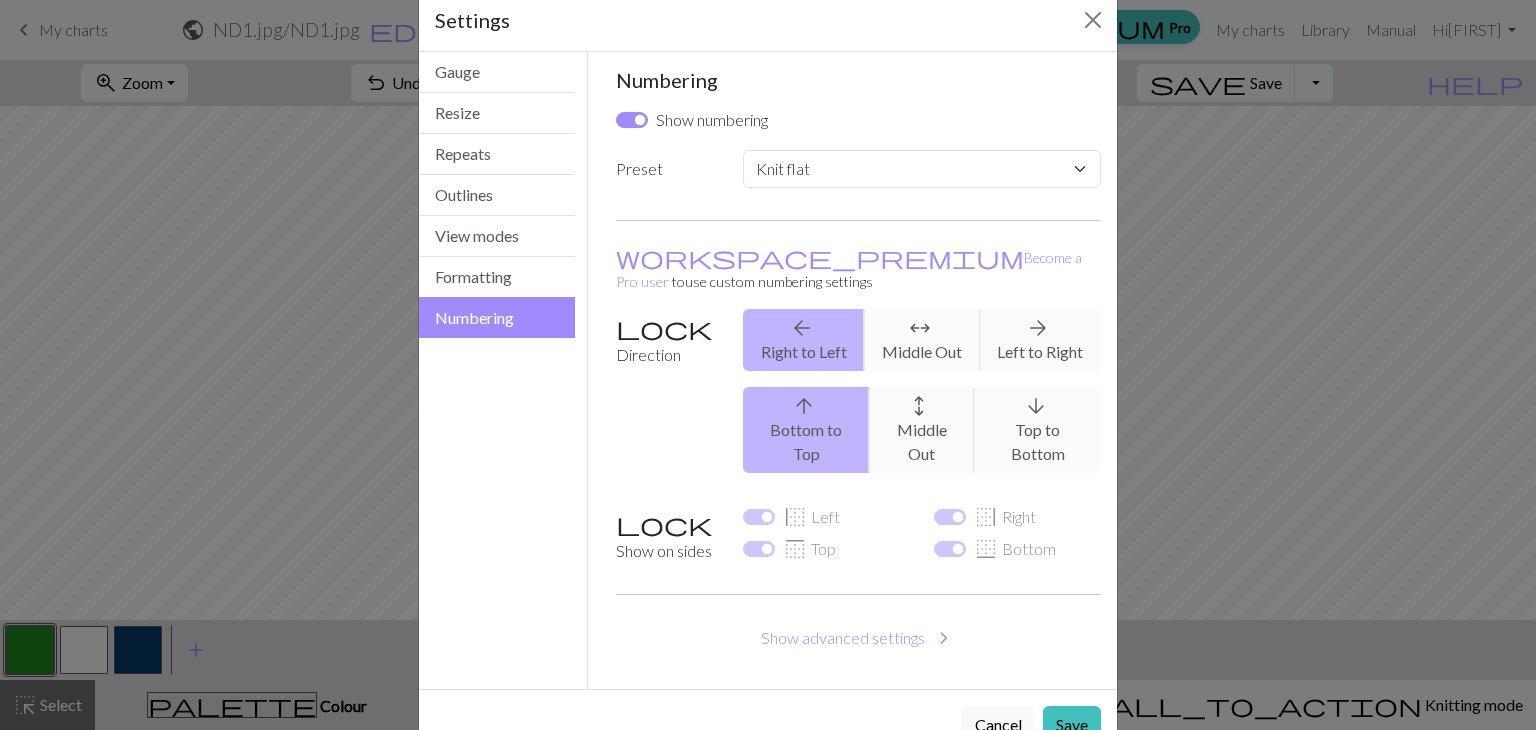 click on "Show numbering" at bounding box center [859, 121] 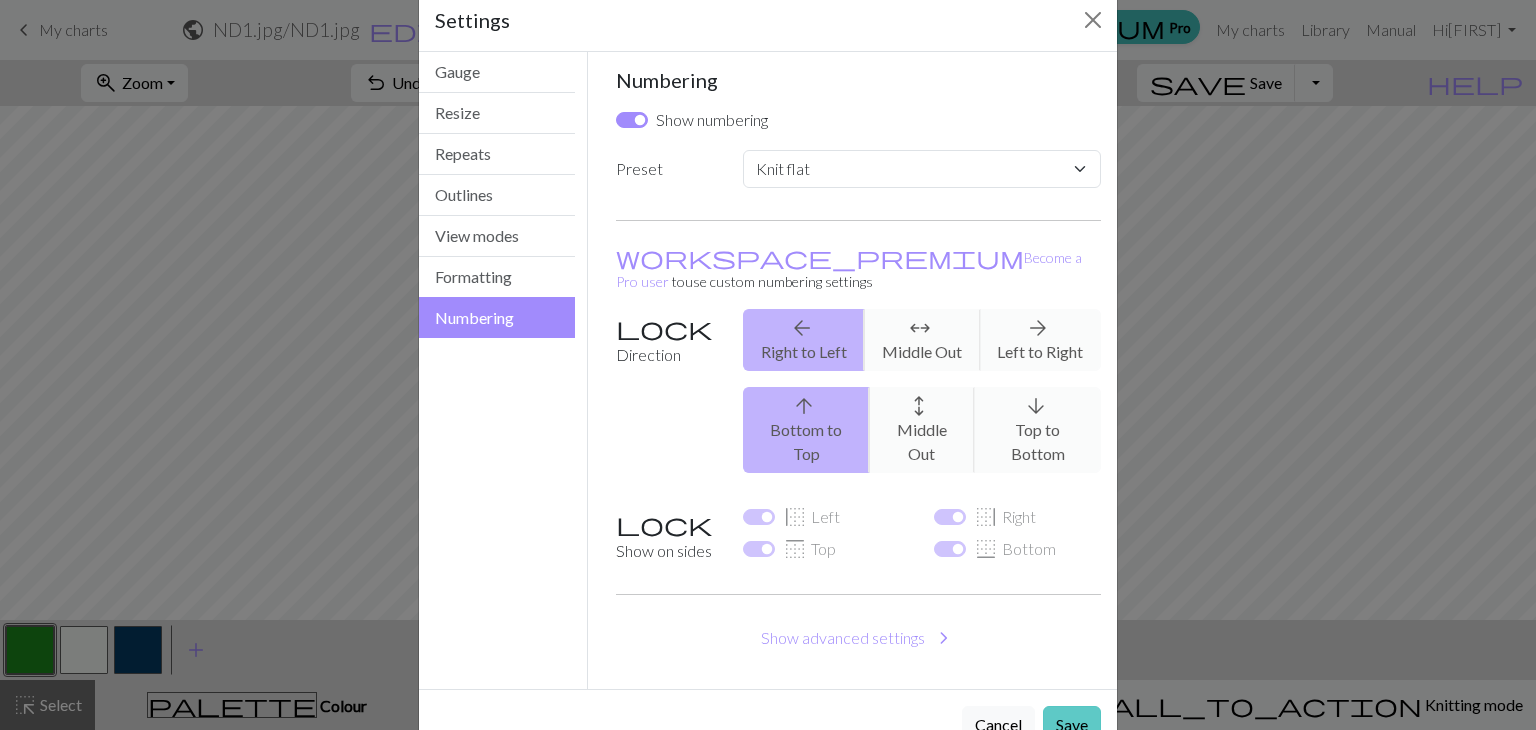 click on "Save" at bounding box center (1072, 725) 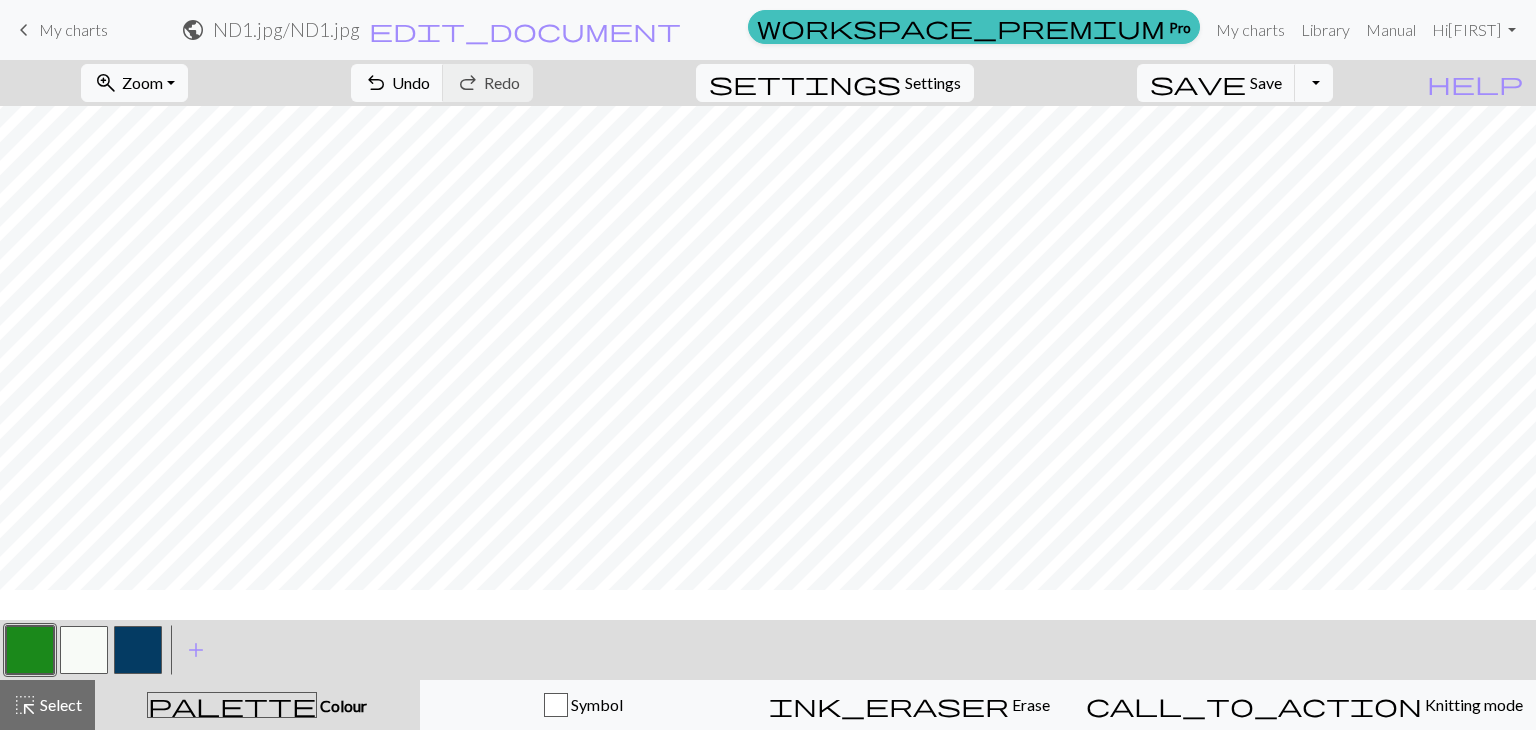 scroll, scrollTop: 0, scrollLeft: 0, axis: both 